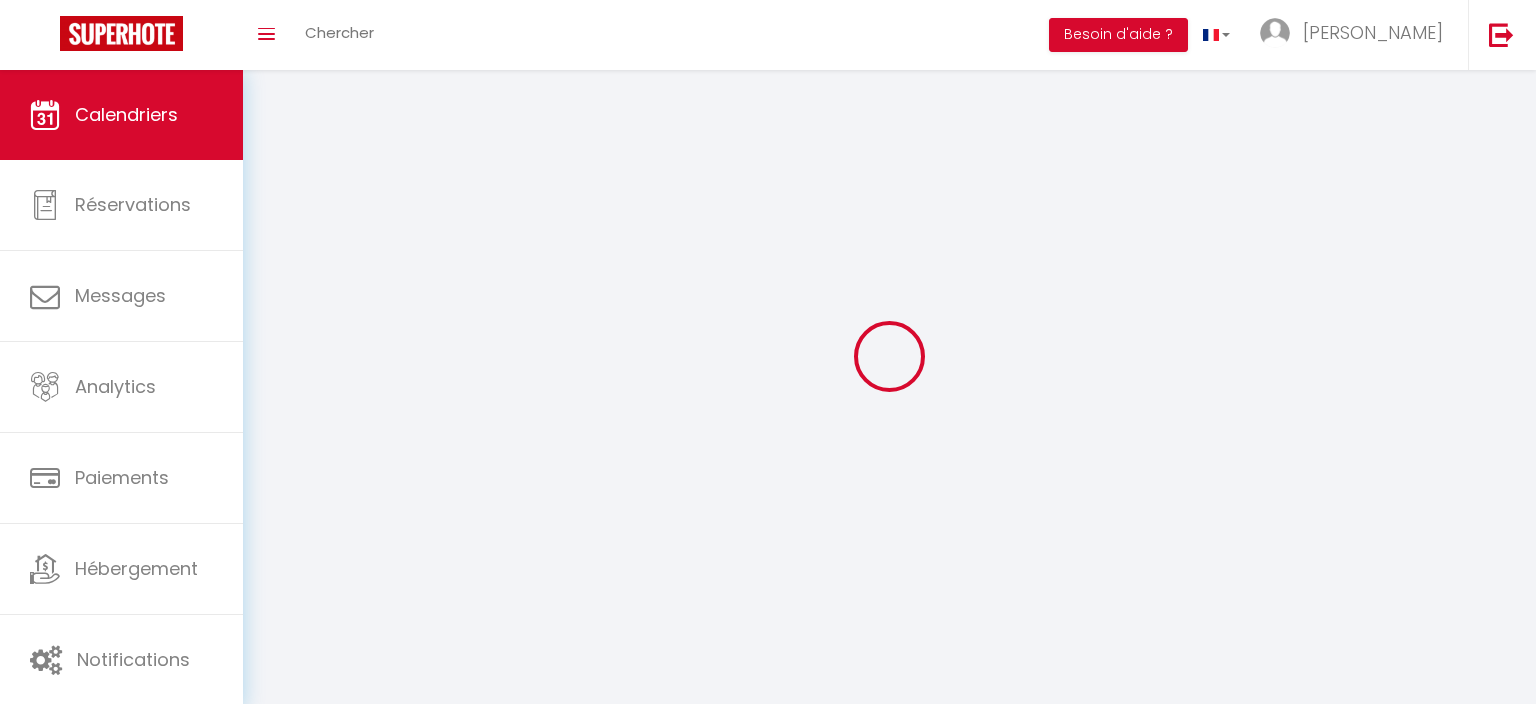 scroll, scrollTop: 0, scrollLeft: 0, axis: both 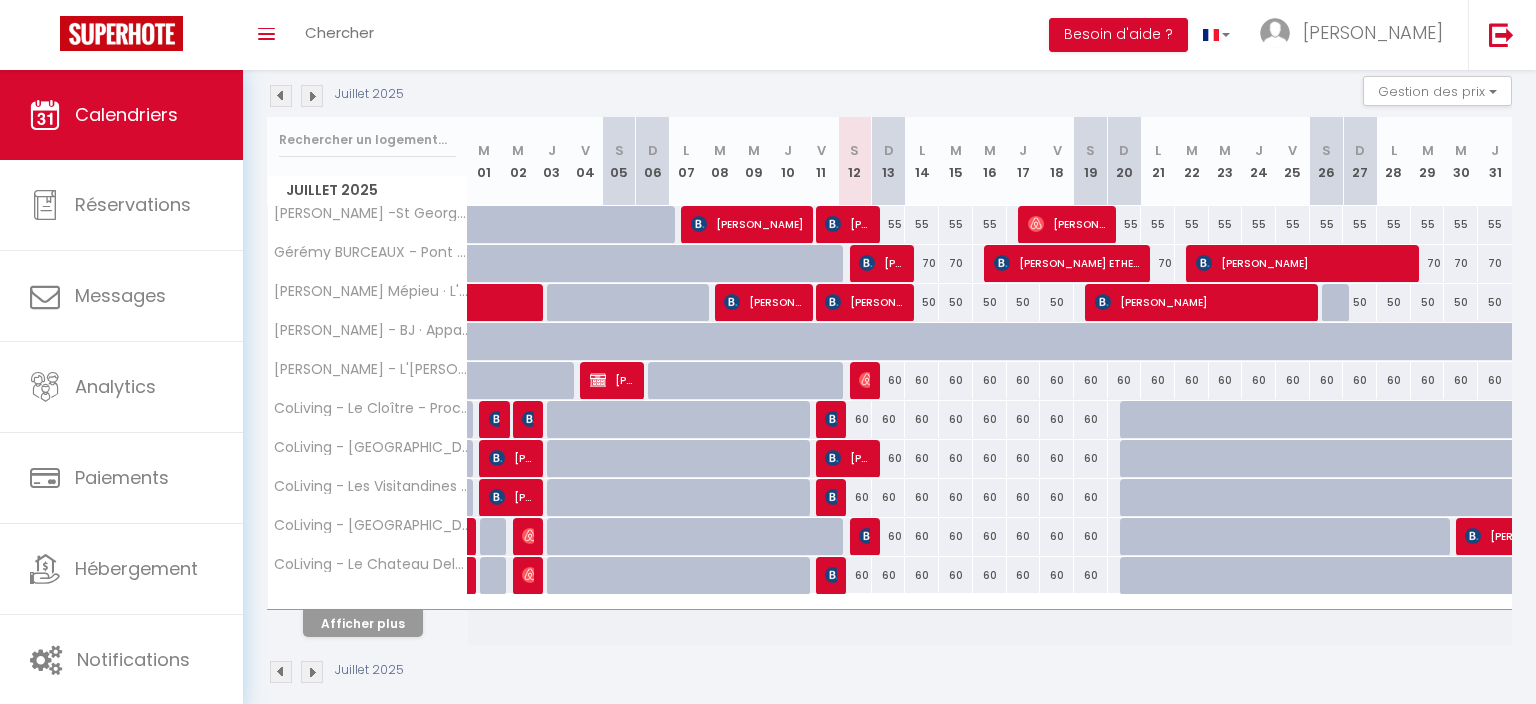 click at bounding box center [833, 575] 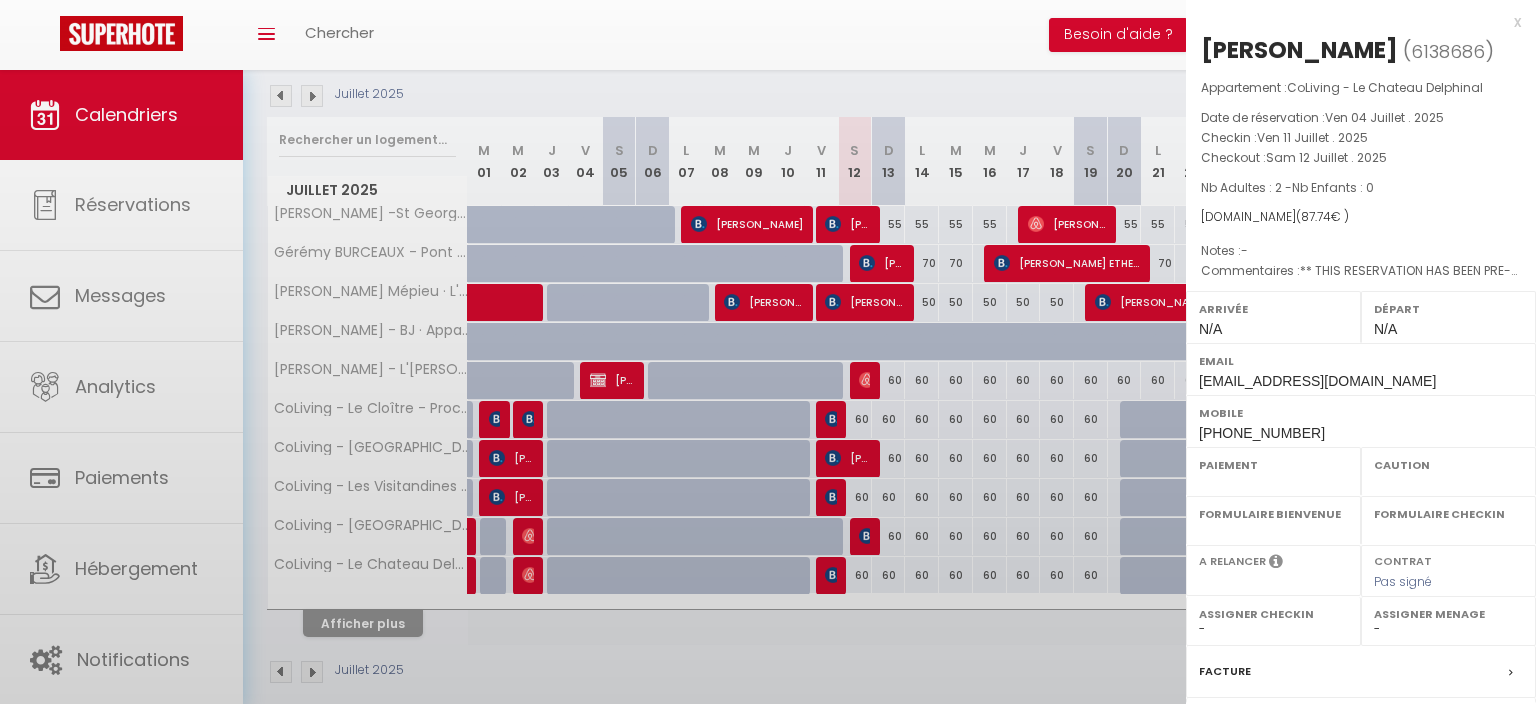select on "OK" 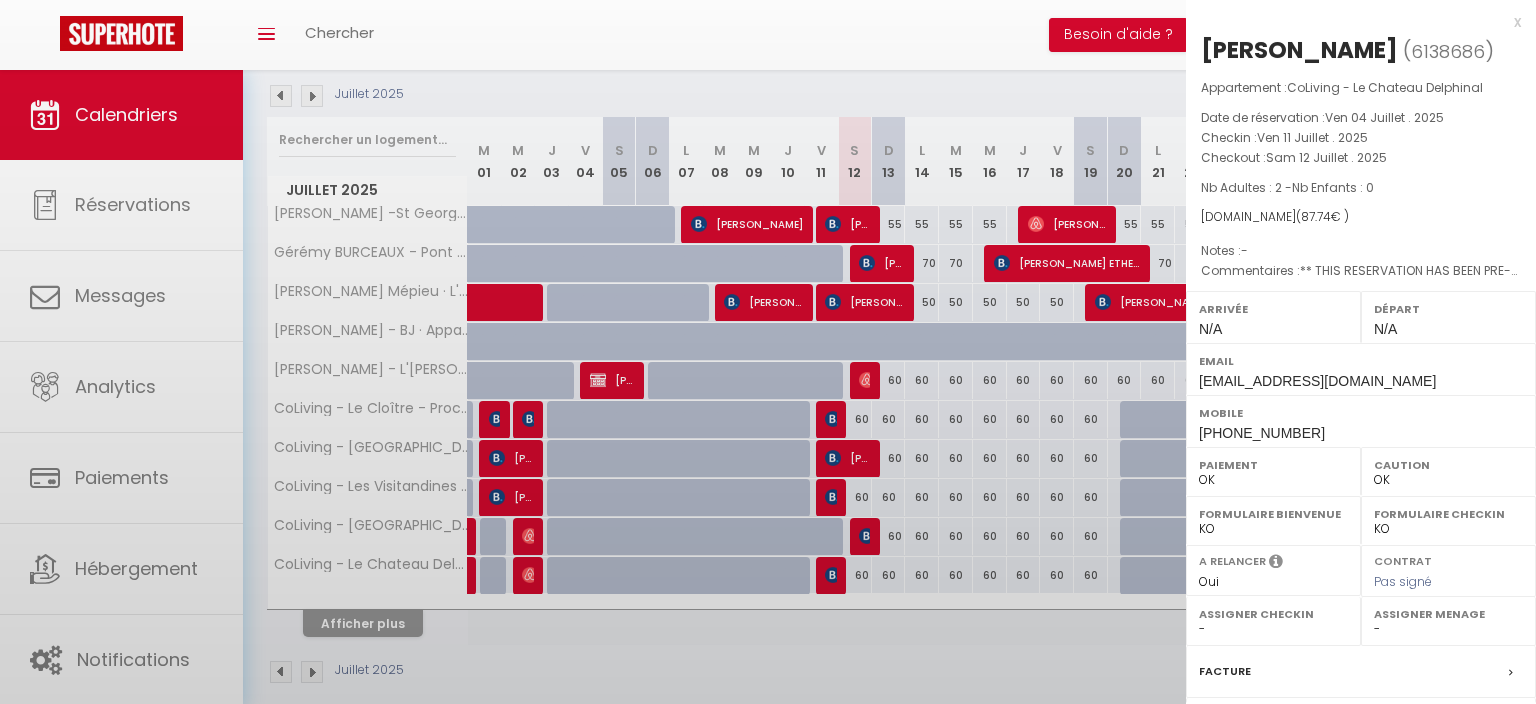 scroll, scrollTop: 225, scrollLeft: 0, axis: vertical 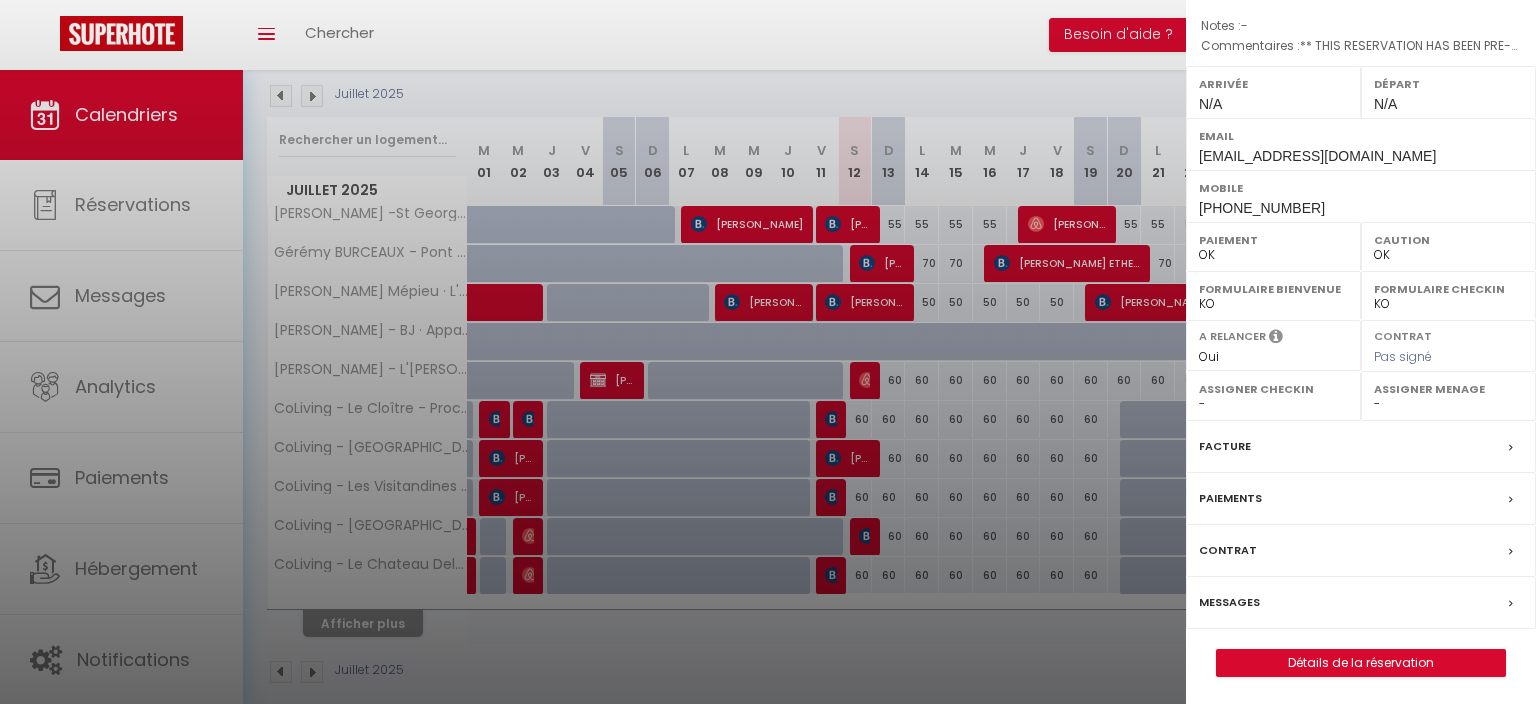 select on "42439" 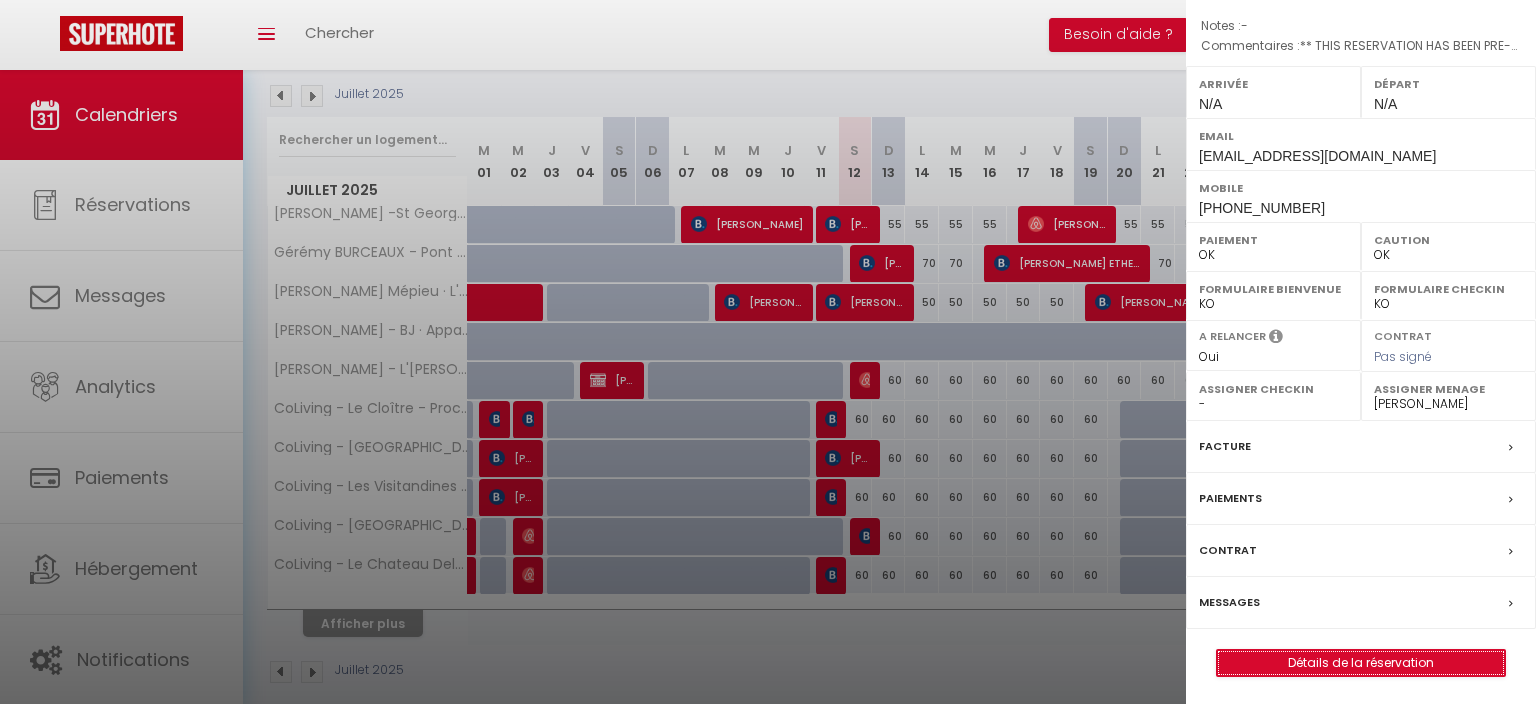click on "Détails de la réservation" at bounding box center [1361, 663] 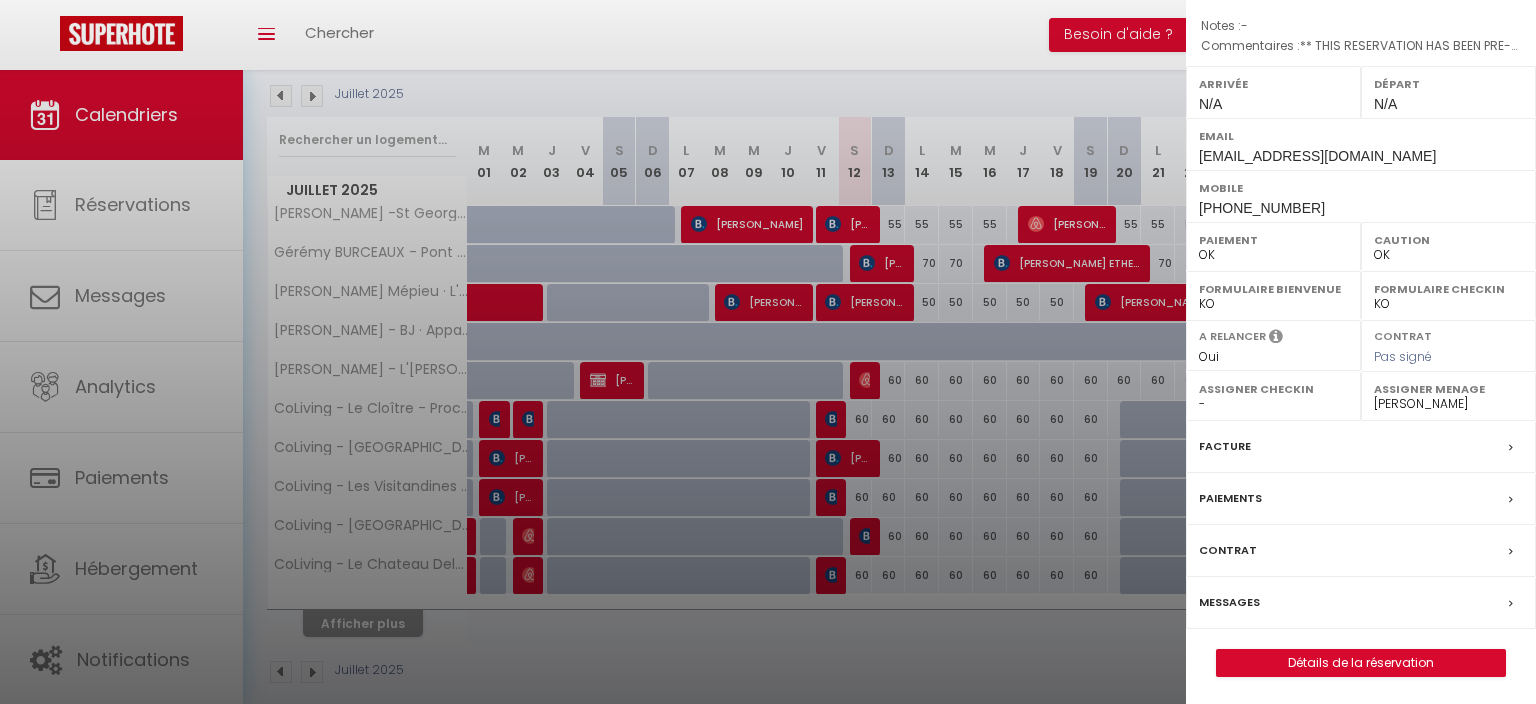 scroll, scrollTop: 0, scrollLeft: 0, axis: both 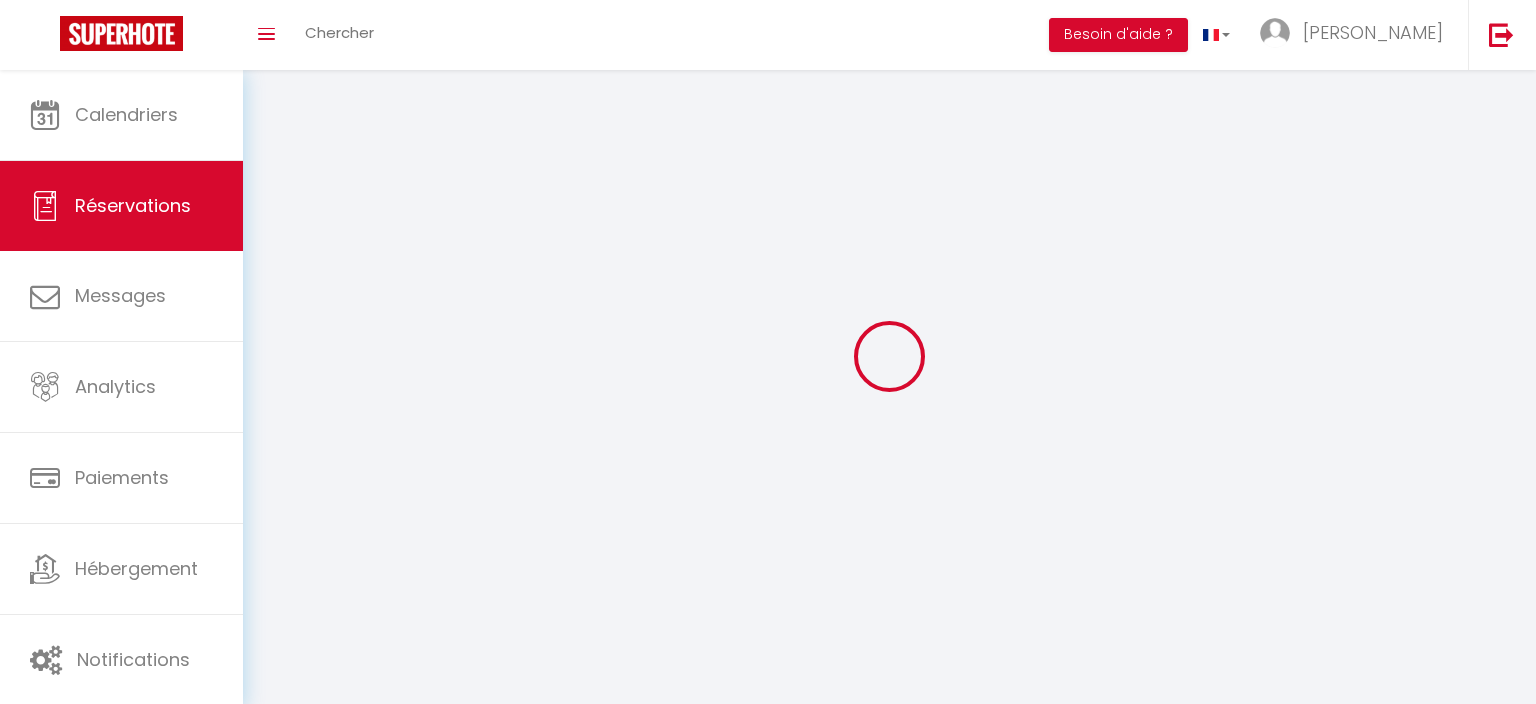 type on "Bouteiller" 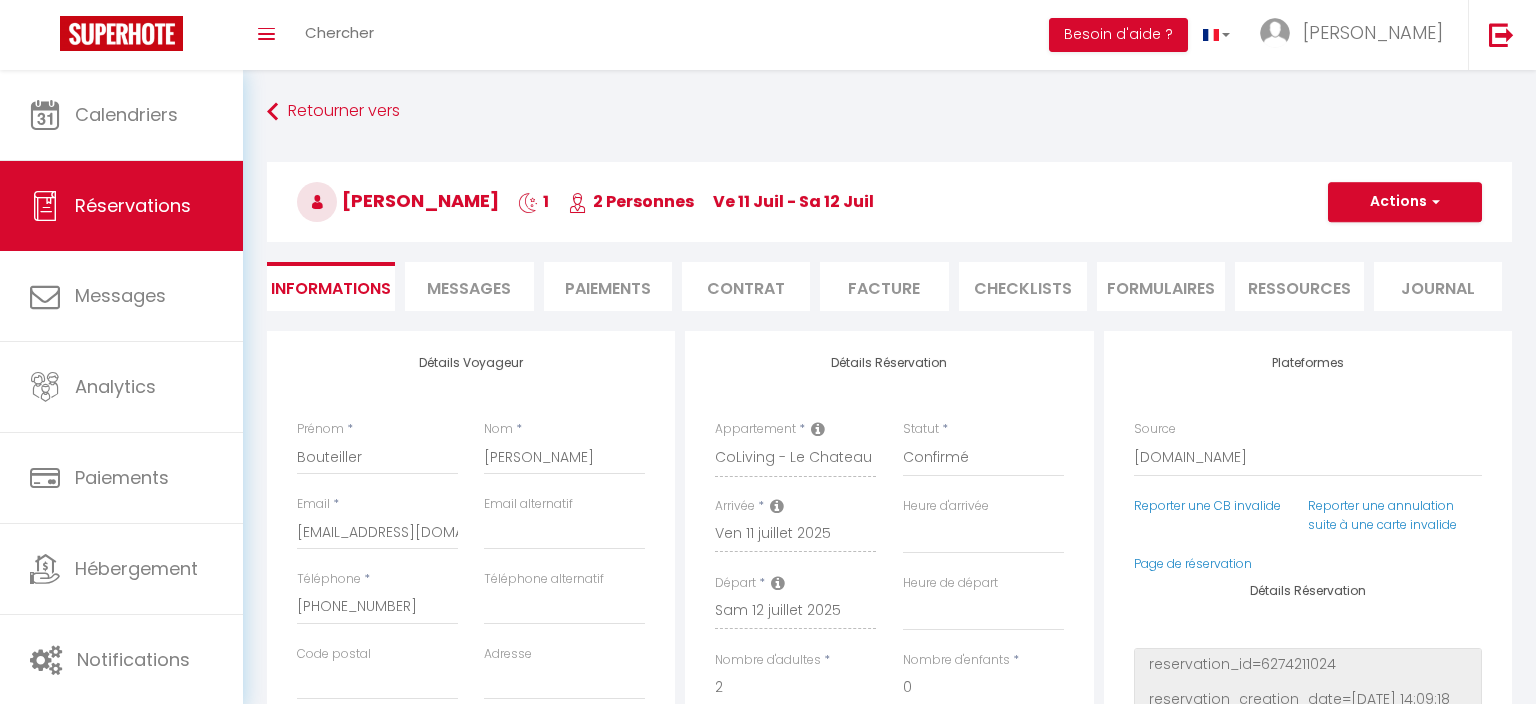 select 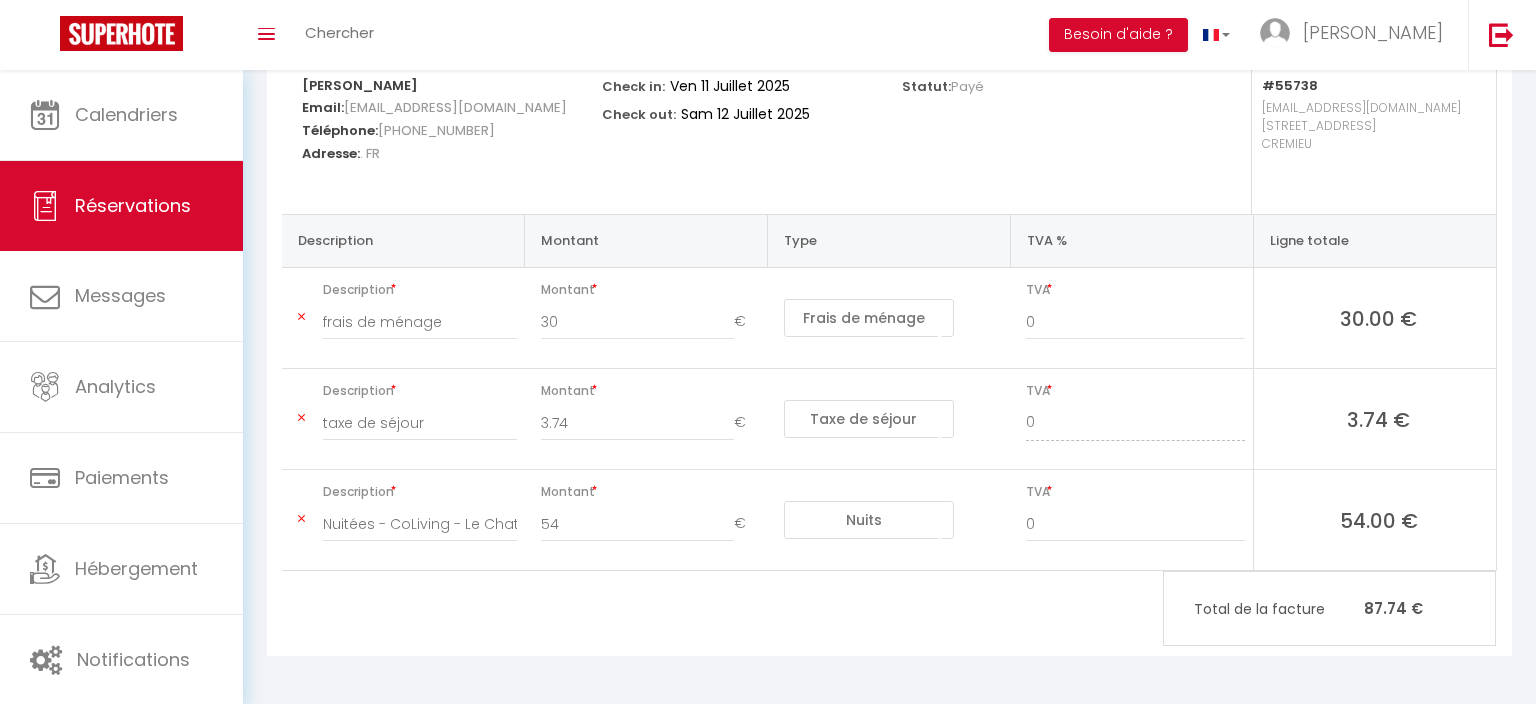 scroll, scrollTop: 0, scrollLeft: 0, axis: both 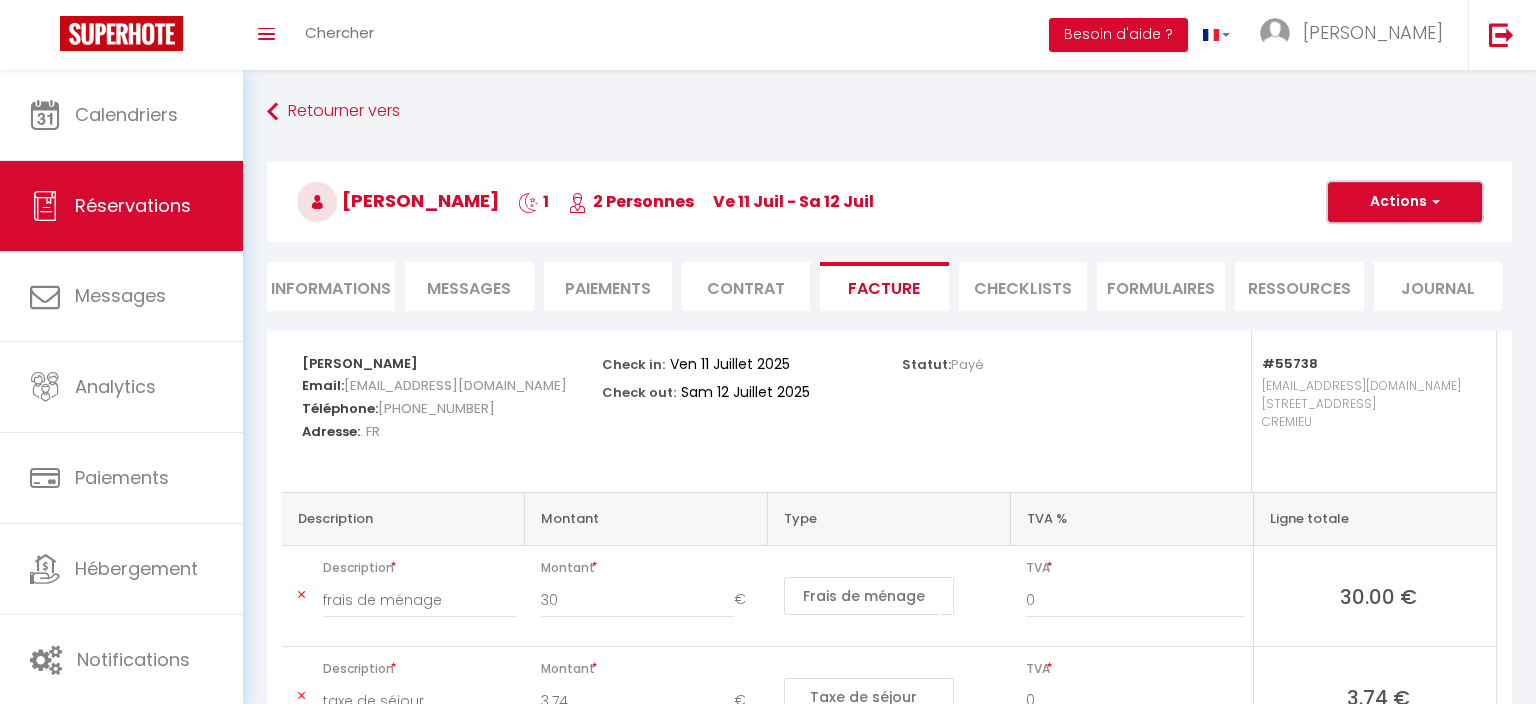 click on "Actions" at bounding box center [1405, 202] 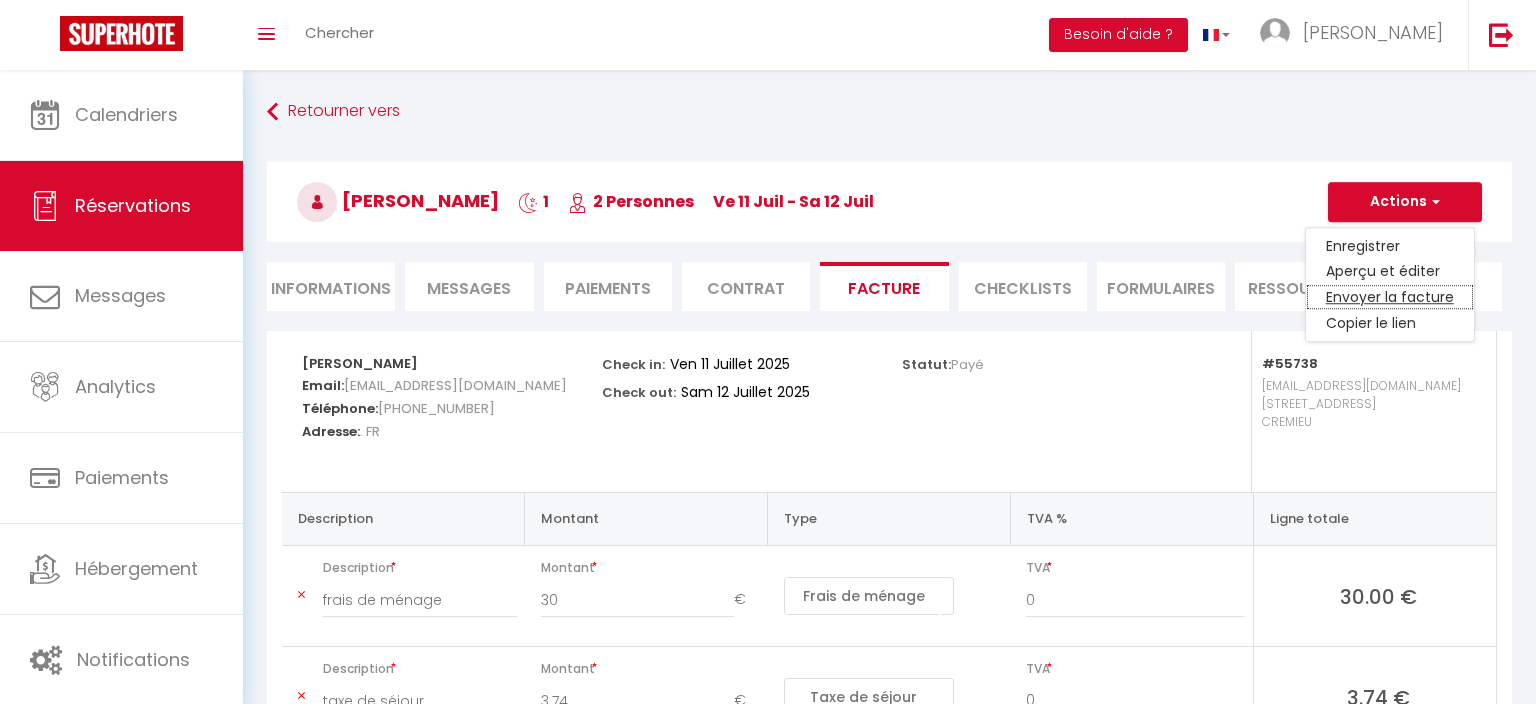 click on "Envoyer la facture" at bounding box center [1390, 298] 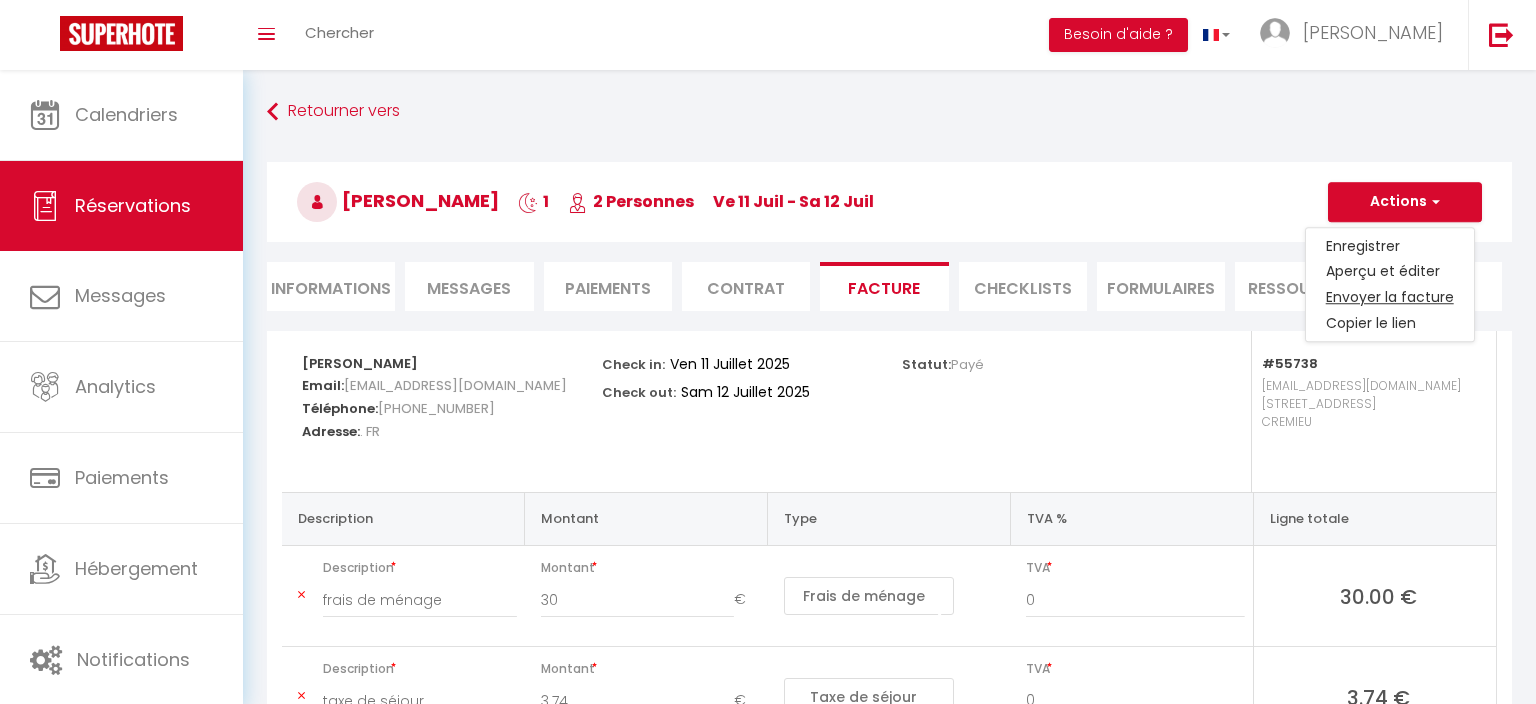 type on "[EMAIL_ADDRESS][DOMAIN_NAME]" 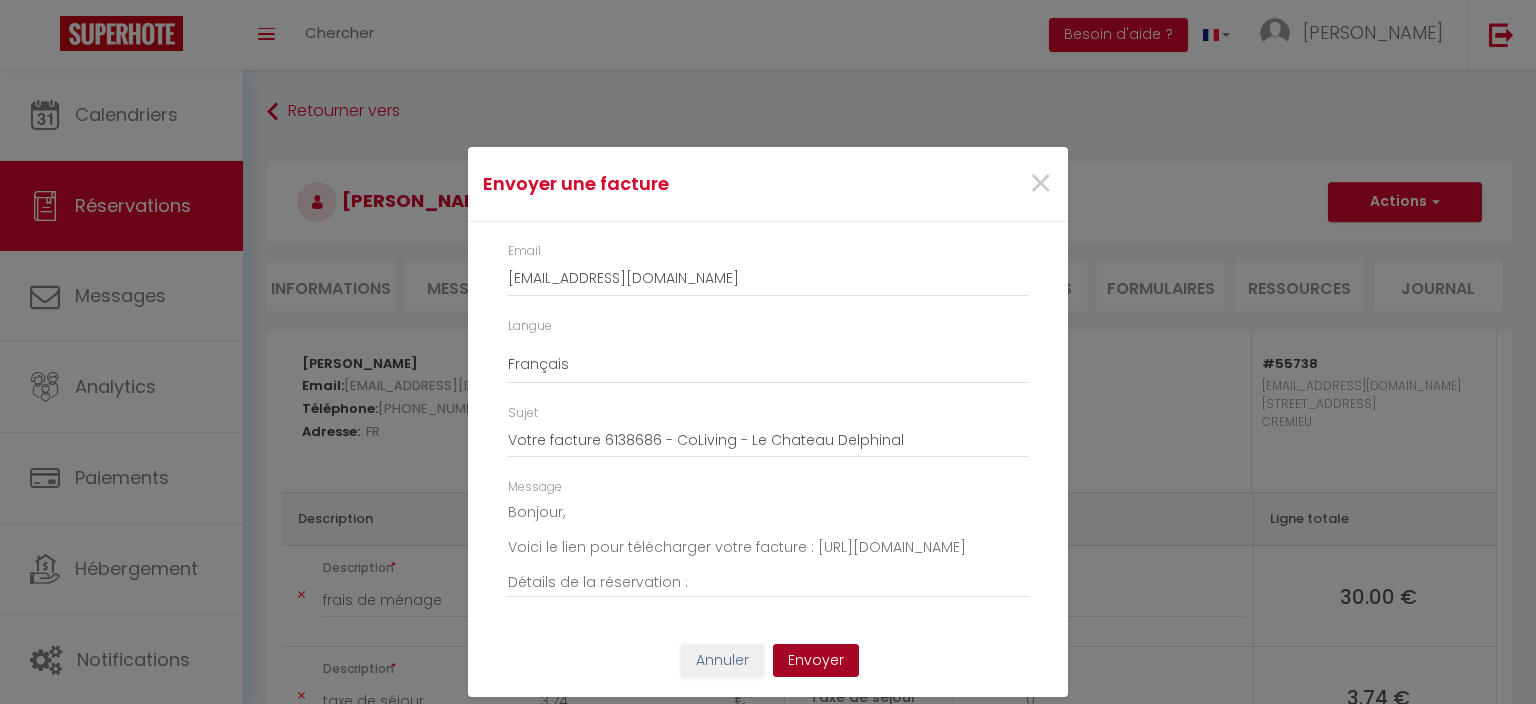 click on "Envoyer" at bounding box center (816, 661) 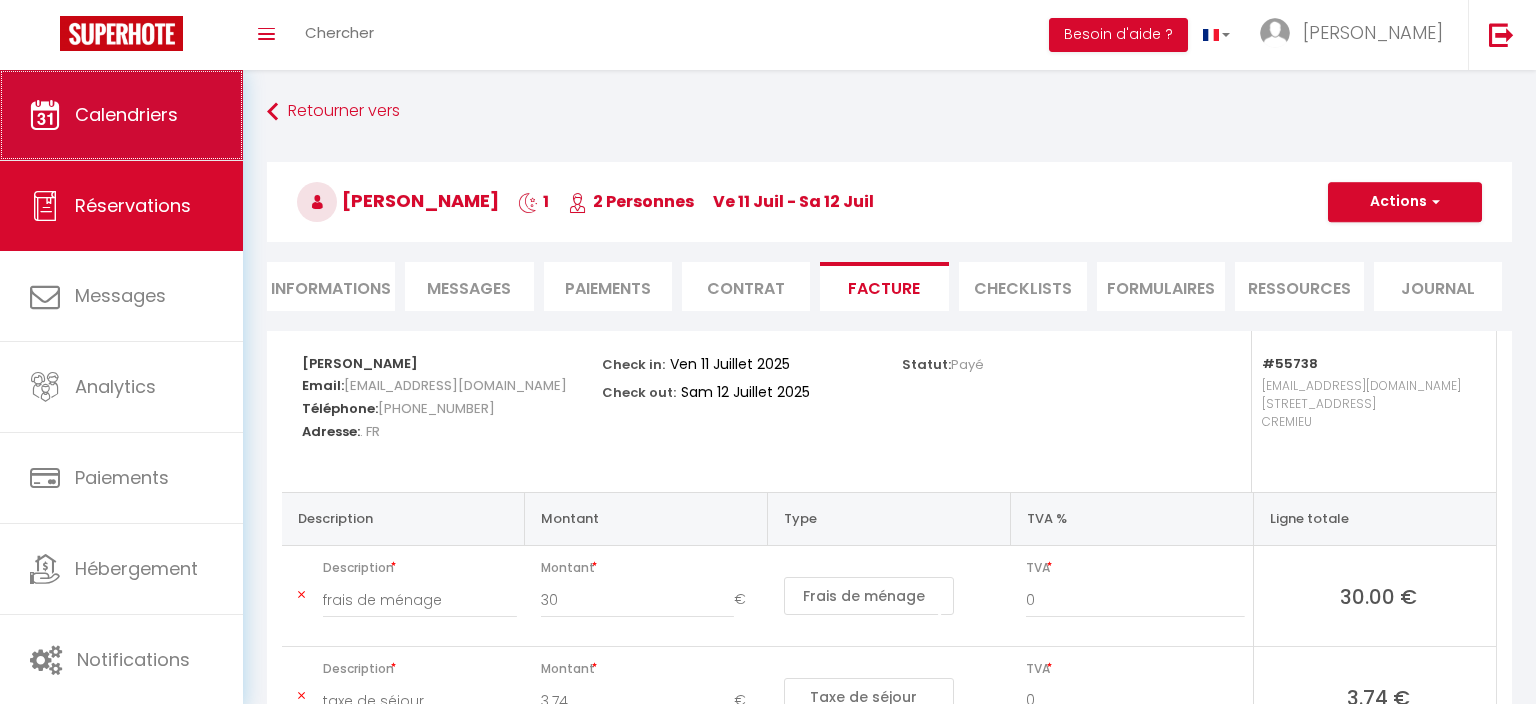 click on "Calendriers" at bounding box center [121, 115] 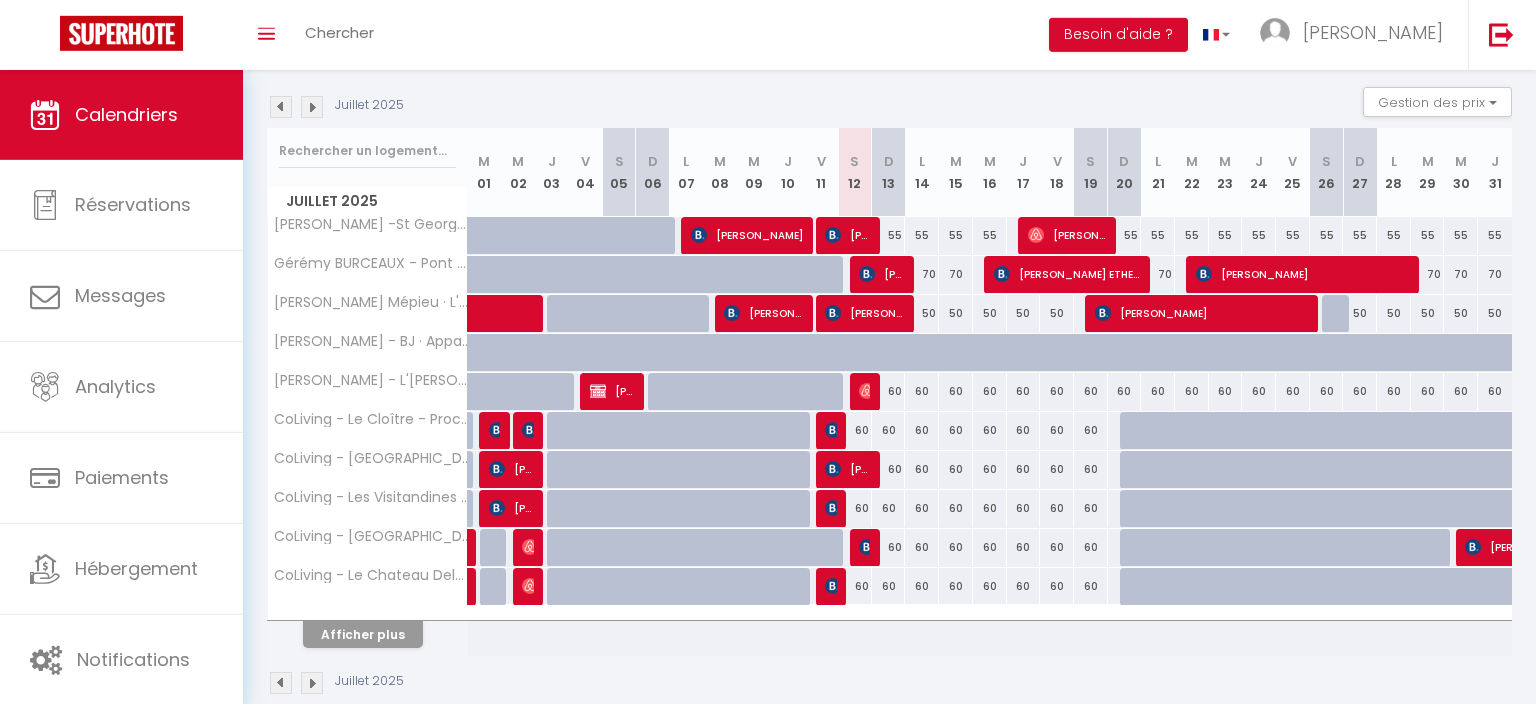 scroll, scrollTop: 211, scrollLeft: 0, axis: vertical 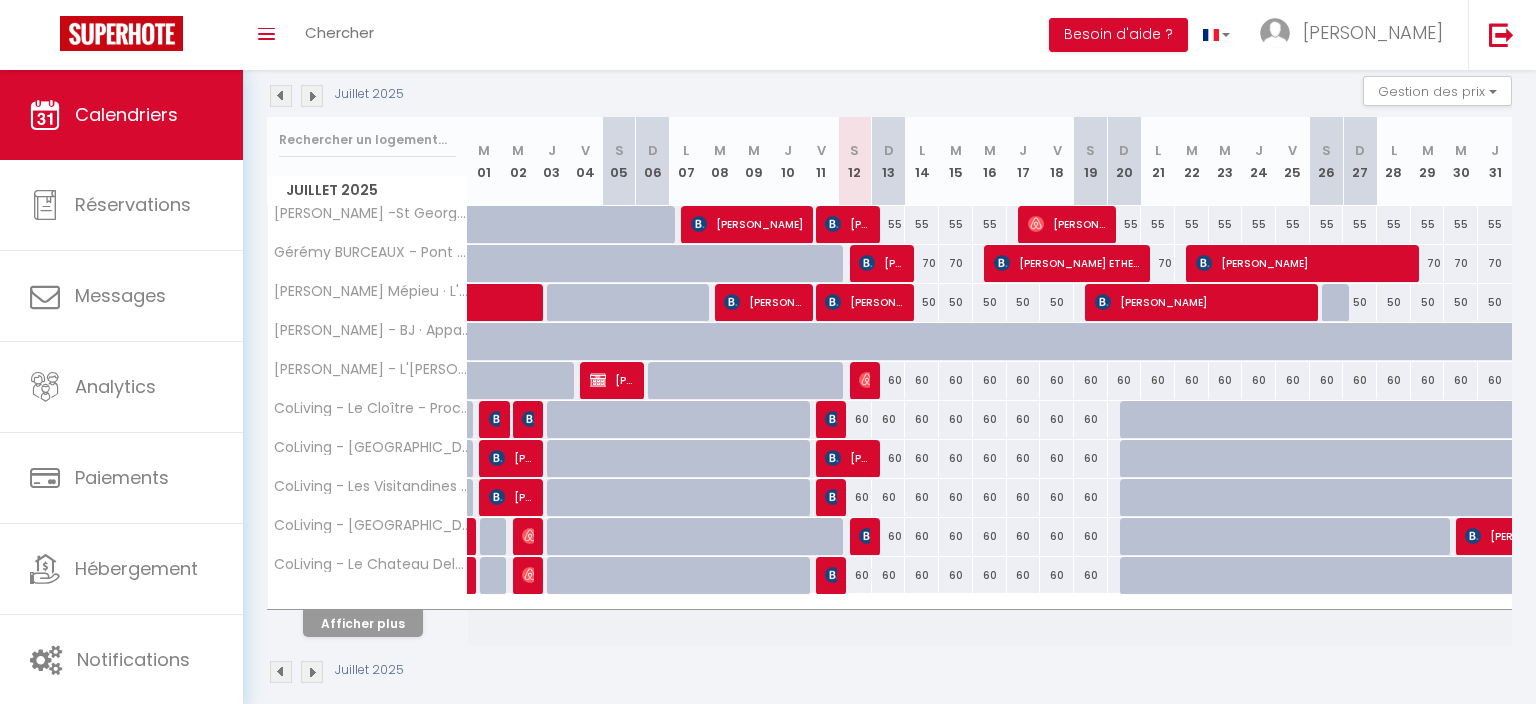 click at bounding box center (867, 536) 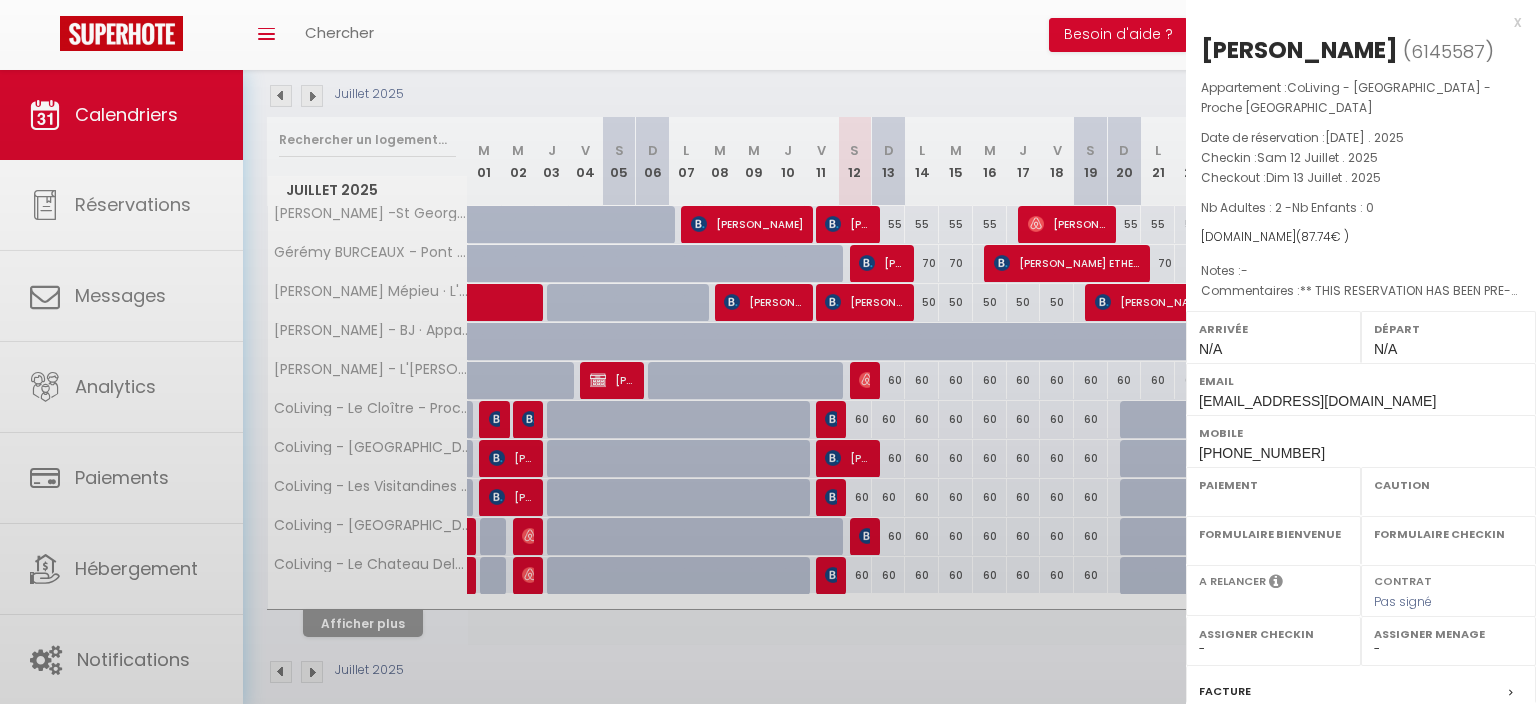 select on "OK" 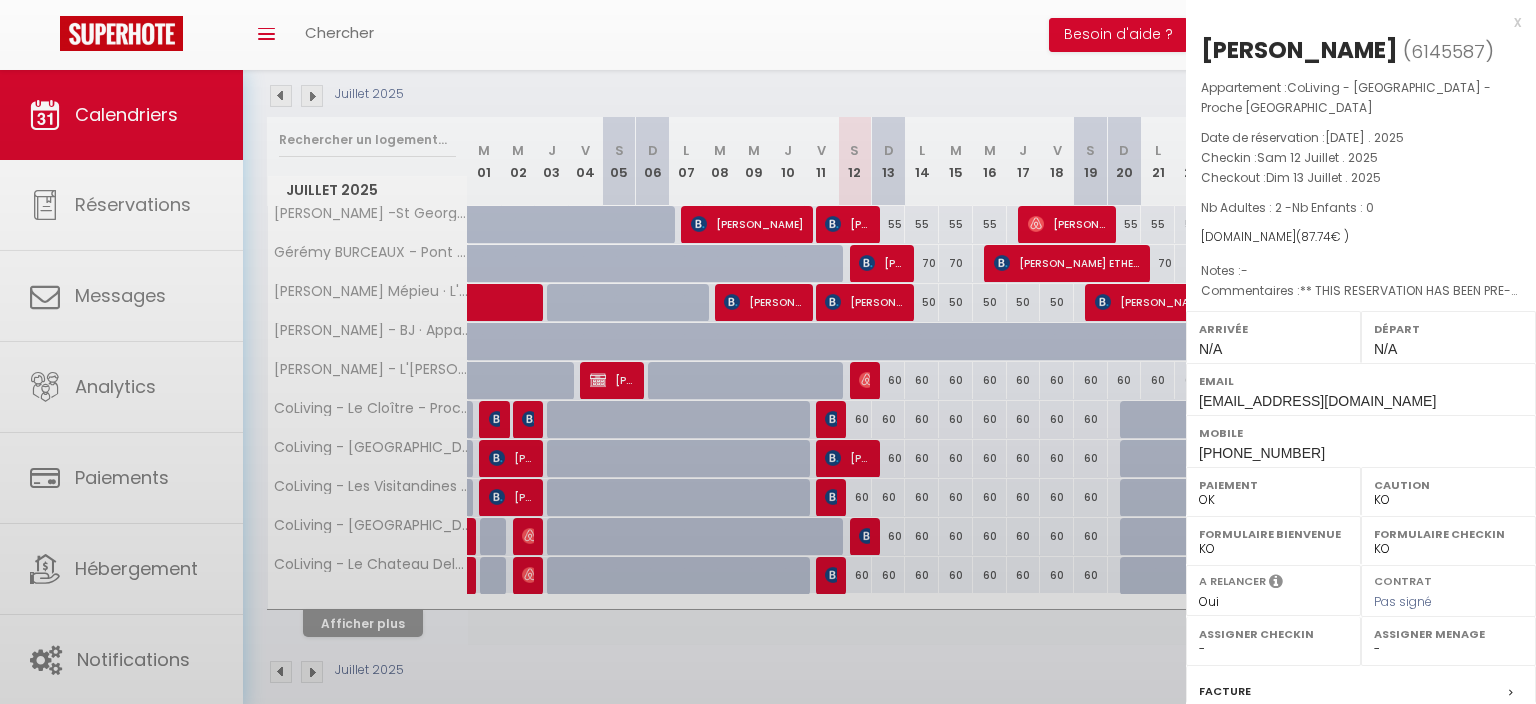 scroll, scrollTop: 225, scrollLeft: 0, axis: vertical 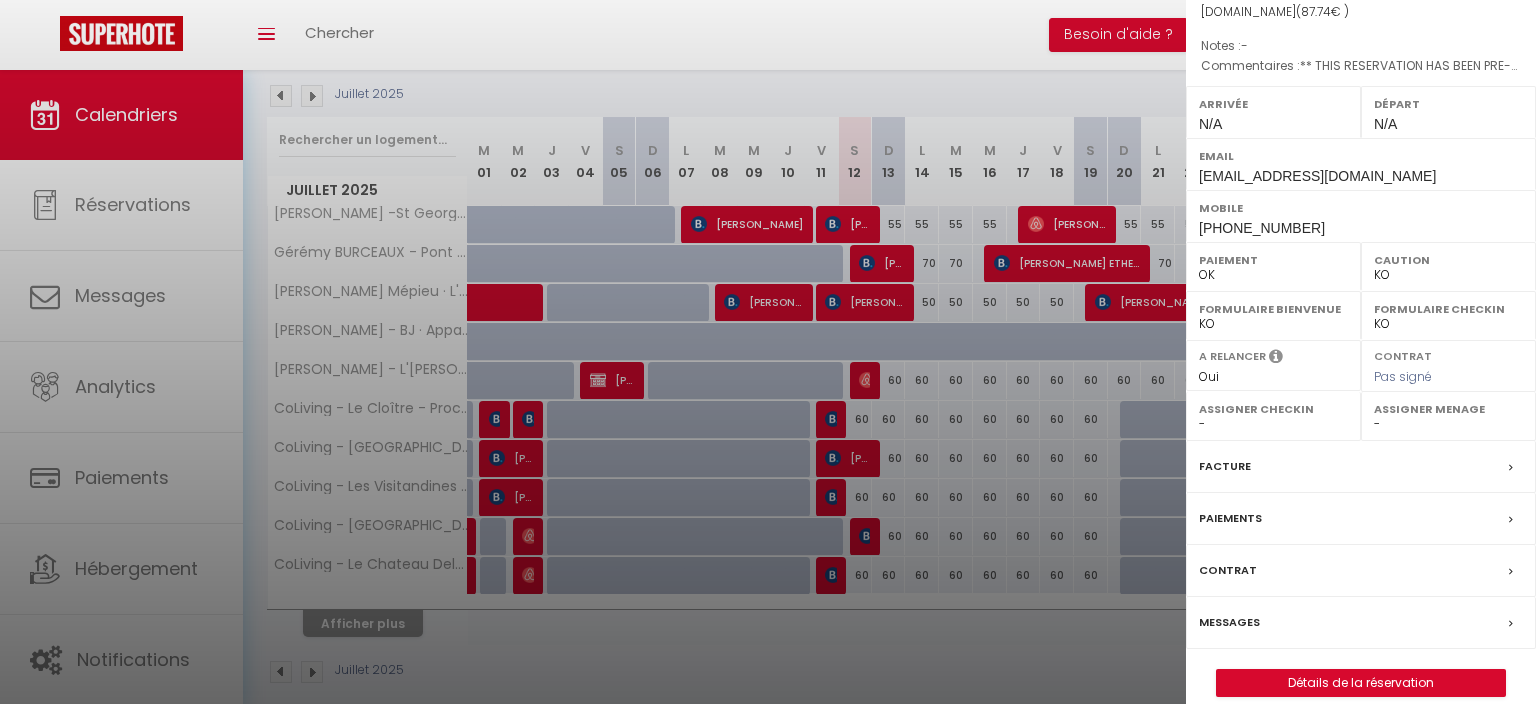 select on "42439" 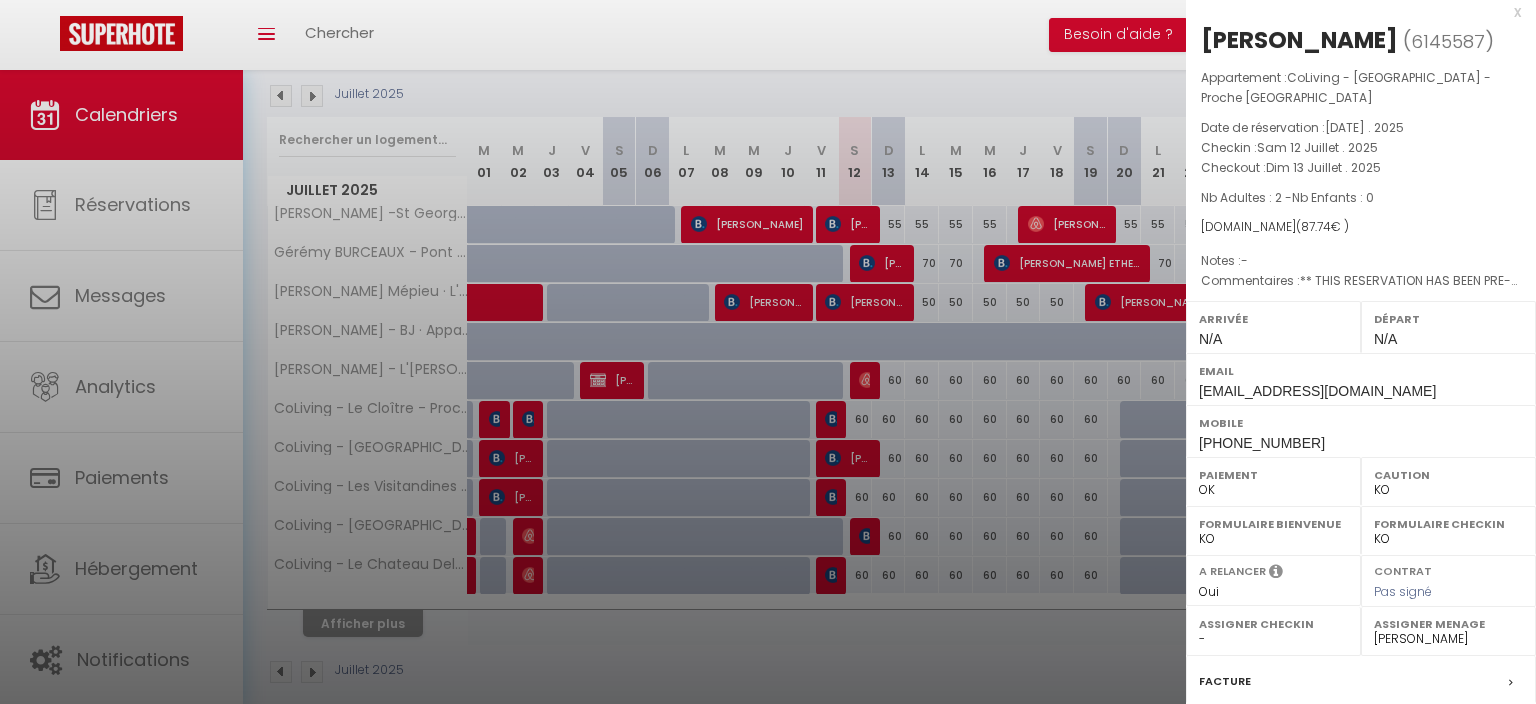 scroll, scrollTop: 0, scrollLeft: 0, axis: both 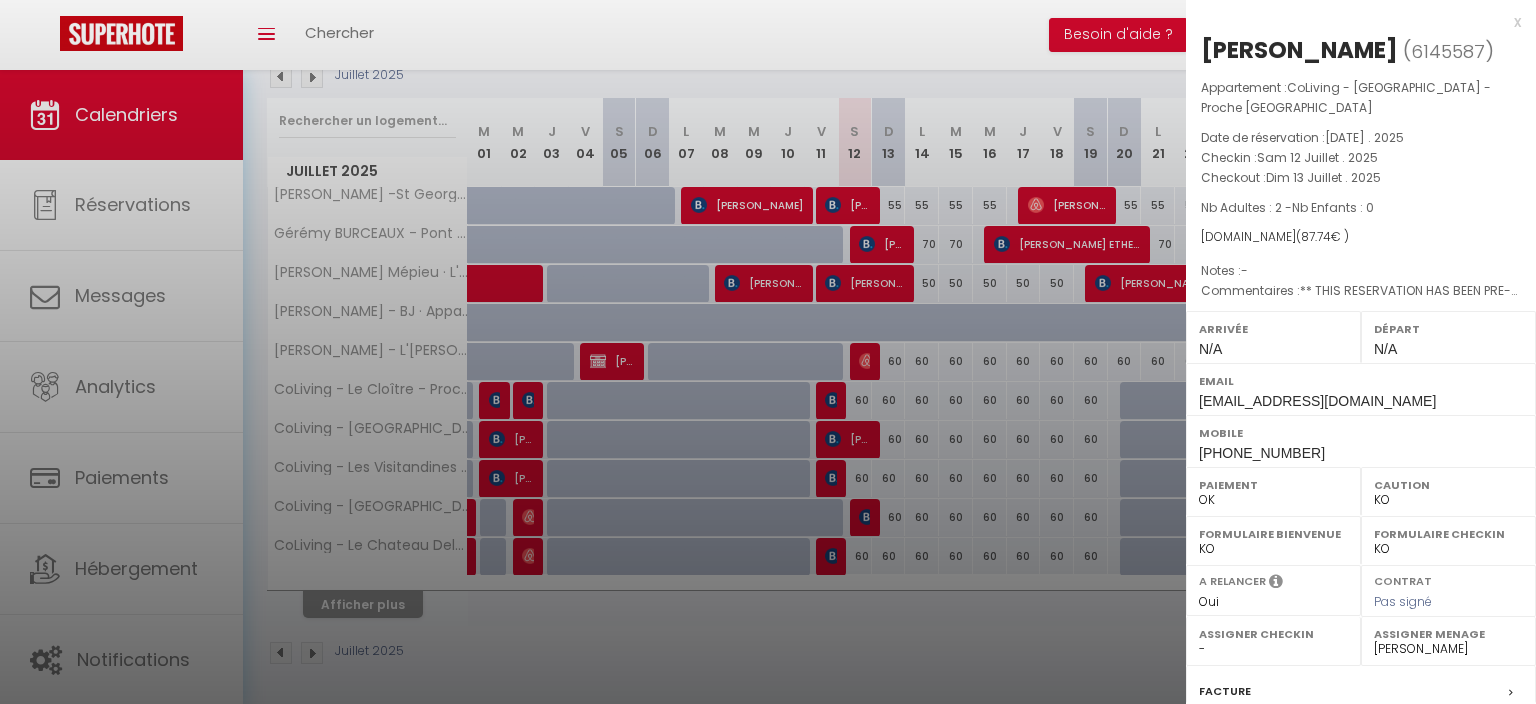 click at bounding box center (768, 352) 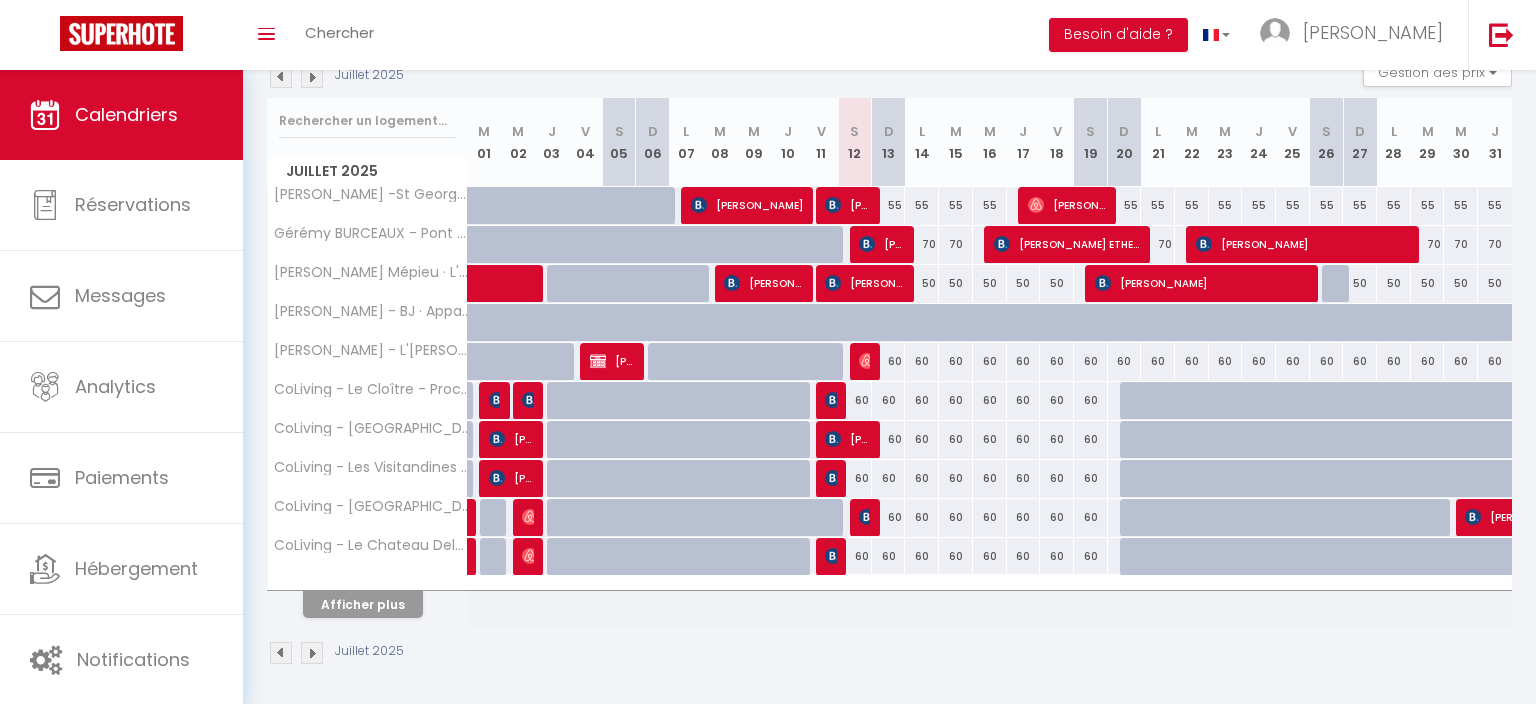 click at bounding box center (867, 244) 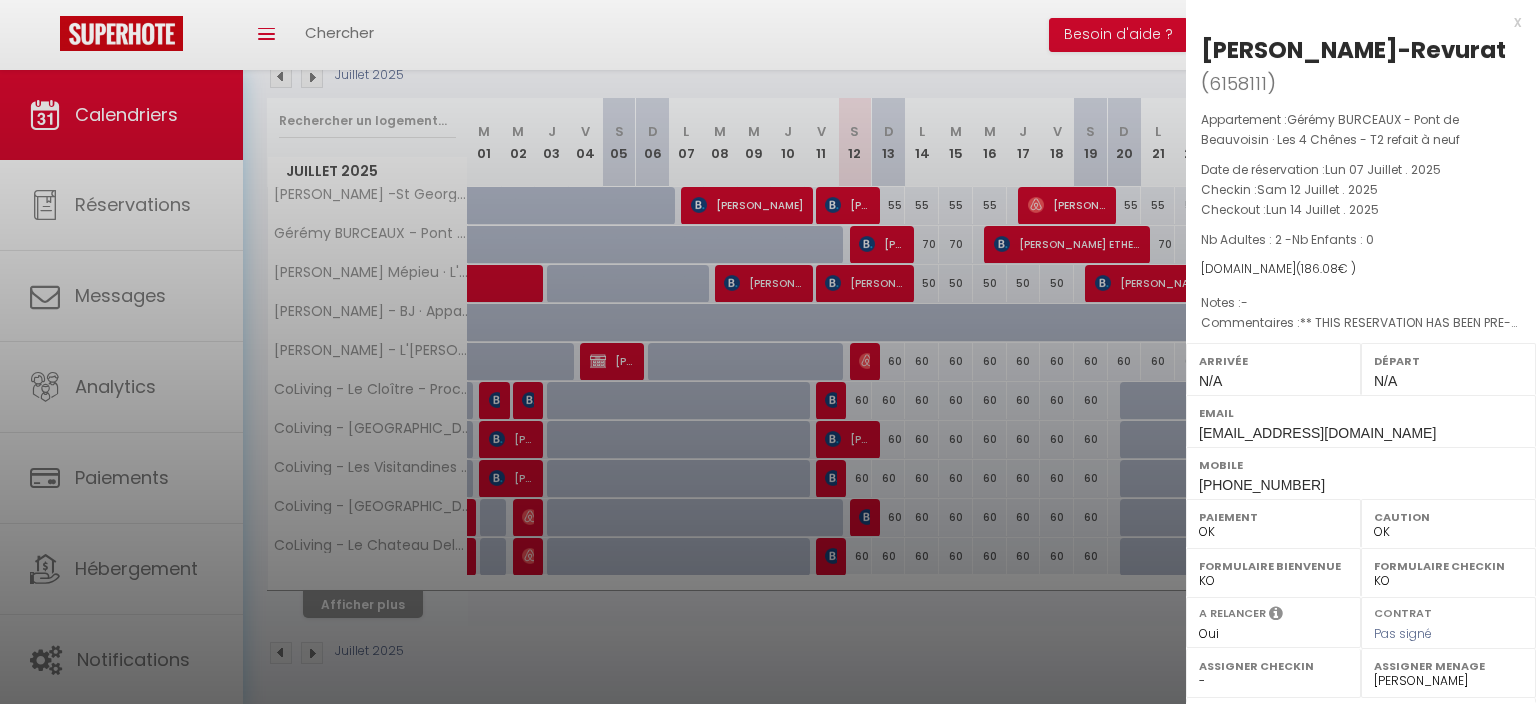 click at bounding box center (768, 352) 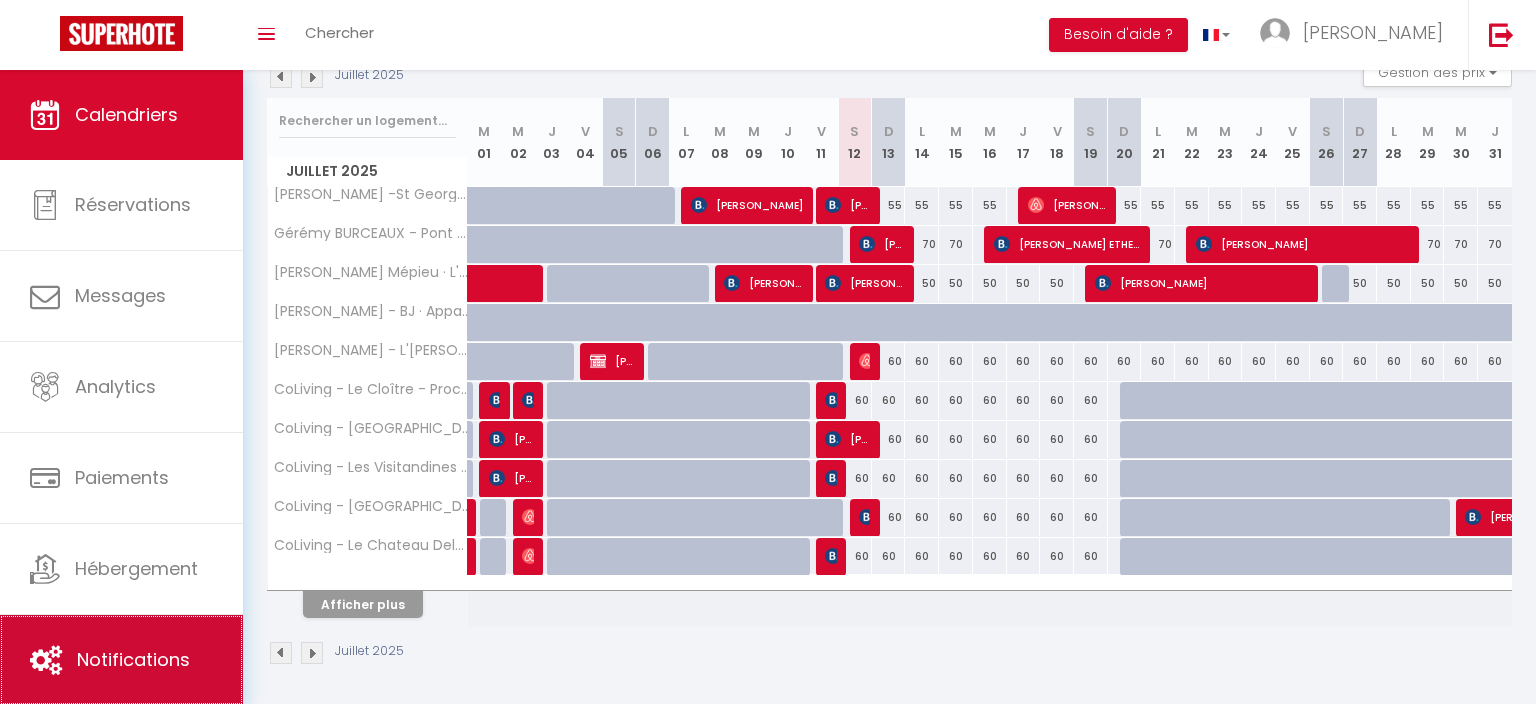 click on "Notifications" at bounding box center [133, 659] 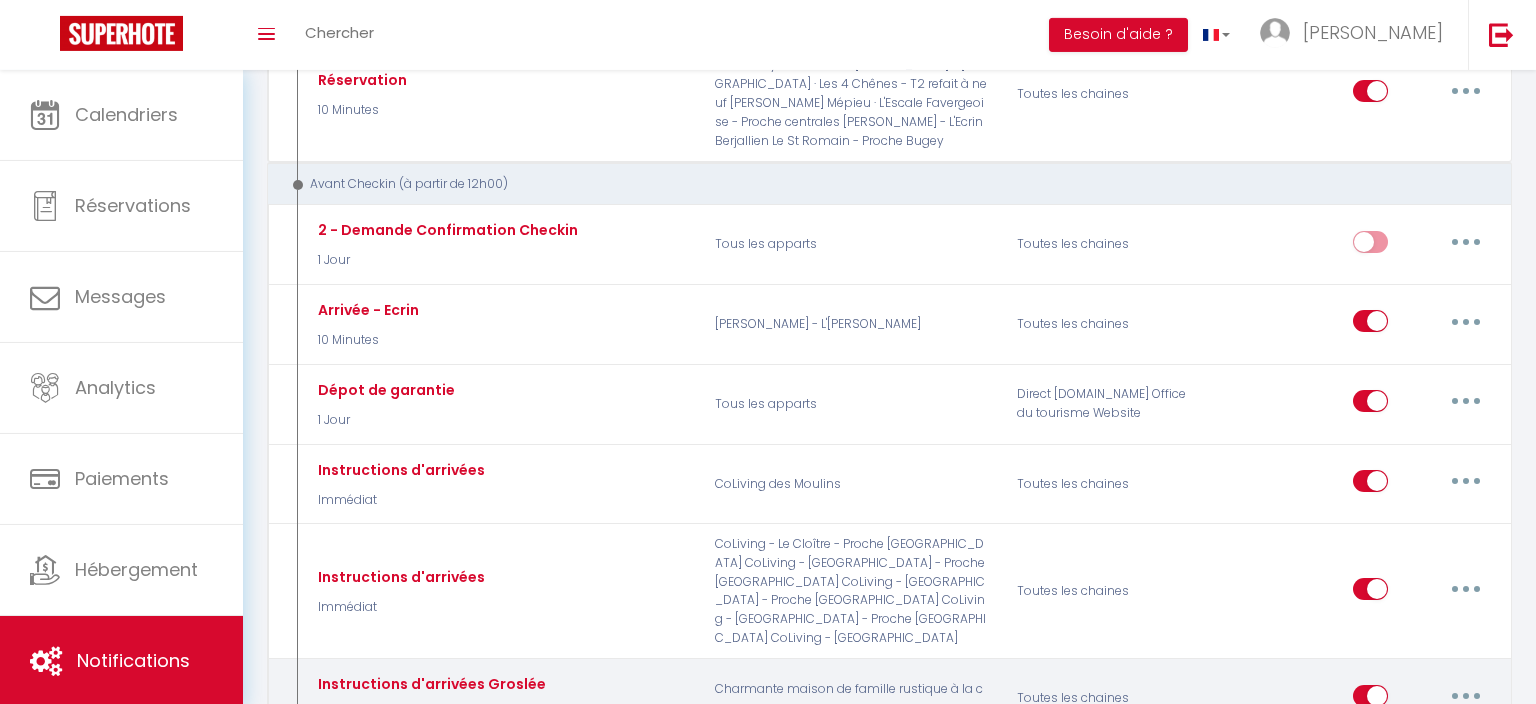 scroll, scrollTop: 950, scrollLeft: 0, axis: vertical 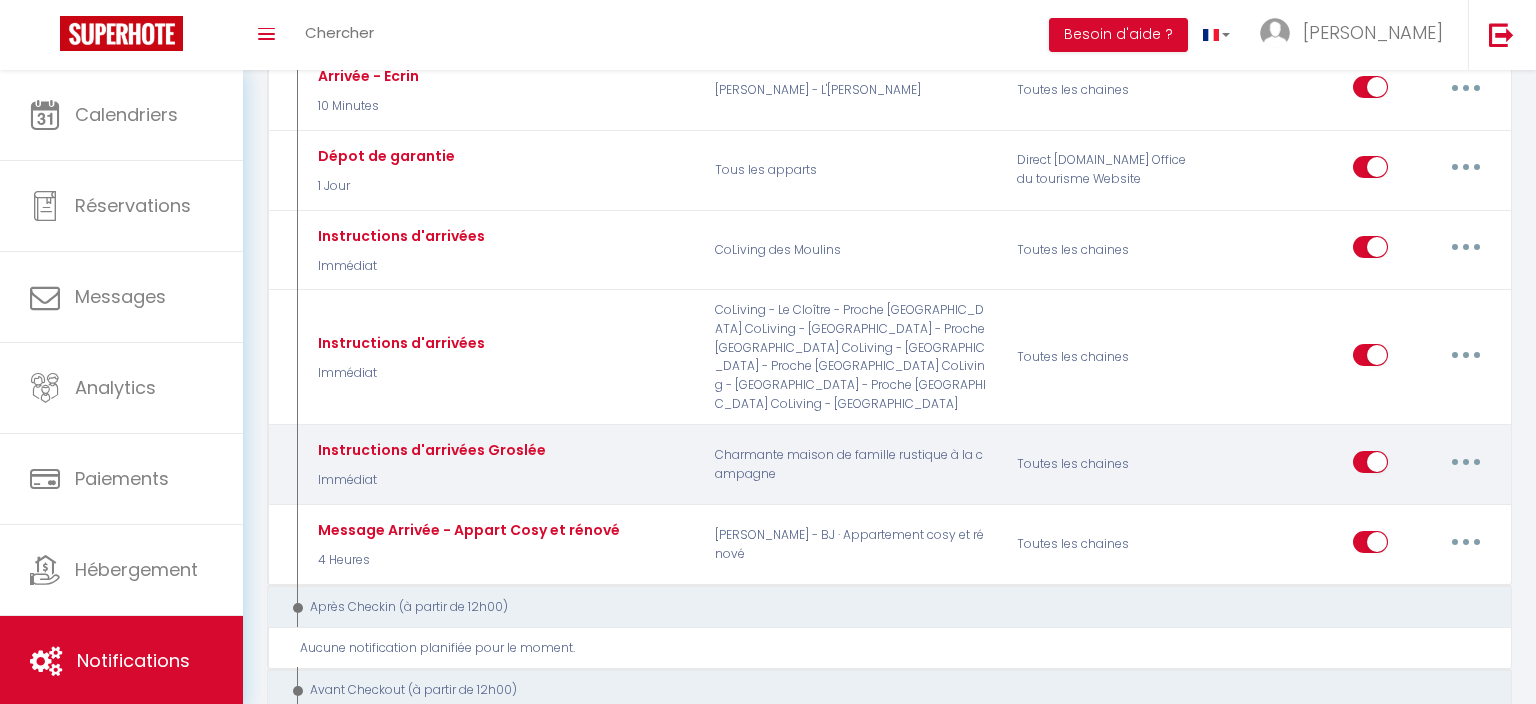 click at bounding box center (1466, 462) 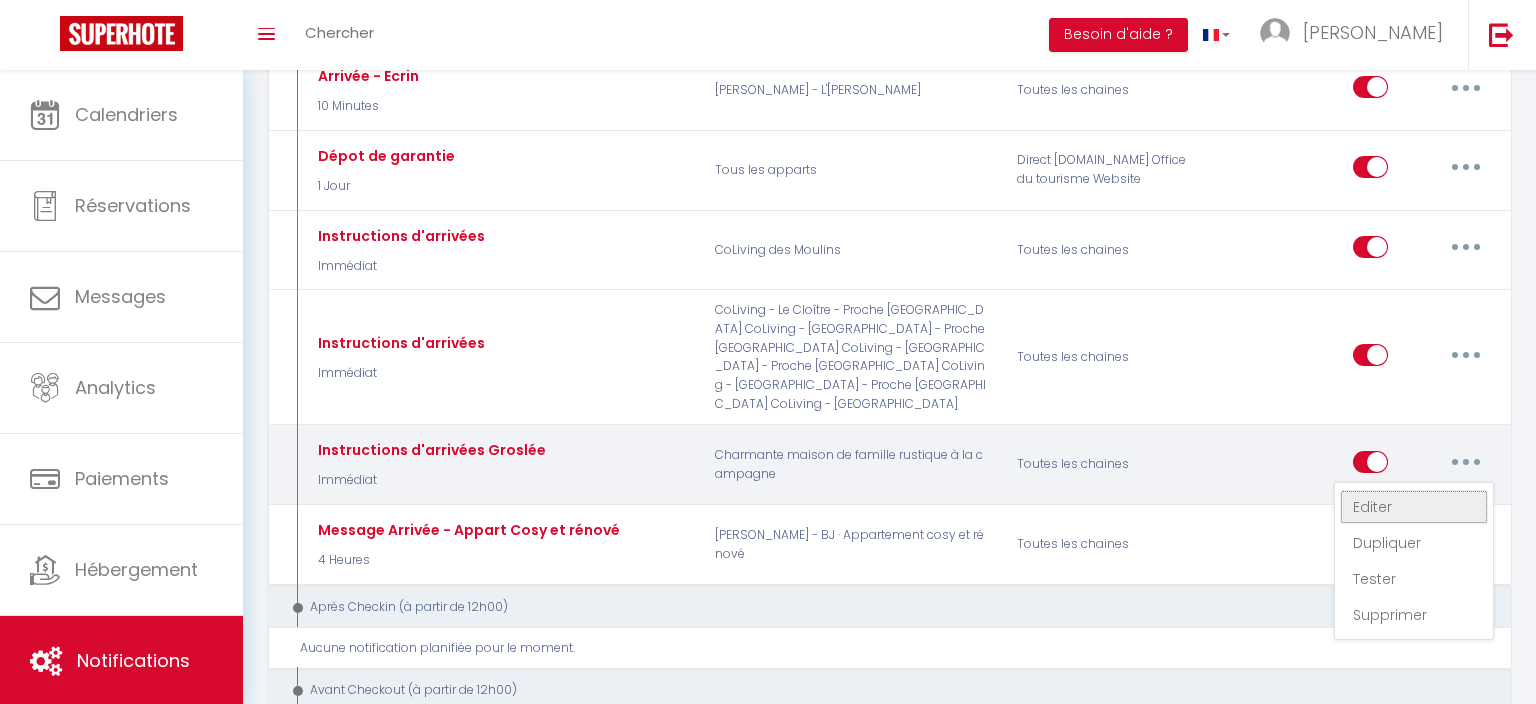click on "Editer" at bounding box center (1414, 507) 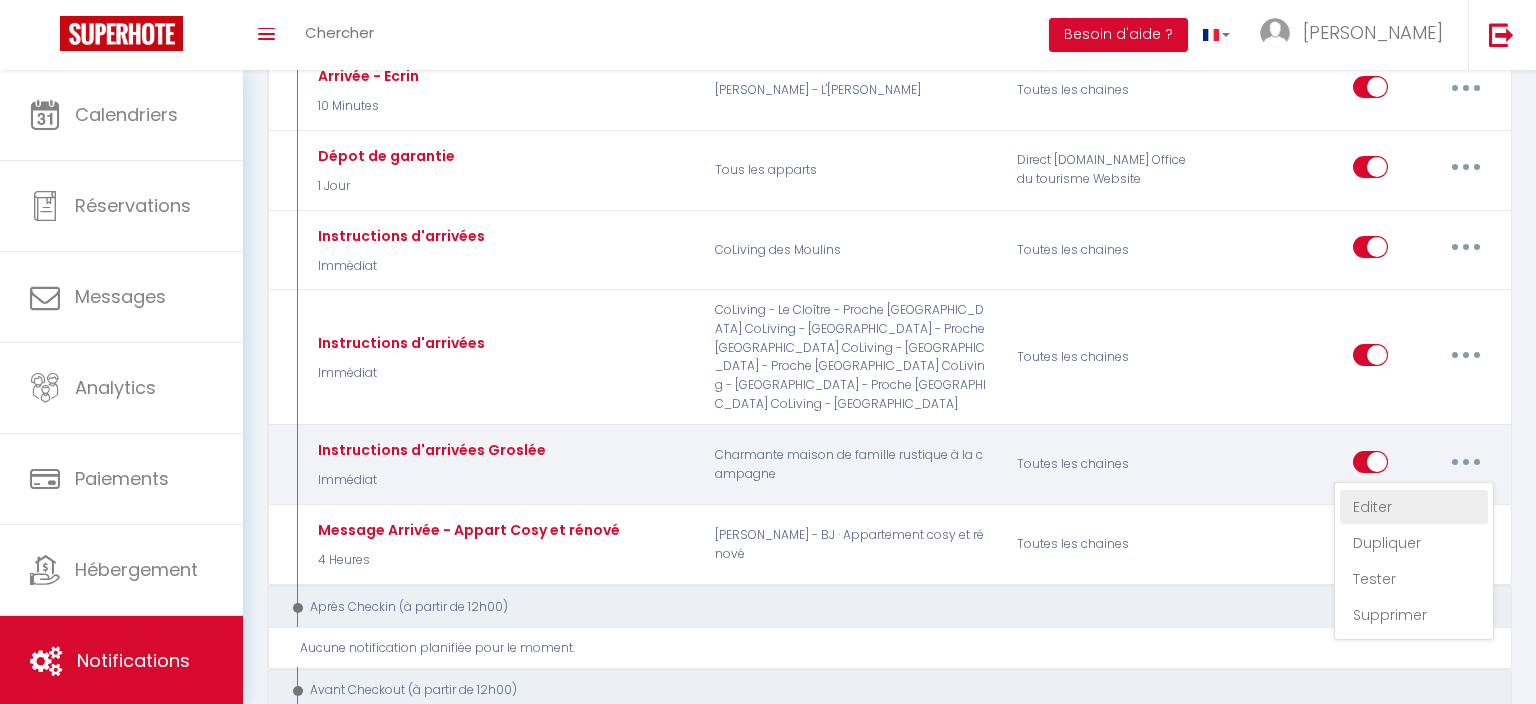 type on "Instructions d'arrivées Groslée" 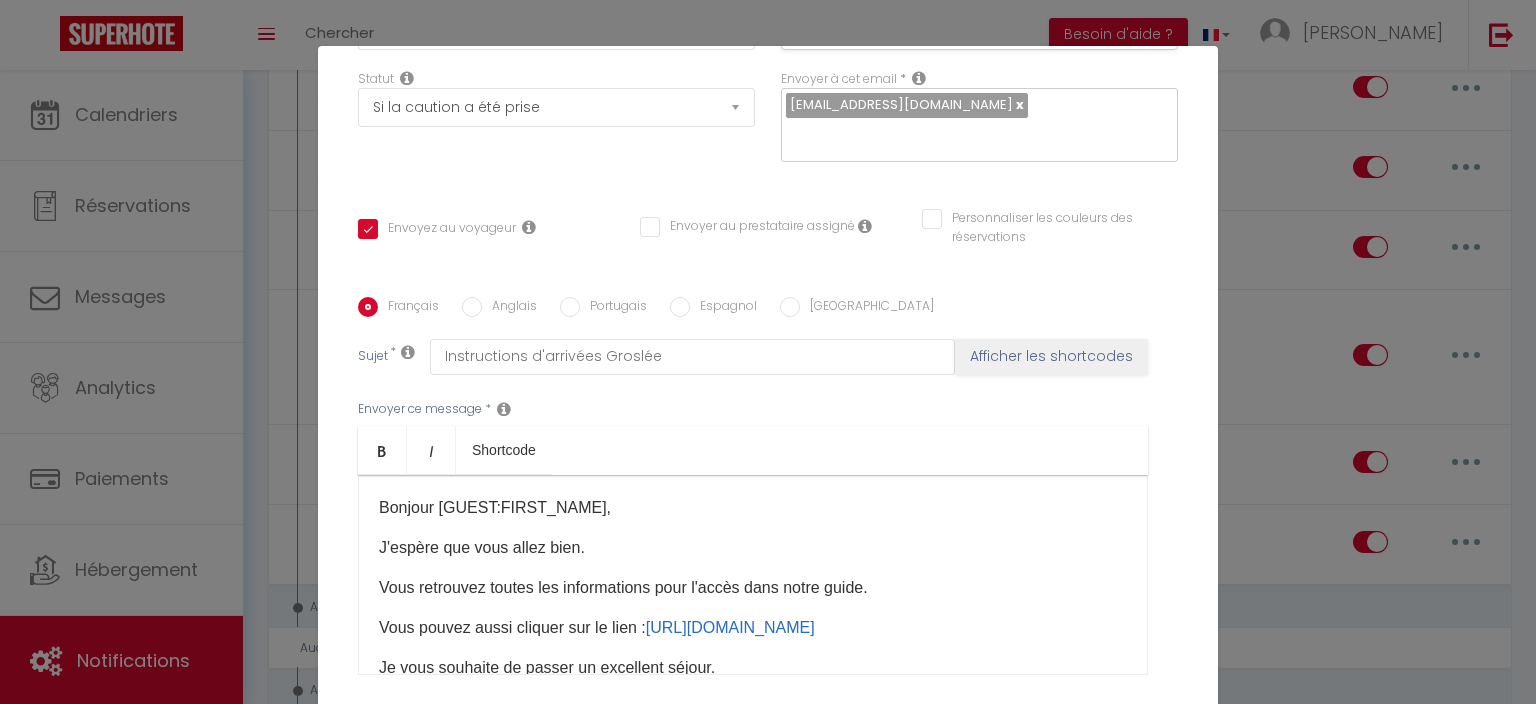 scroll, scrollTop: 392, scrollLeft: 0, axis: vertical 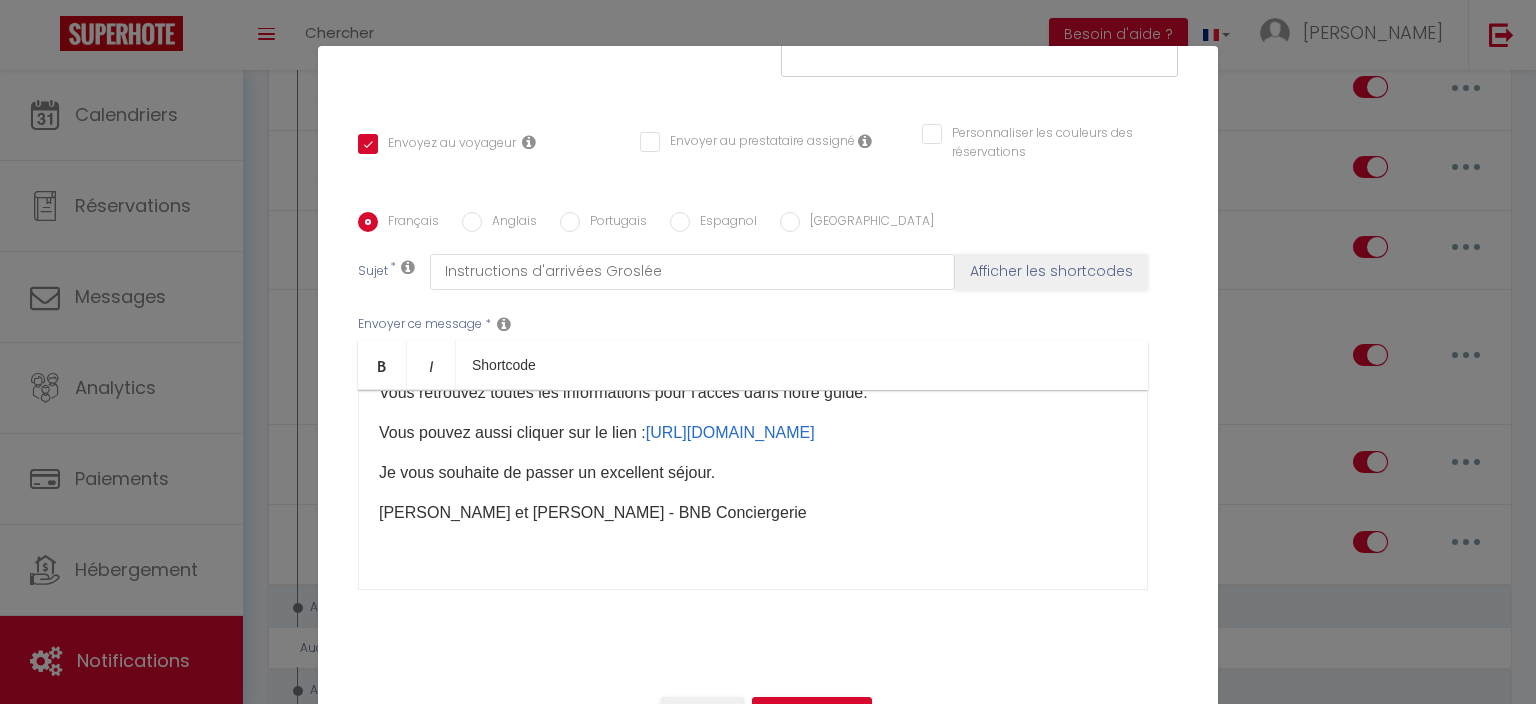 click on "Vous pouvez aussi cliquer sur le lien :  [URL][DOMAIN_NAME] ​" at bounding box center (753, 433) 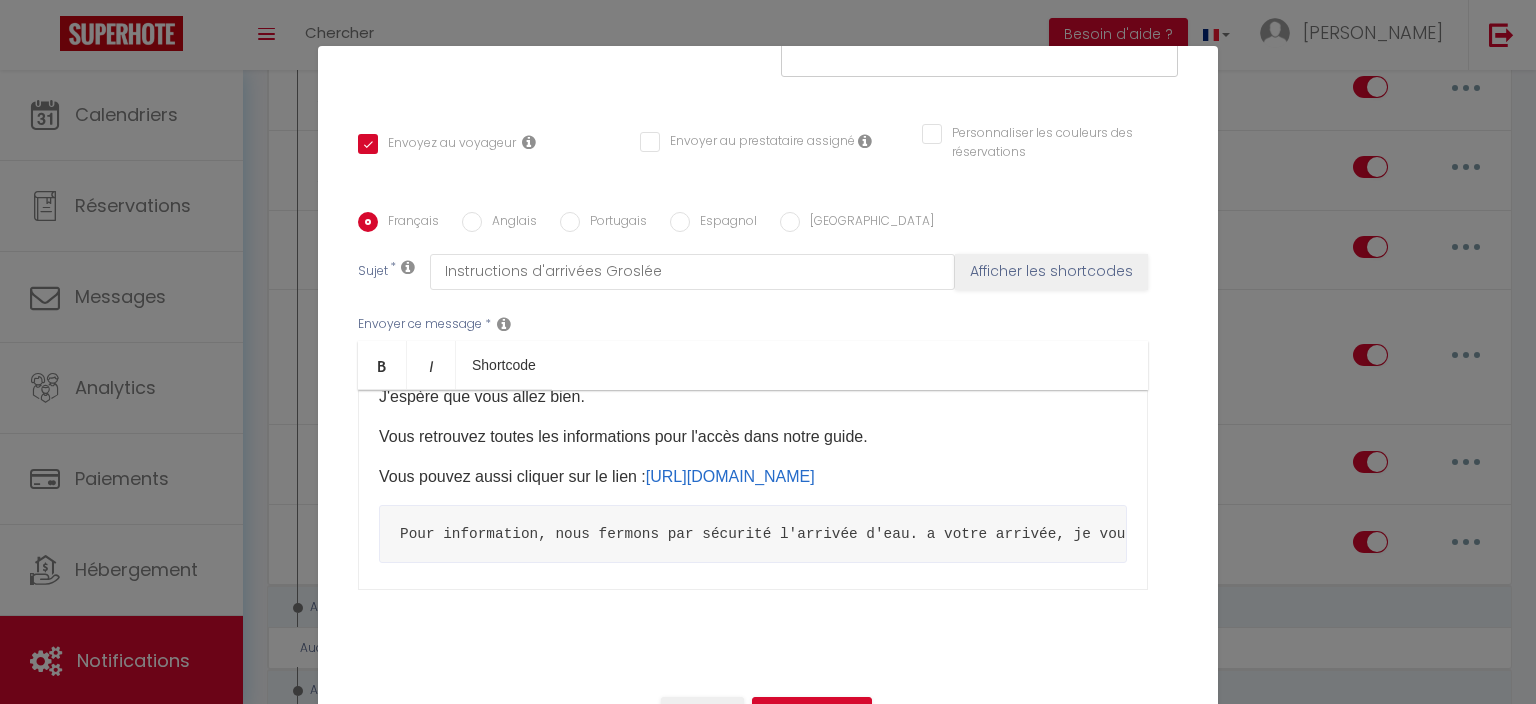 scroll, scrollTop: 177, scrollLeft: 0, axis: vertical 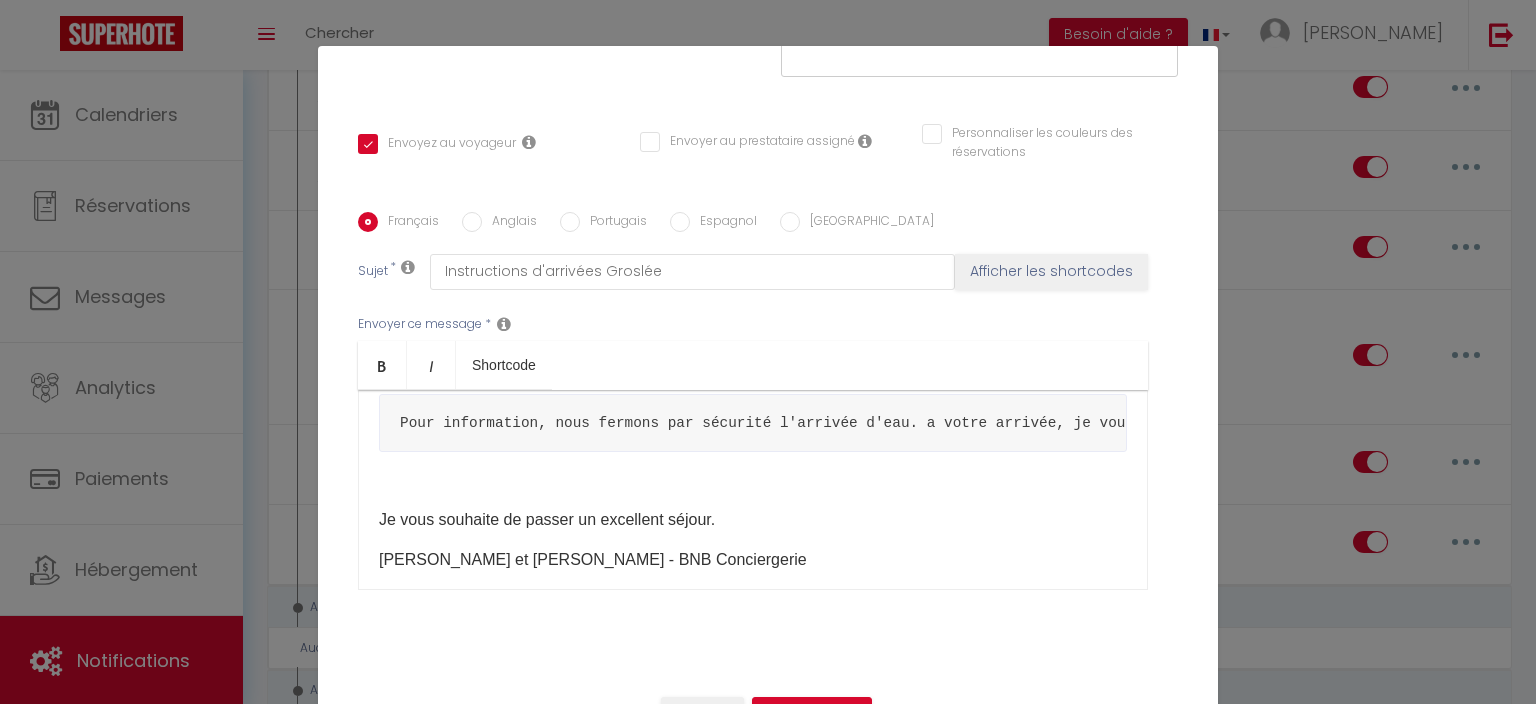 click at bounding box center (753, 480) 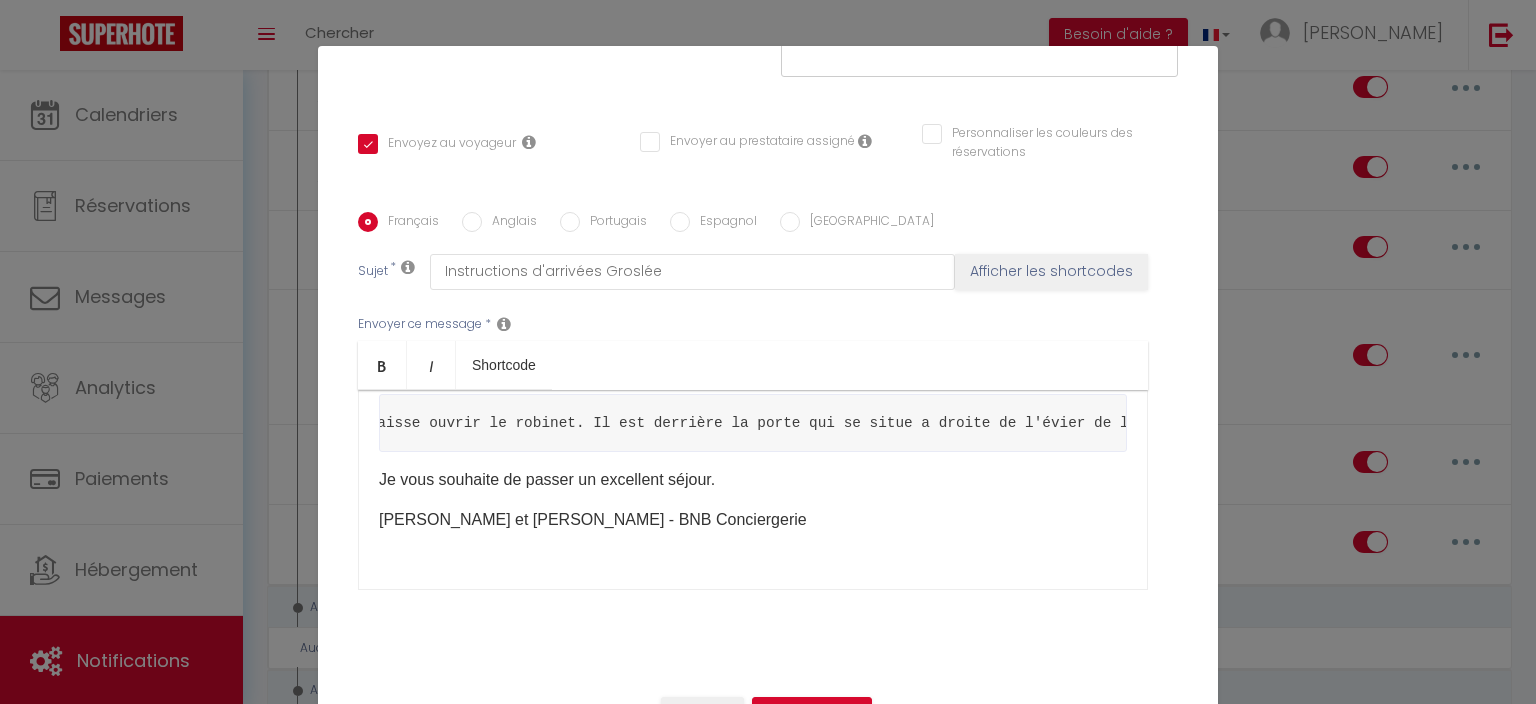 scroll, scrollTop: 0, scrollLeft: 750, axis: horizontal 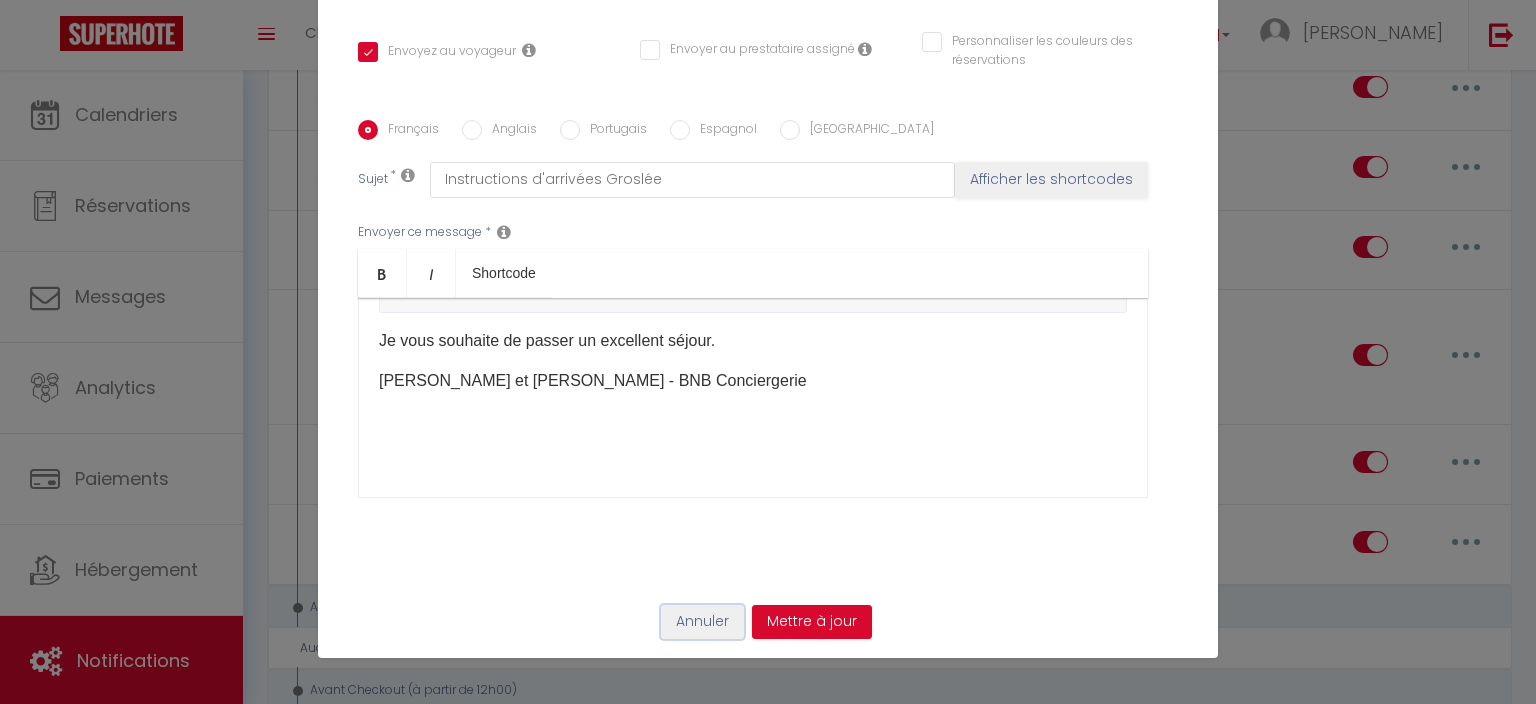 click on "Annuler" at bounding box center [702, 622] 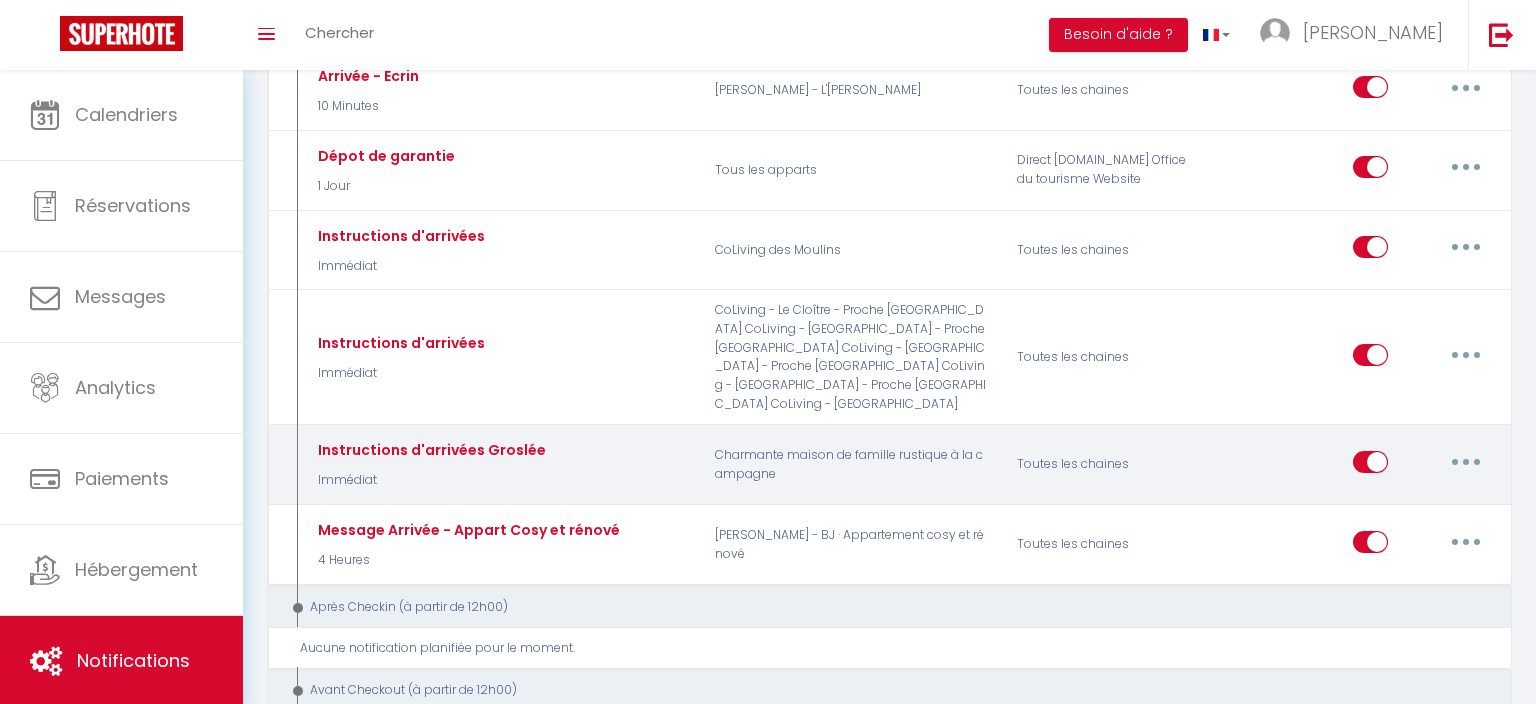 click at bounding box center (1466, 462) 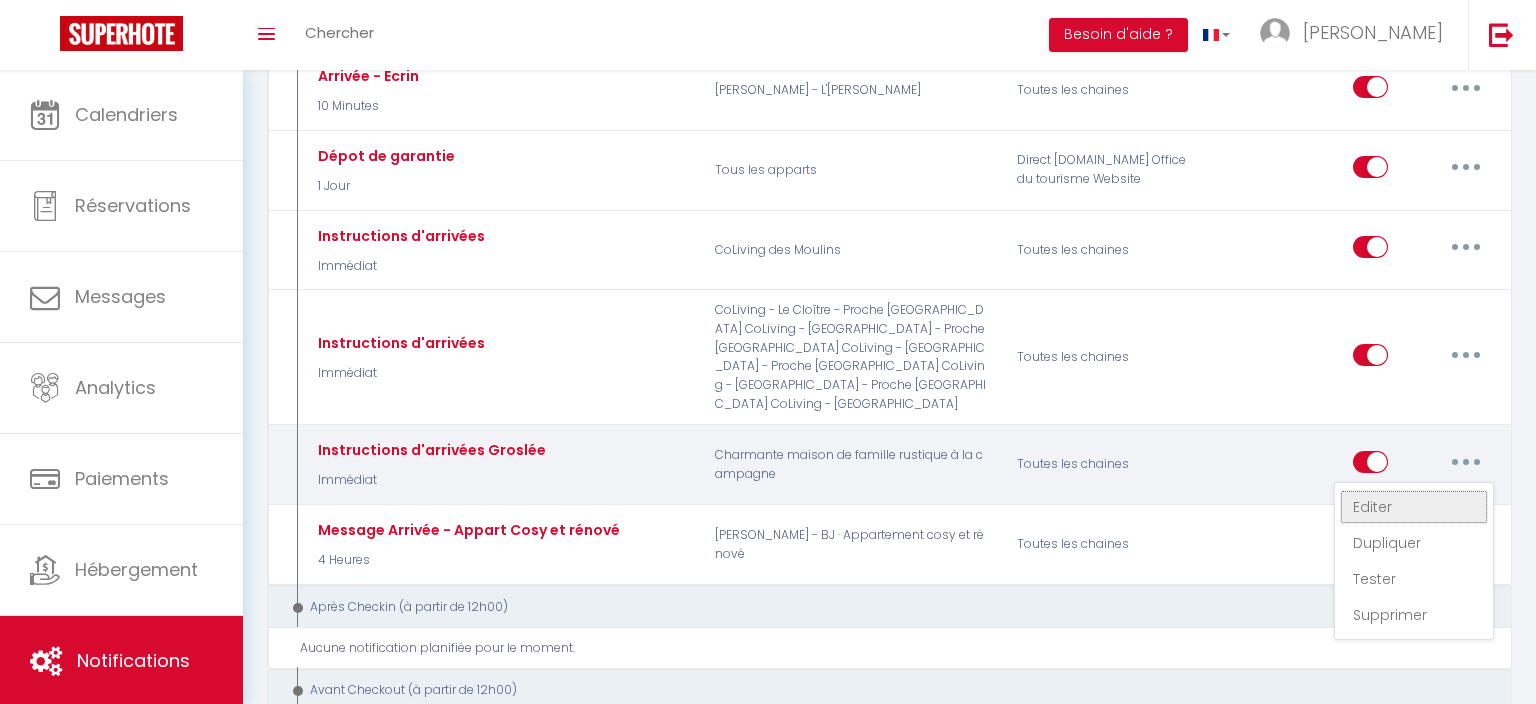 click on "Editer" at bounding box center [1414, 507] 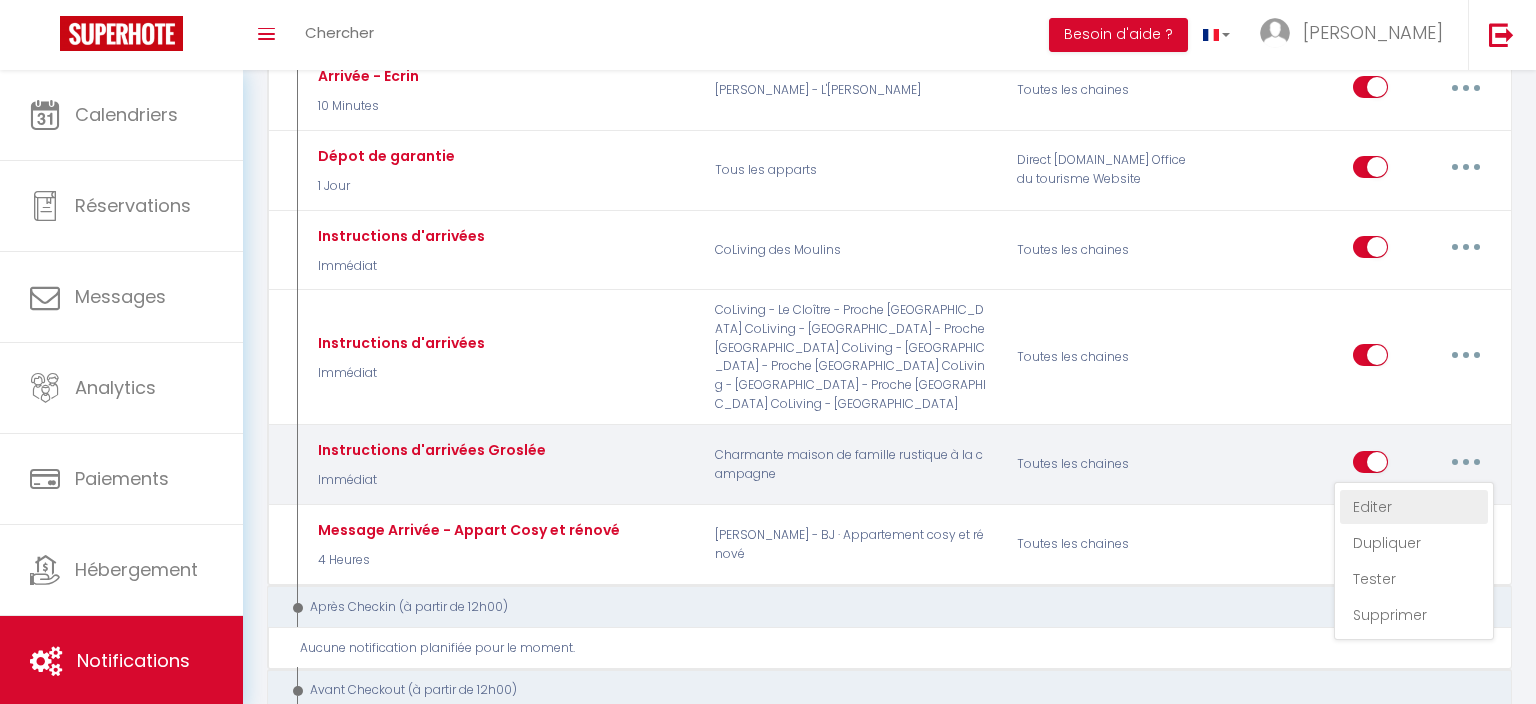 type on "Instructions d'arrivées Groslée" 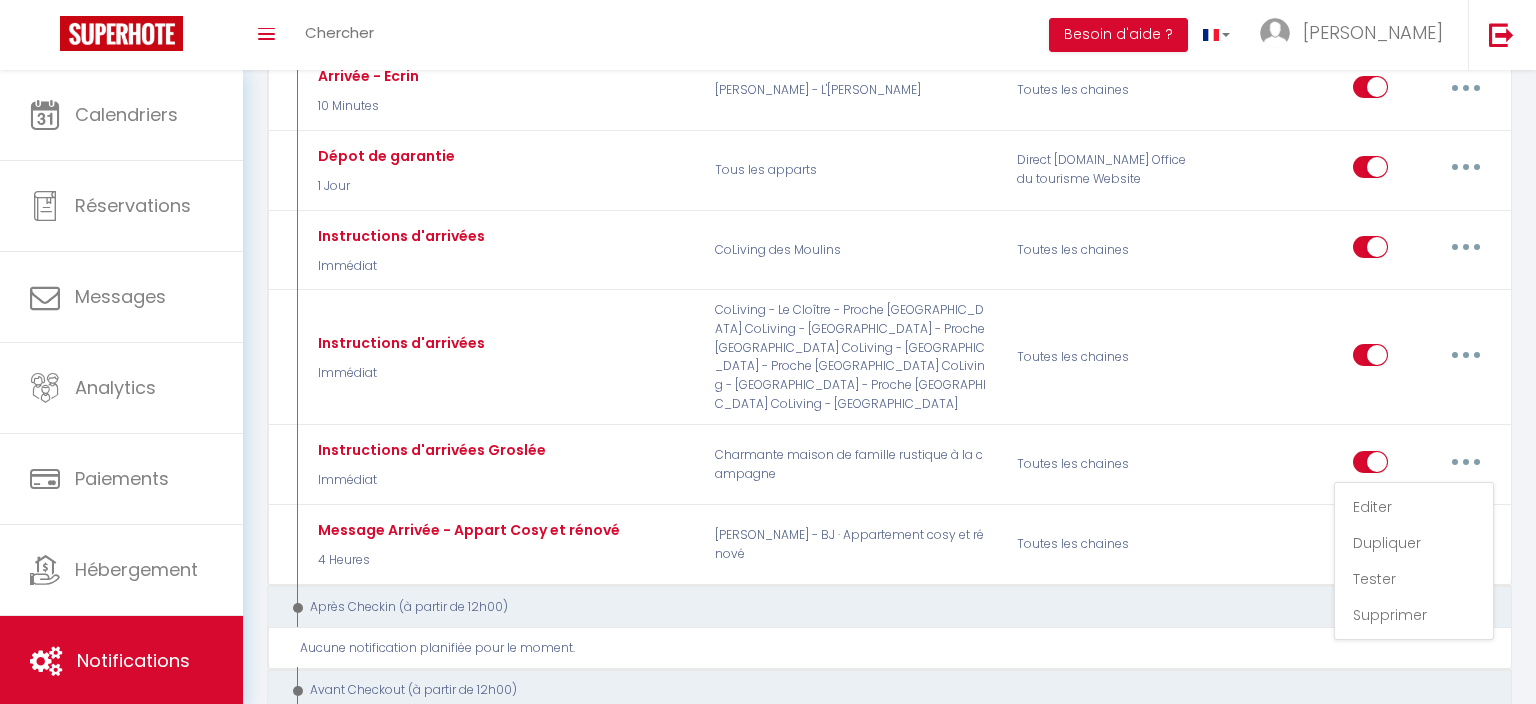 scroll, scrollTop: 174, scrollLeft: 0, axis: vertical 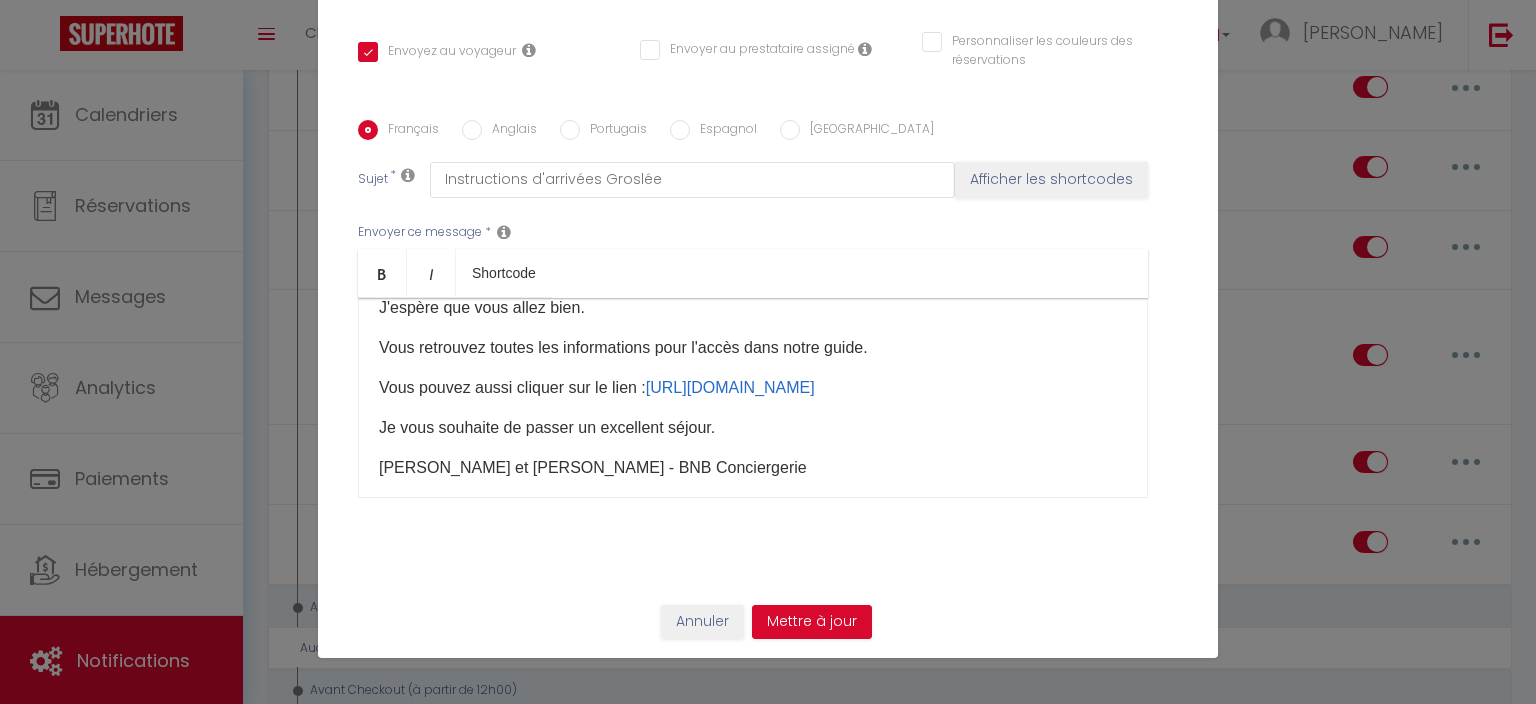 click on "Vous pouvez aussi cliquer sur le lien :  [URL][DOMAIN_NAME] ​" at bounding box center [753, 388] 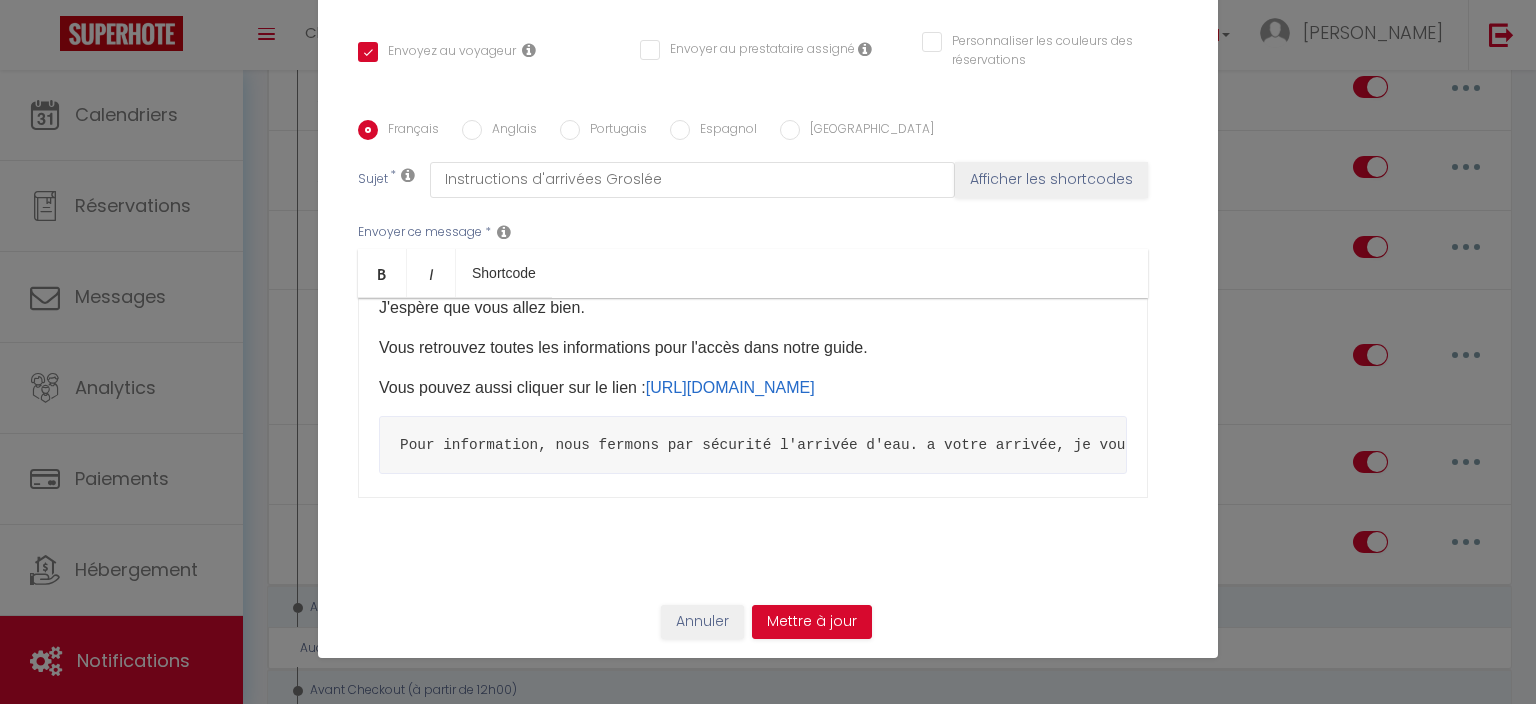 scroll, scrollTop: 0, scrollLeft: 750, axis: horizontal 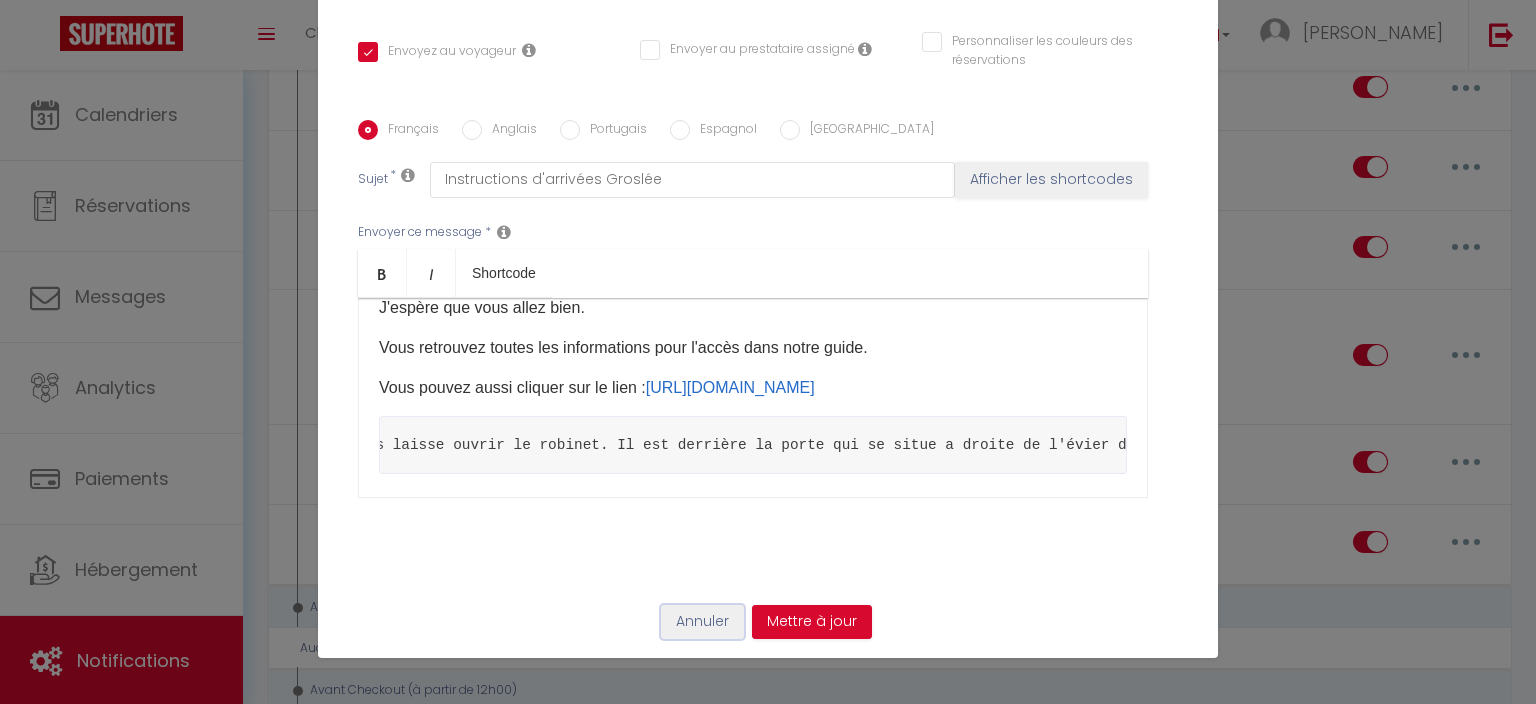 click on "Annuler" at bounding box center [702, 622] 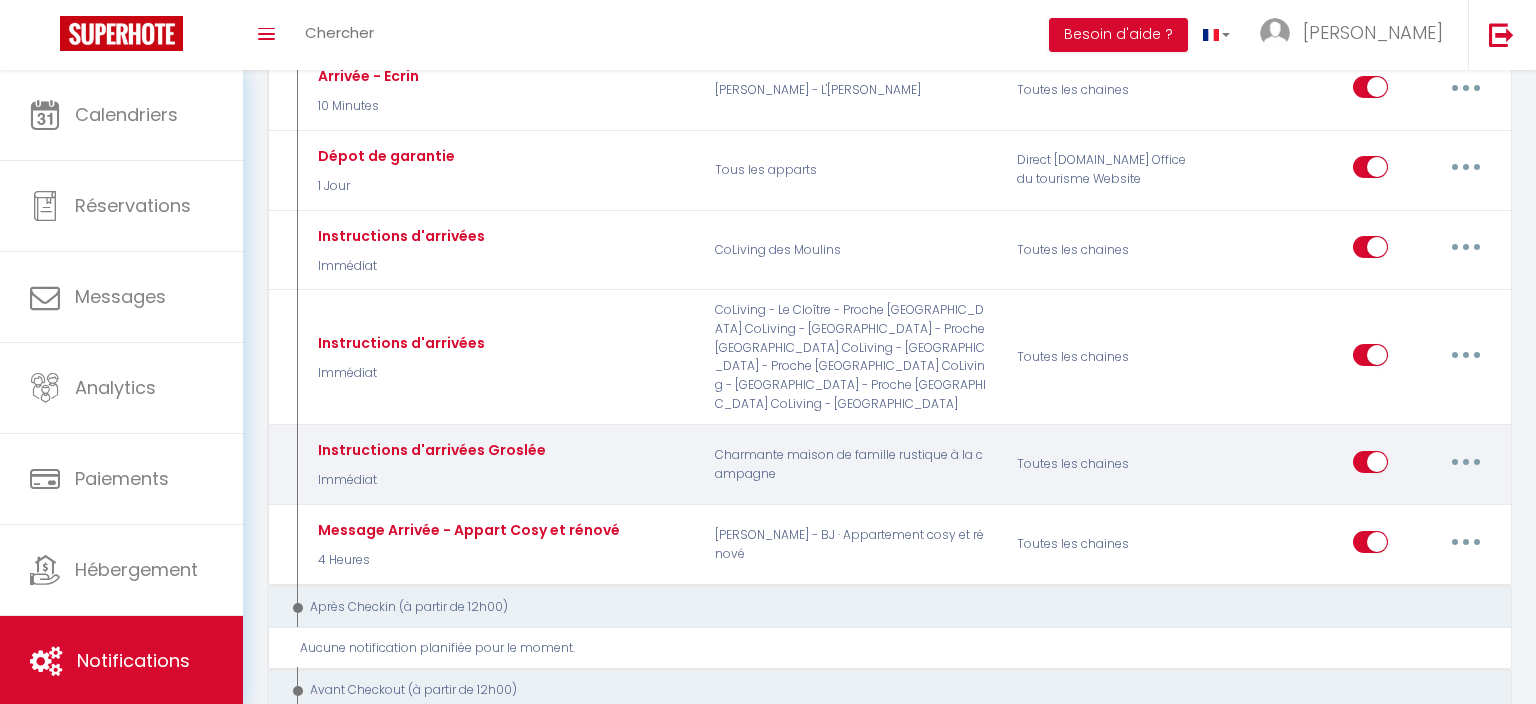 click at bounding box center [1466, 462] 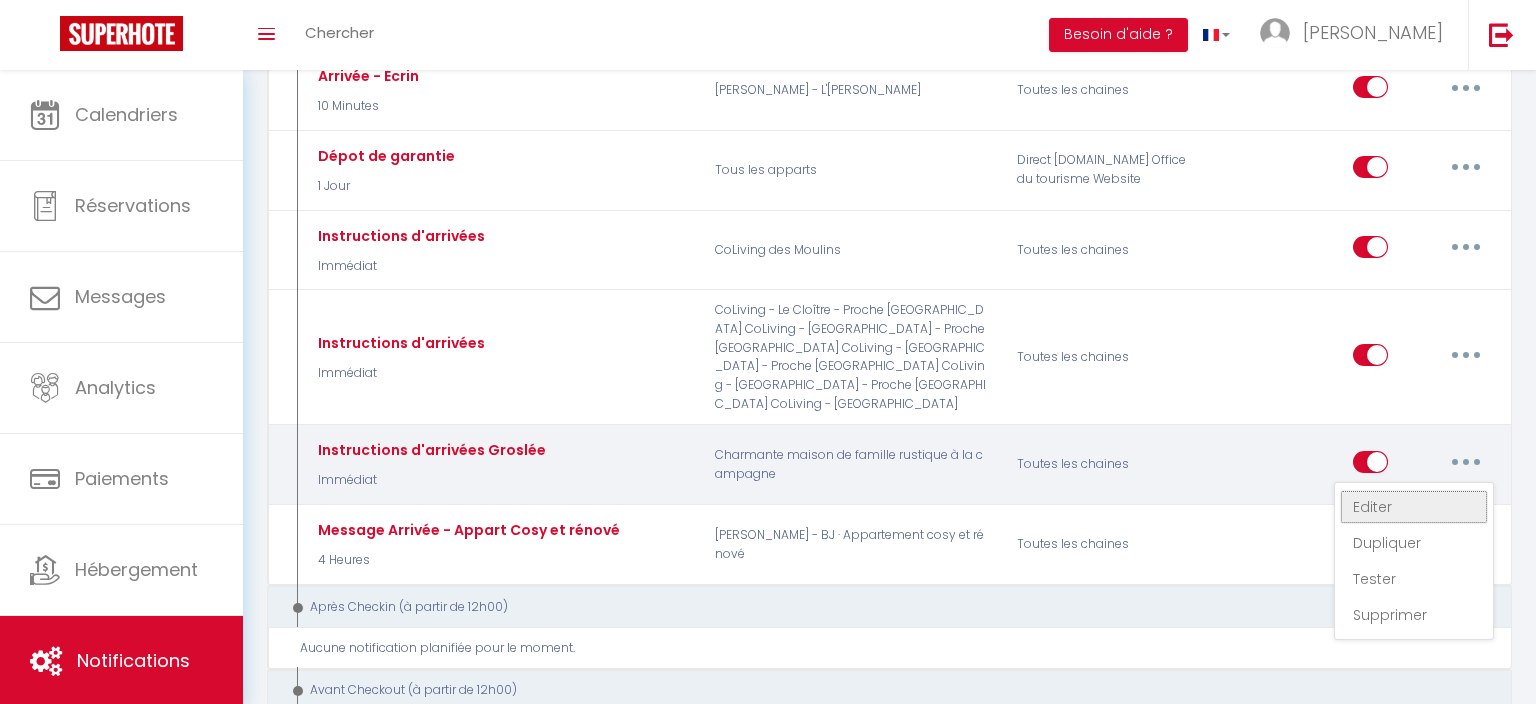 click on "Editer" at bounding box center (1414, 507) 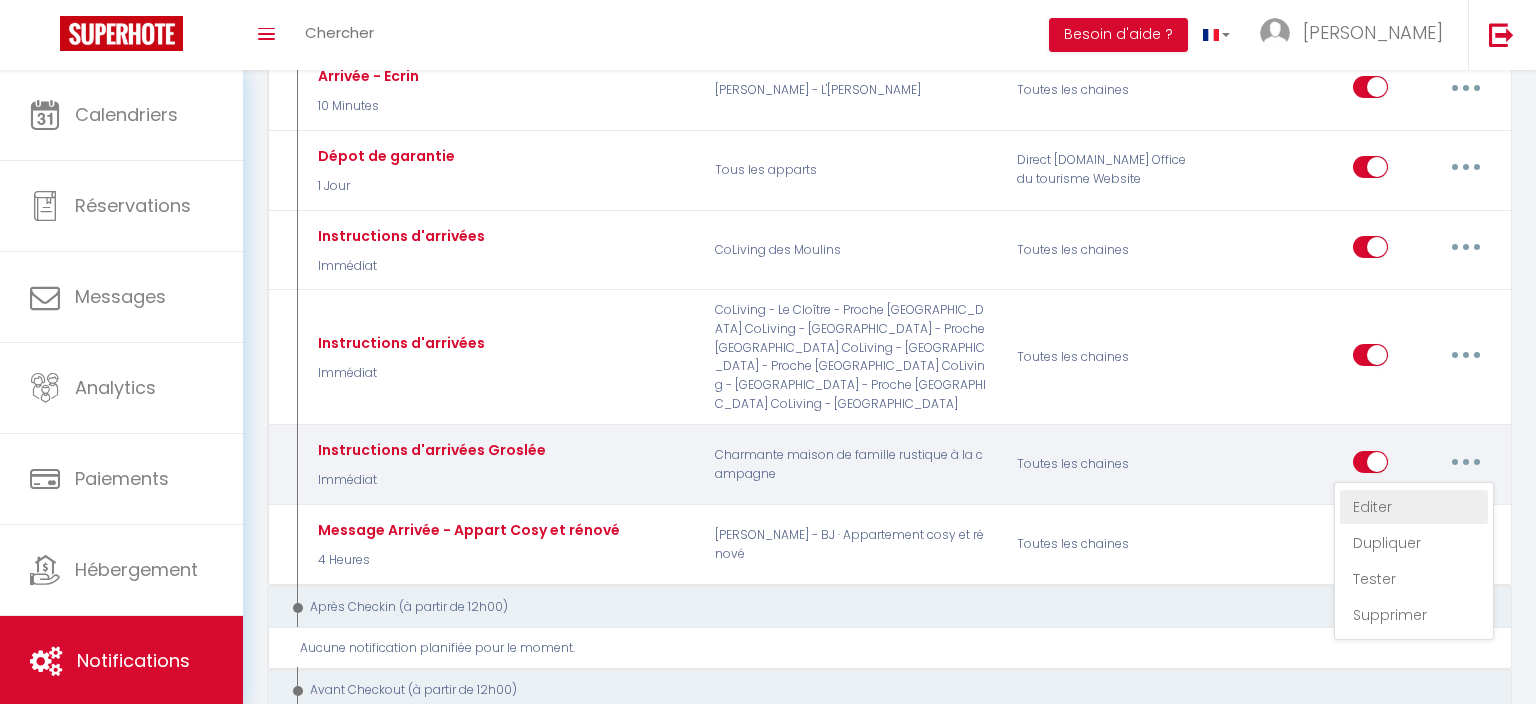 type on "Instructions d'arrivées Groslée" 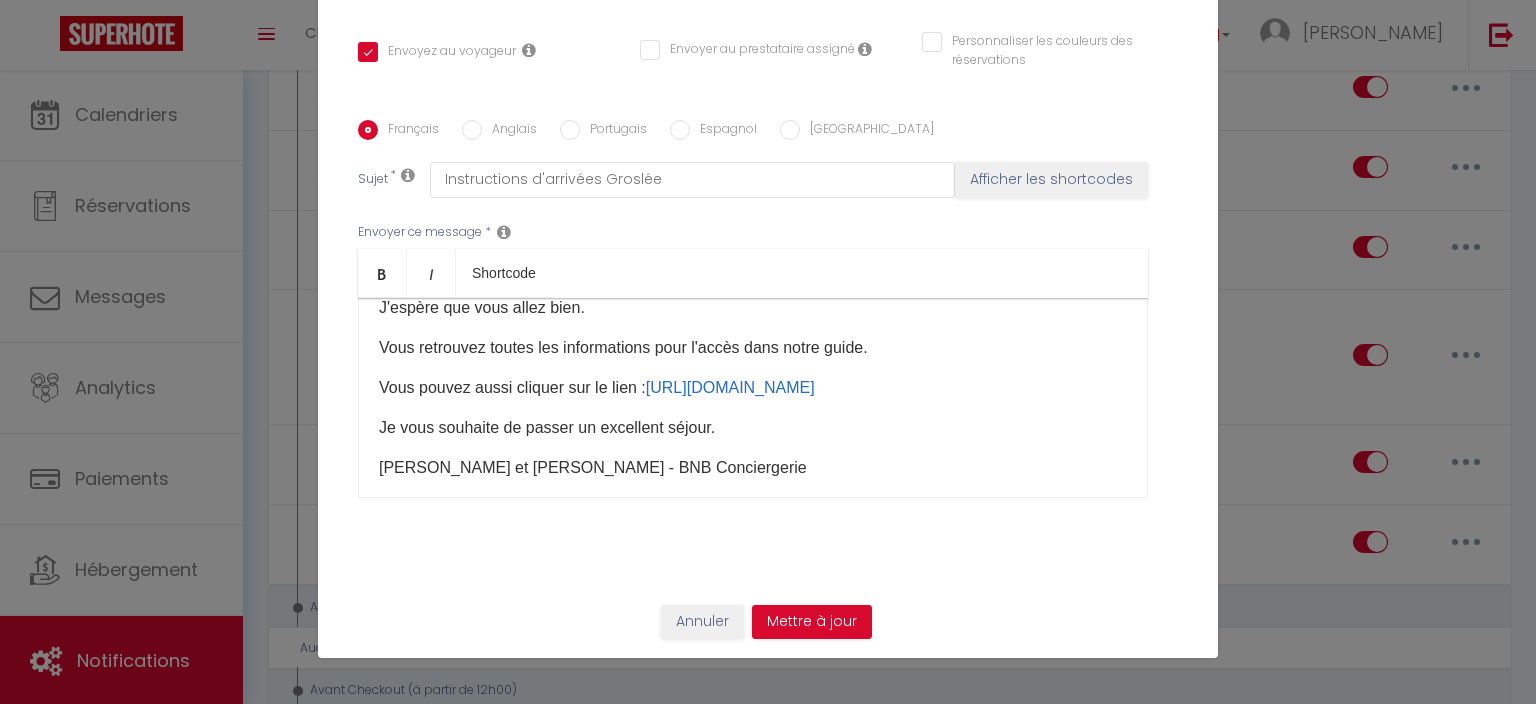 scroll, scrollTop: 63, scrollLeft: 0, axis: vertical 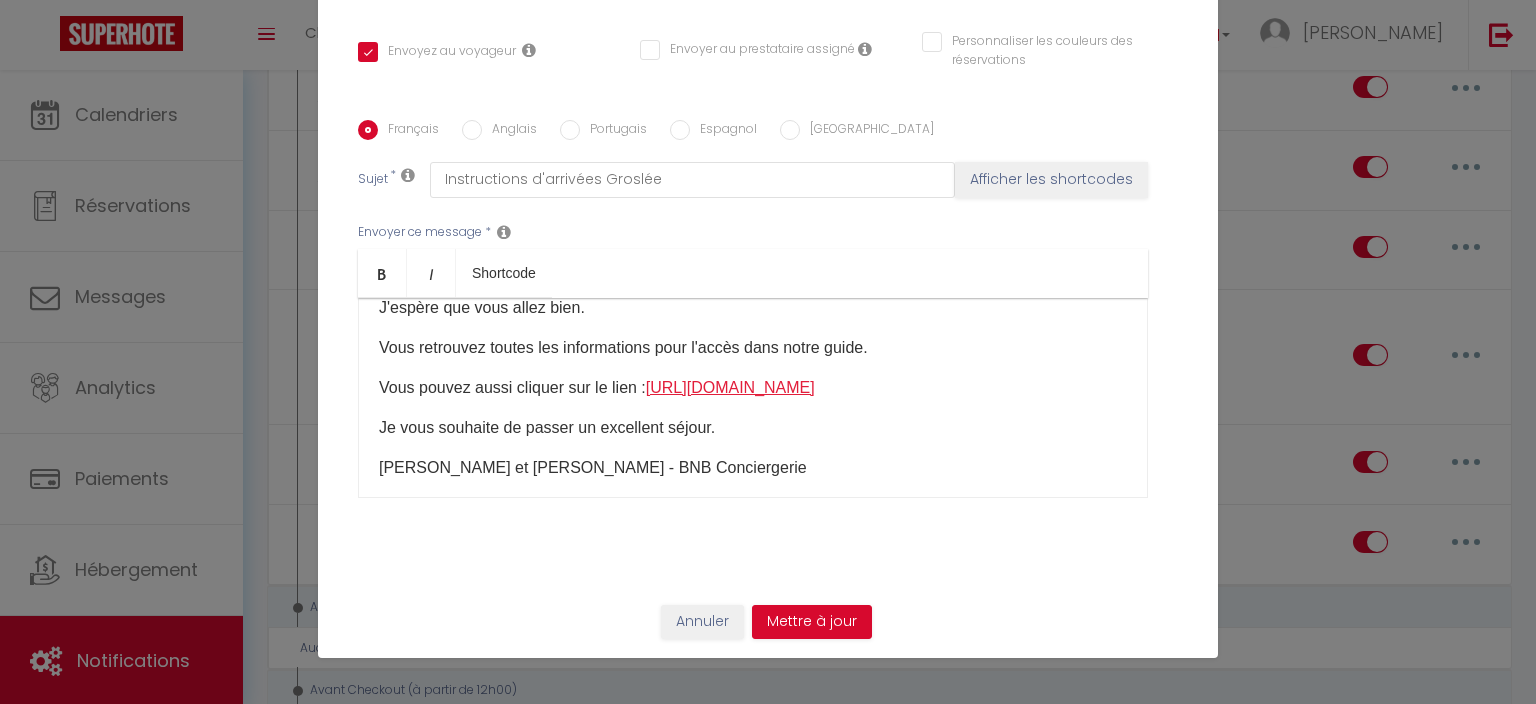 click on "[URL][DOMAIN_NAME]" at bounding box center (730, 387) 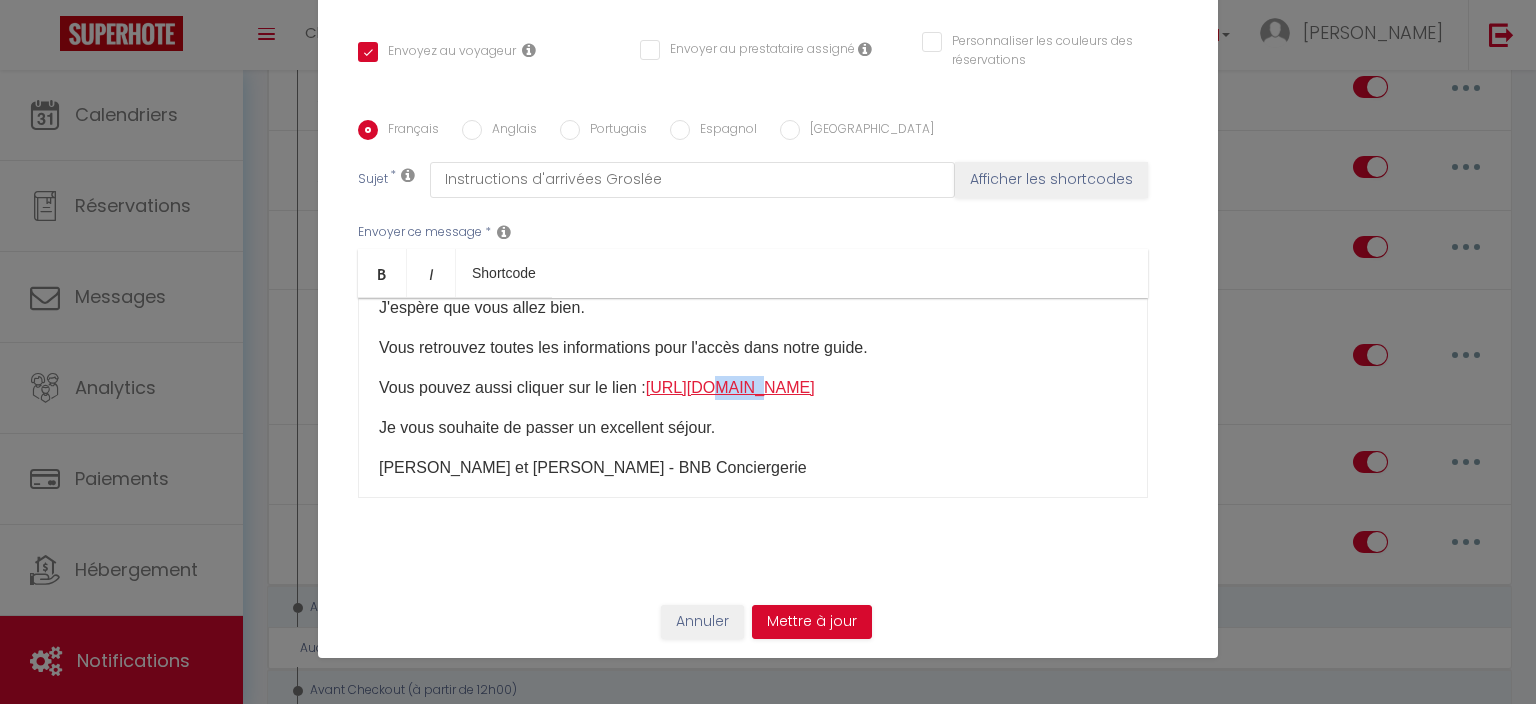click on "[URL][DOMAIN_NAME]" at bounding box center [730, 387] 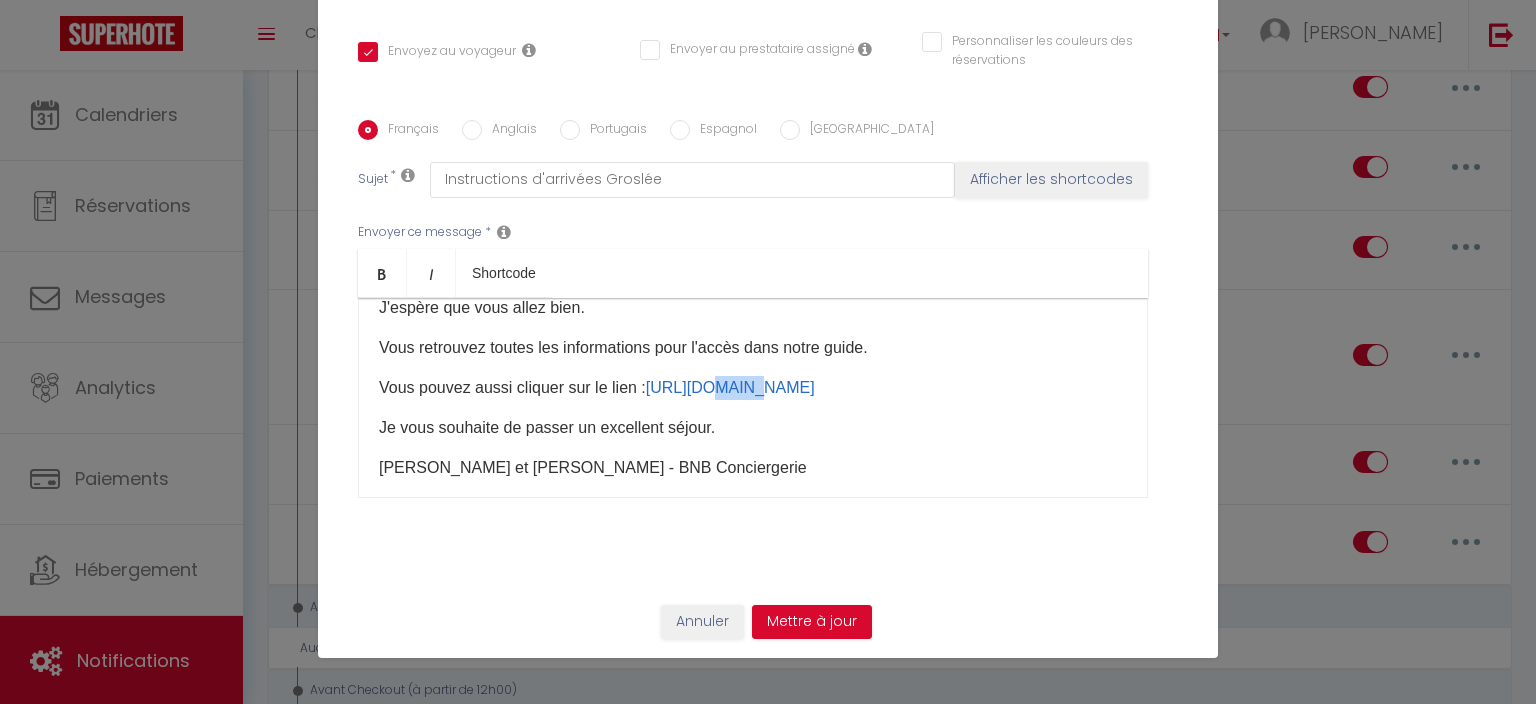 drag, startPoint x: 651, startPoint y: 382, endPoint x: 832, endPoint y: 413, distance: 183.63551 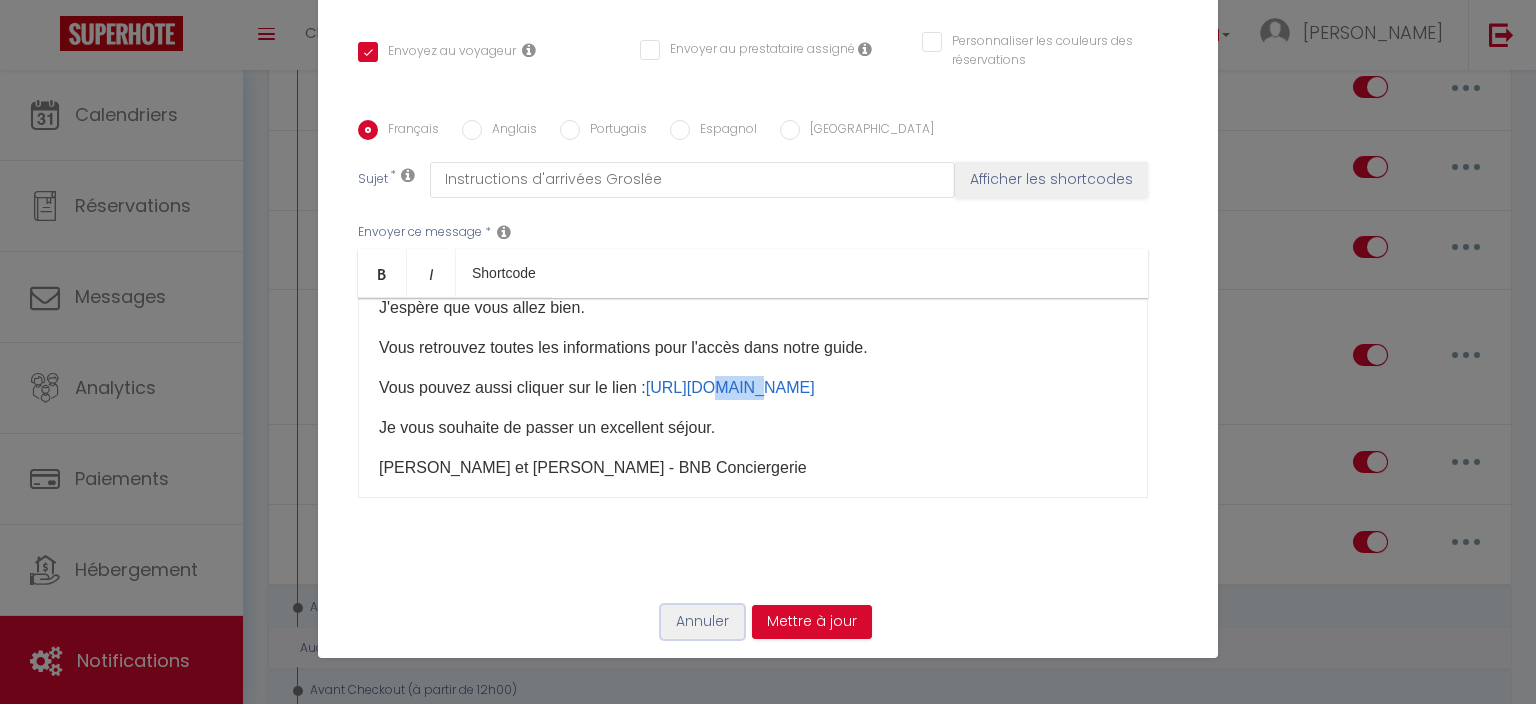 drag, startPoint x: 709, startPoint y: 618, endPoint x: 758, endPoint y: 566, distance: 71.44928 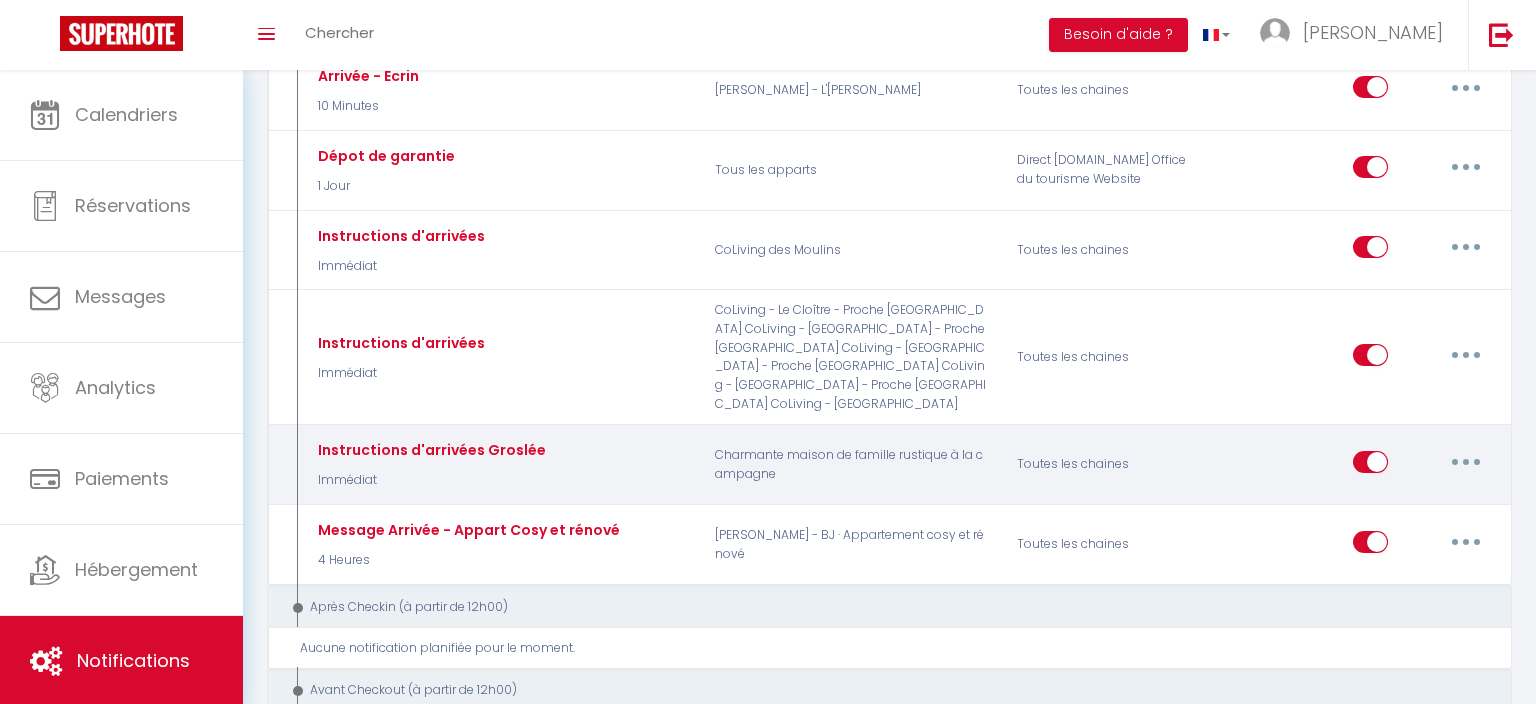 click at bounding box center [1466, 462] 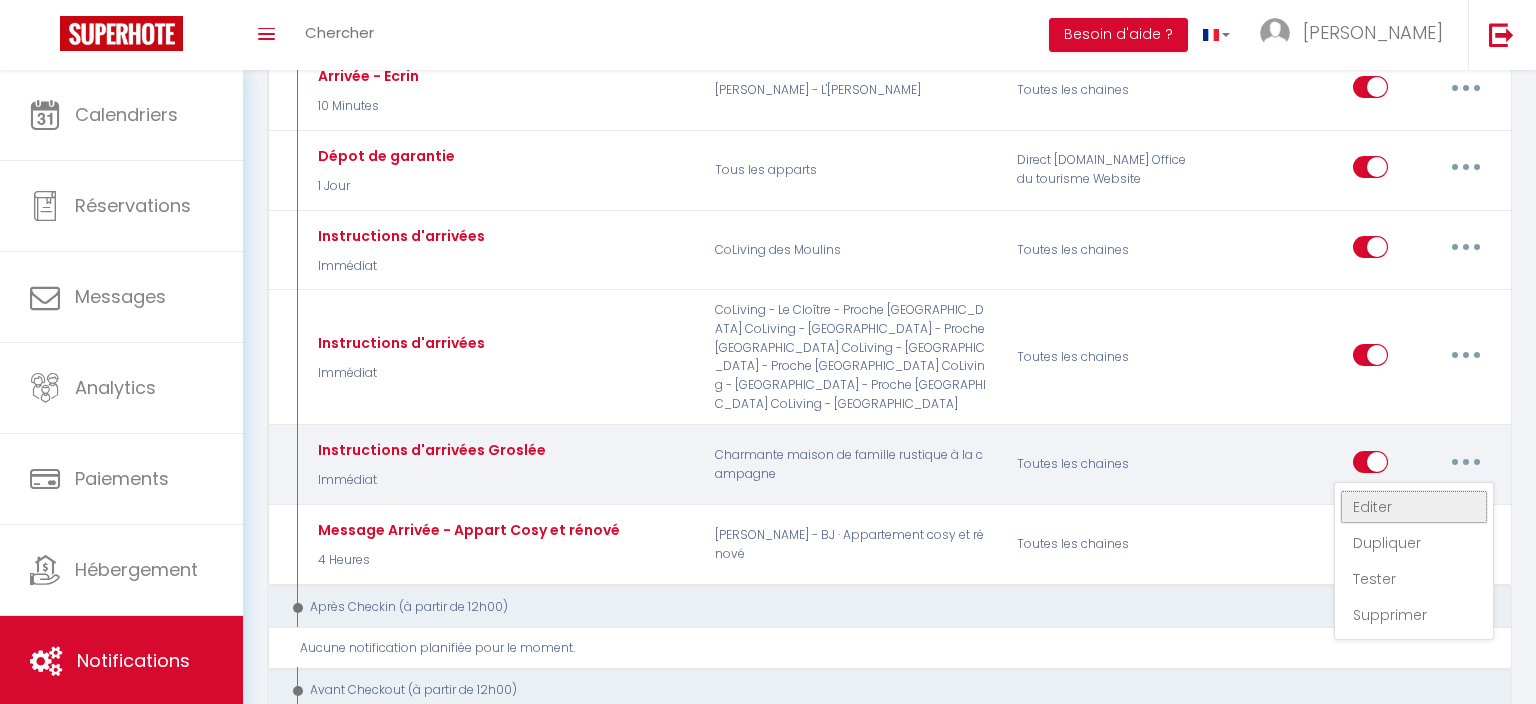 click on "Editer" at bounding box center (1414, 507) 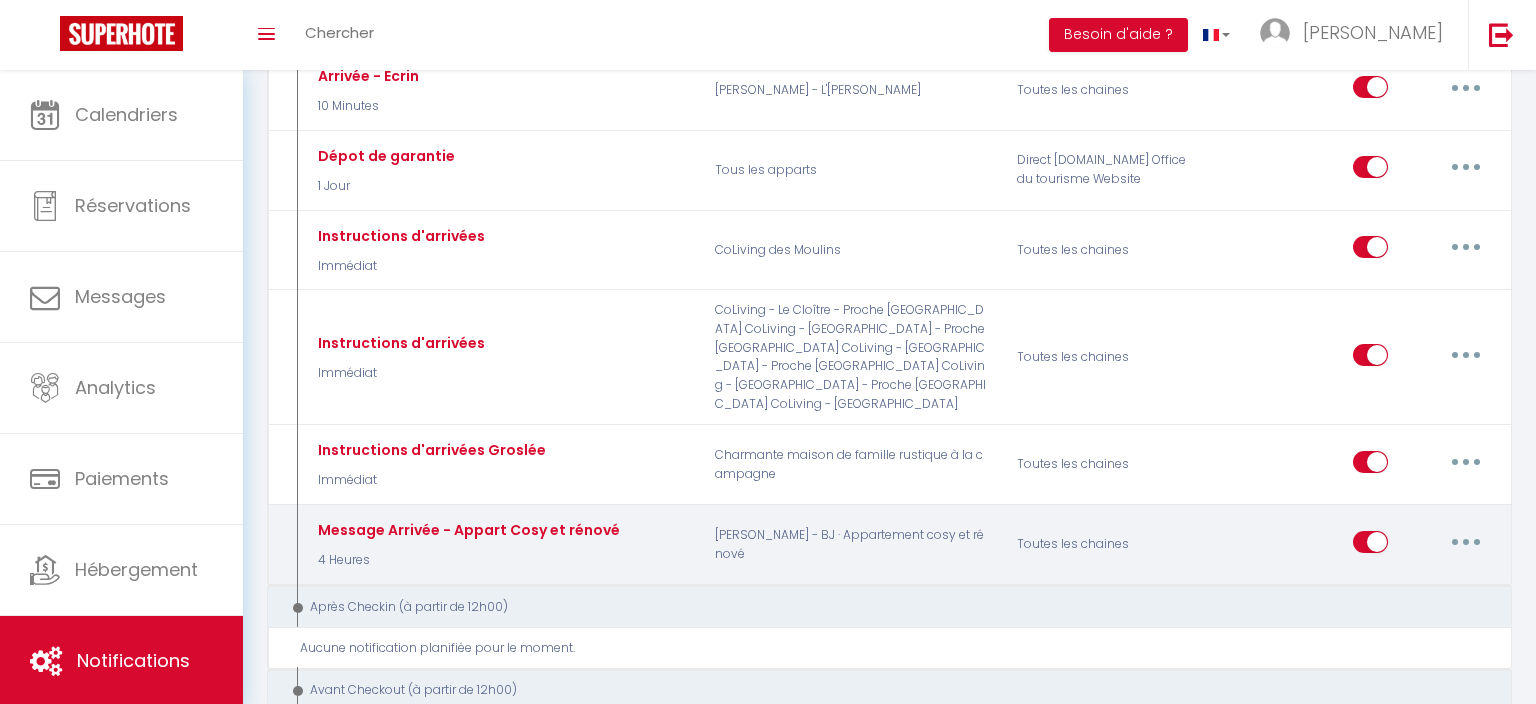 type on "Instructions d'arrivées Groslée" 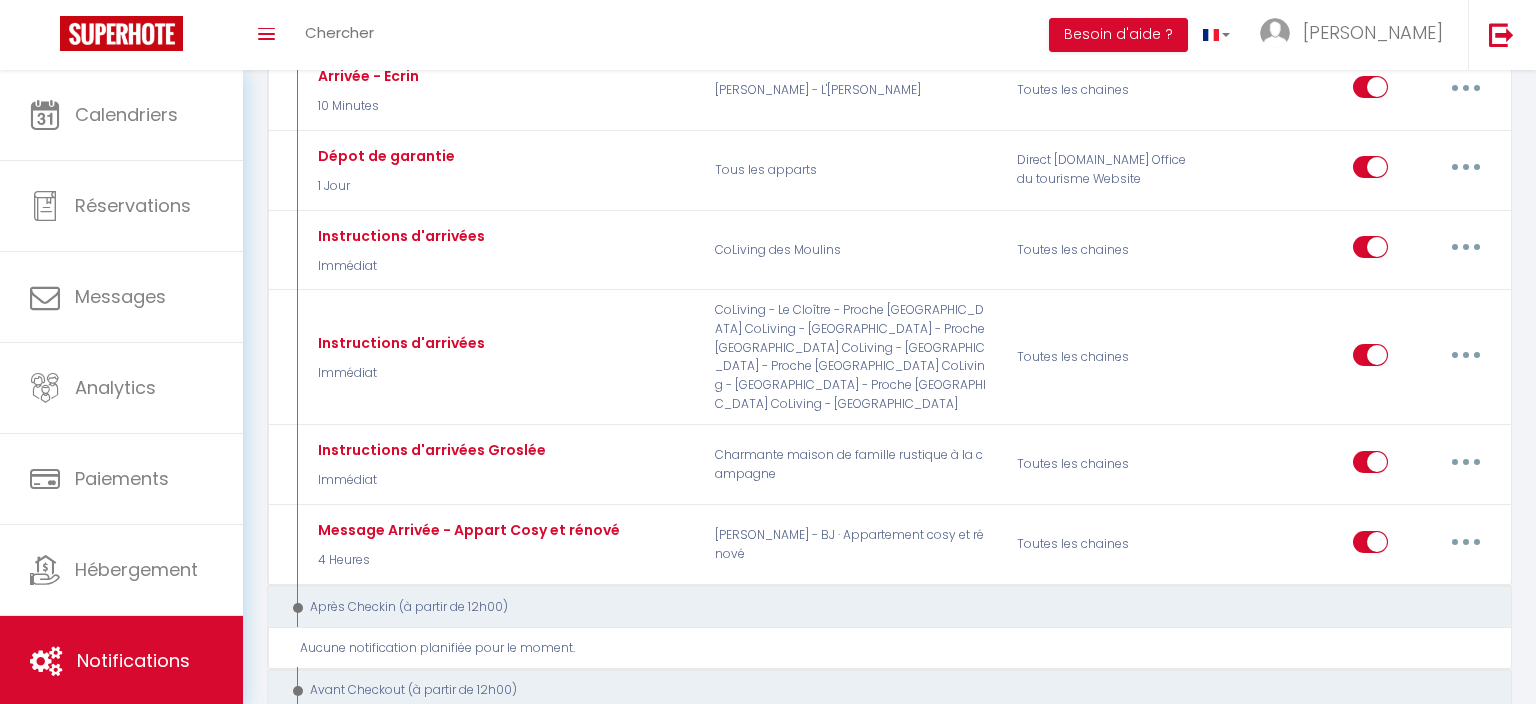 scroll, scrollTop: 63, scrollLeft: 0, axis: vertical 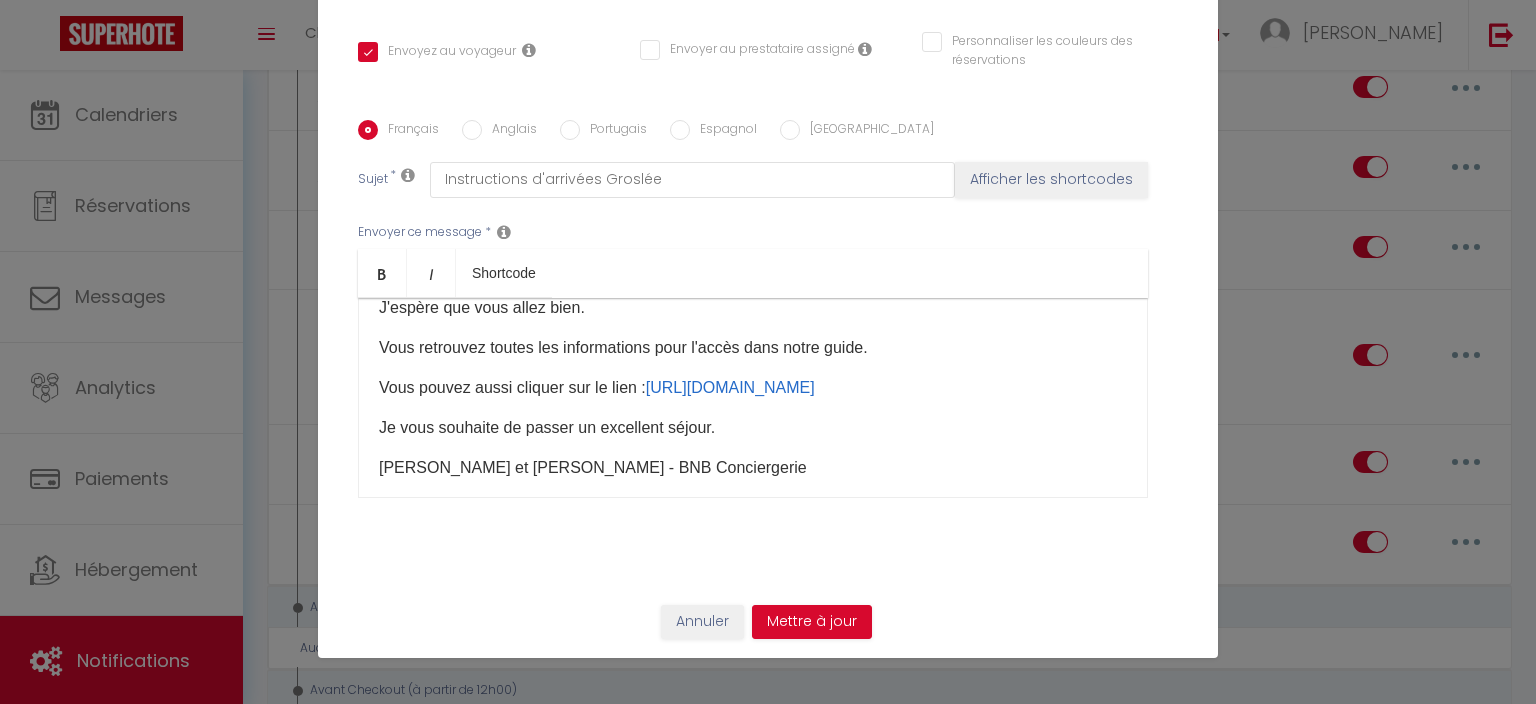 click on "Vous retrouvez toutes les informations pour l'accès dans notre guide." at bounding box center (753, 348) 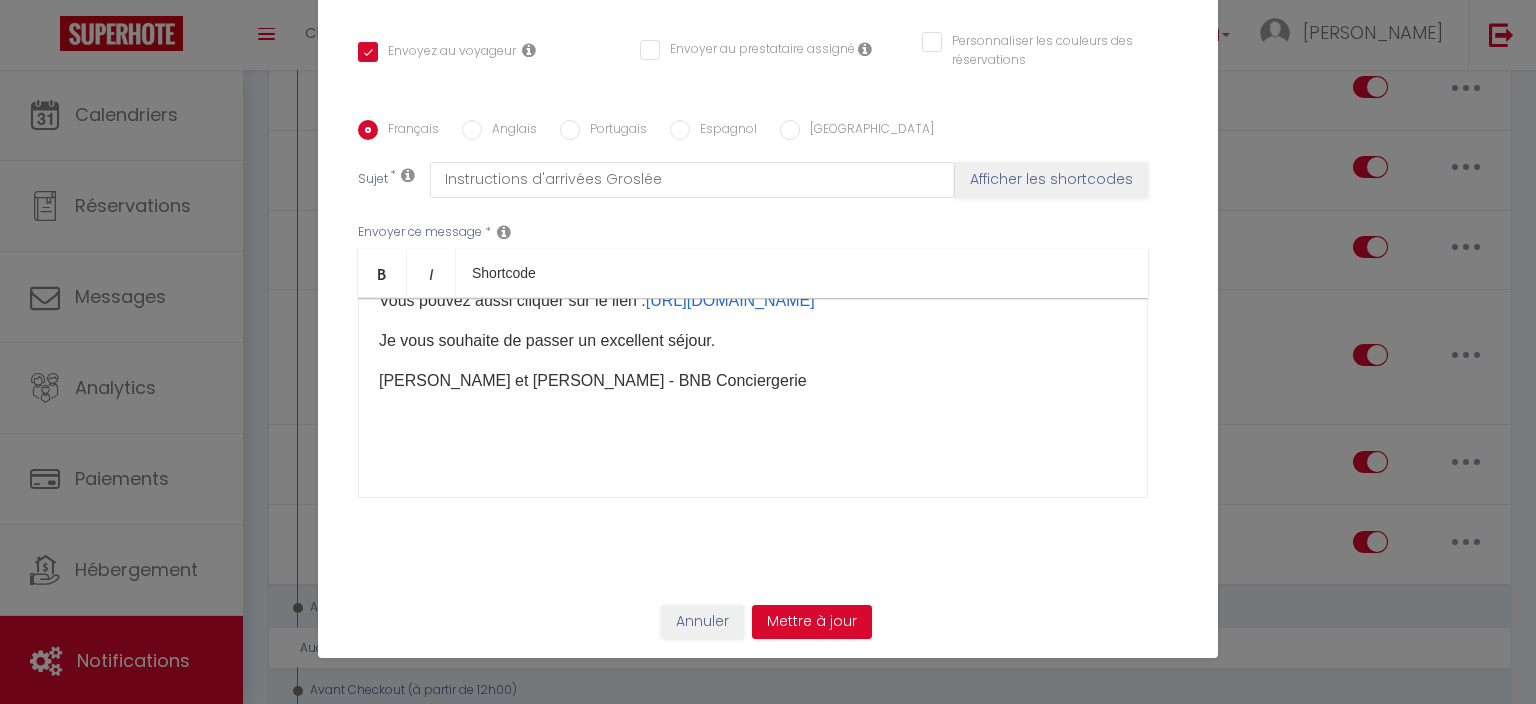scroll, scrollTop: 63, scrollLeft: 0, axis: vertical 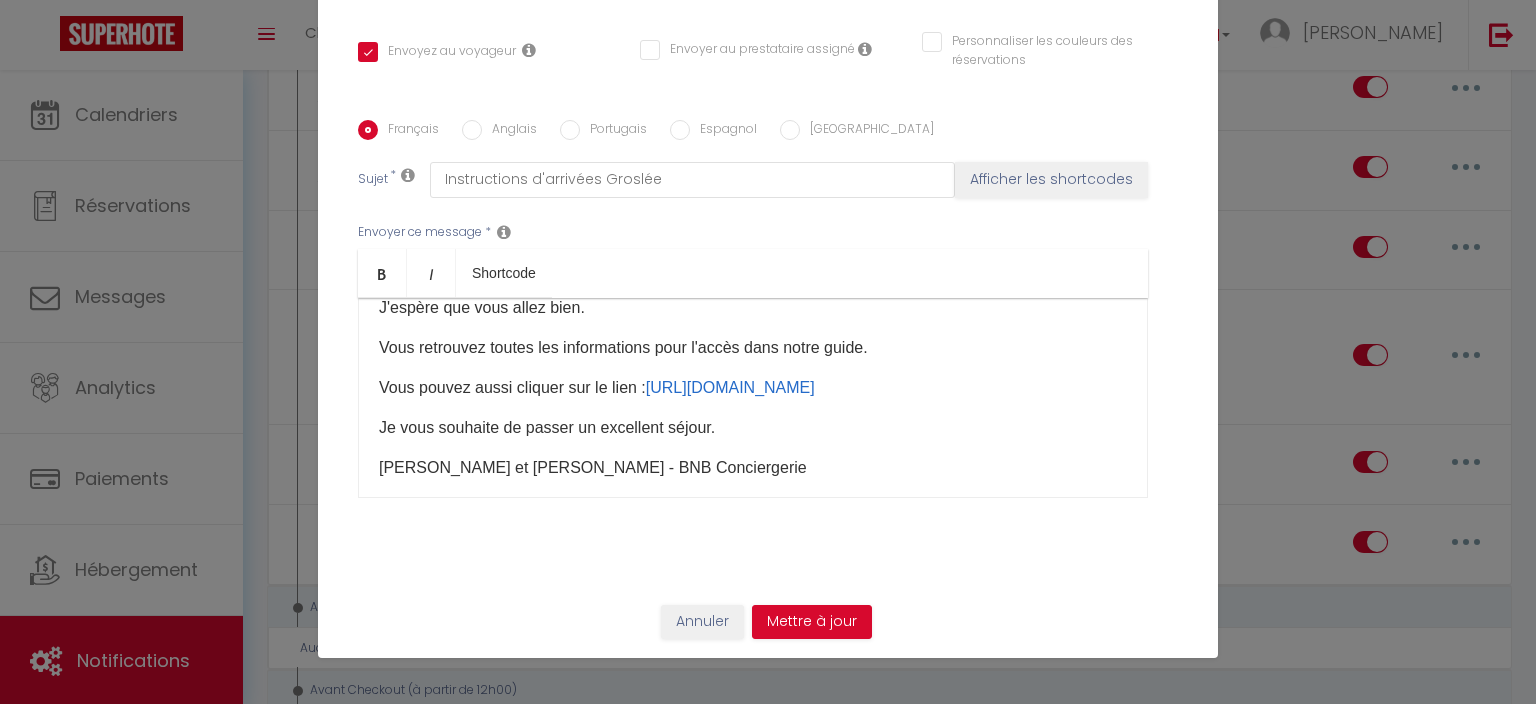 click on "Vous pouvez aussi cliquer sur le lien :  [URL][DOMAIN_NAME] ​" at bounding box center [753, 388] 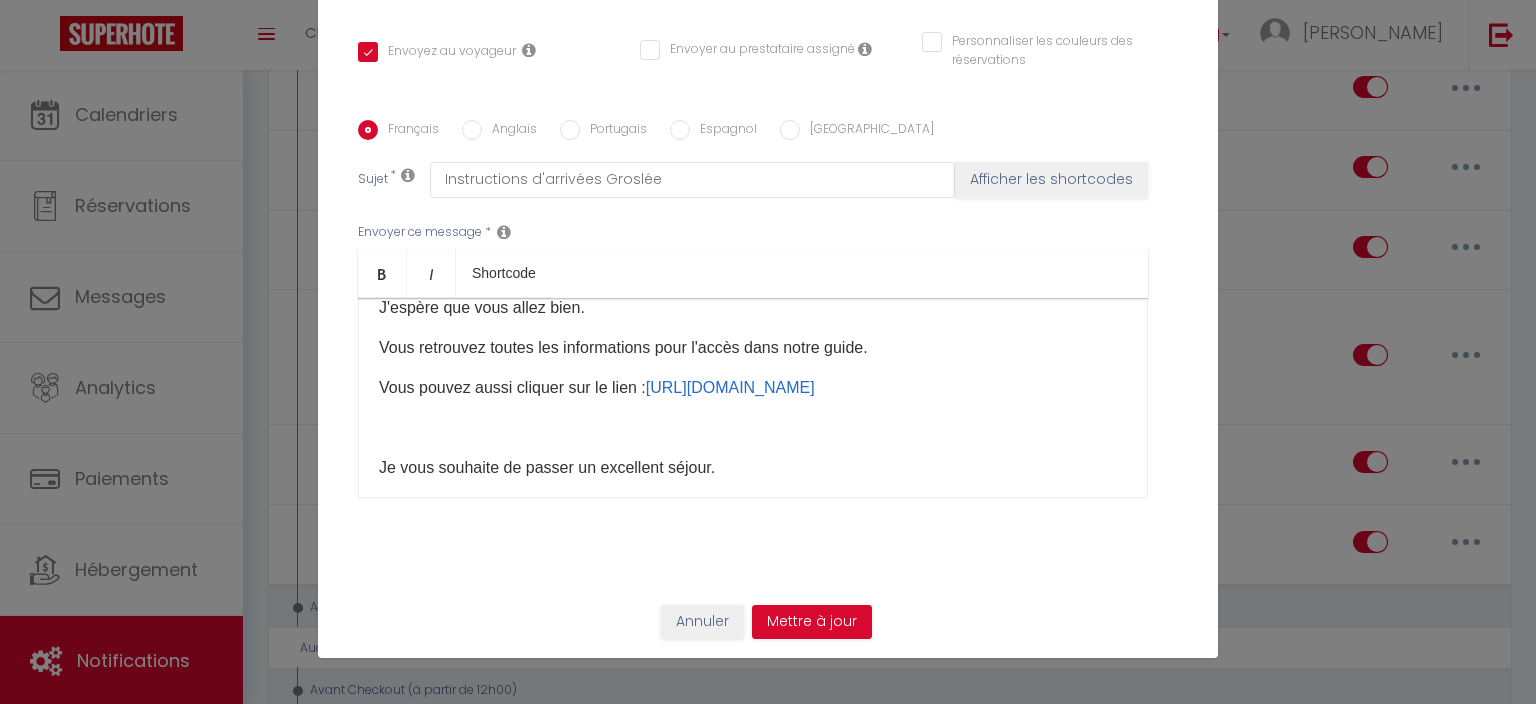 scroll, scrollTop: 67, scrollLeft: 0, axis: vertical 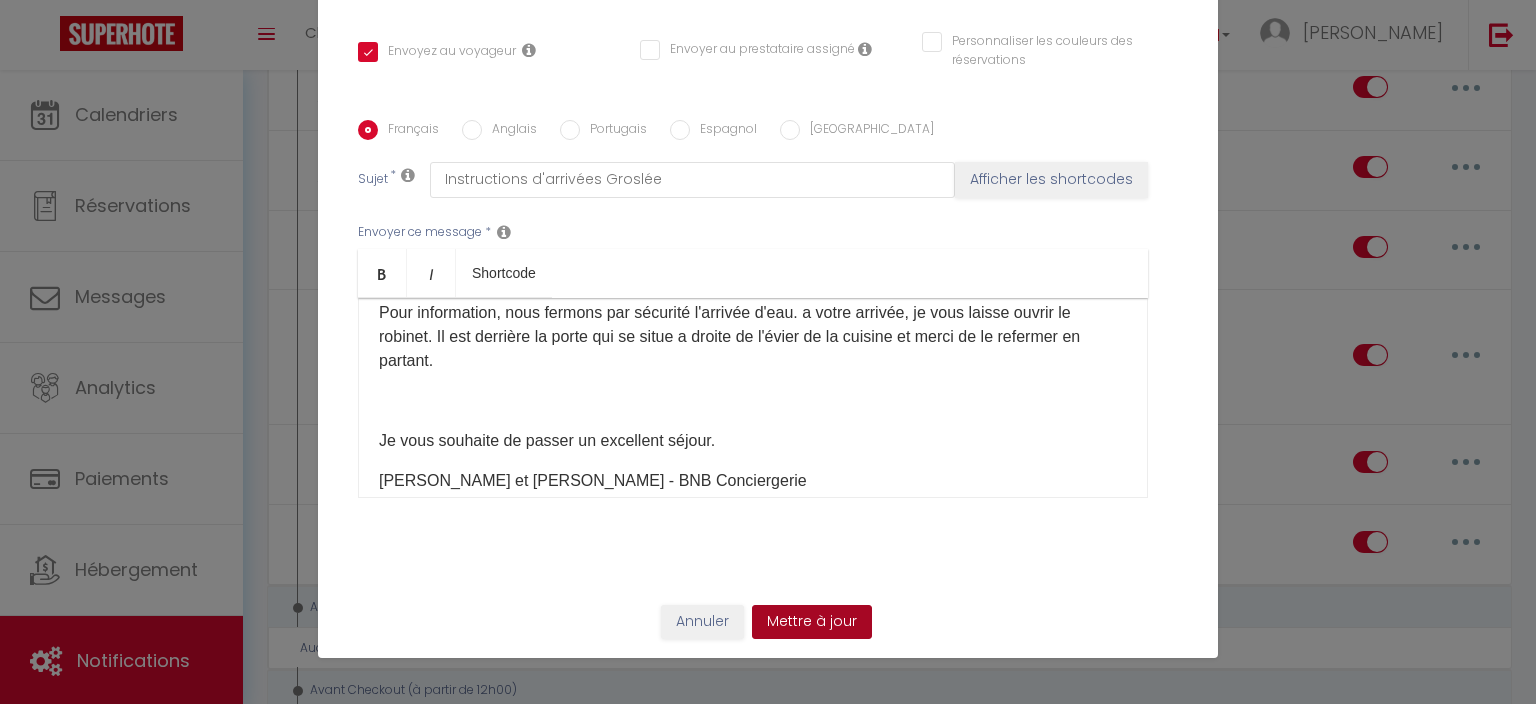 click on "Mettre à jour" at bounding box center (812, 622) 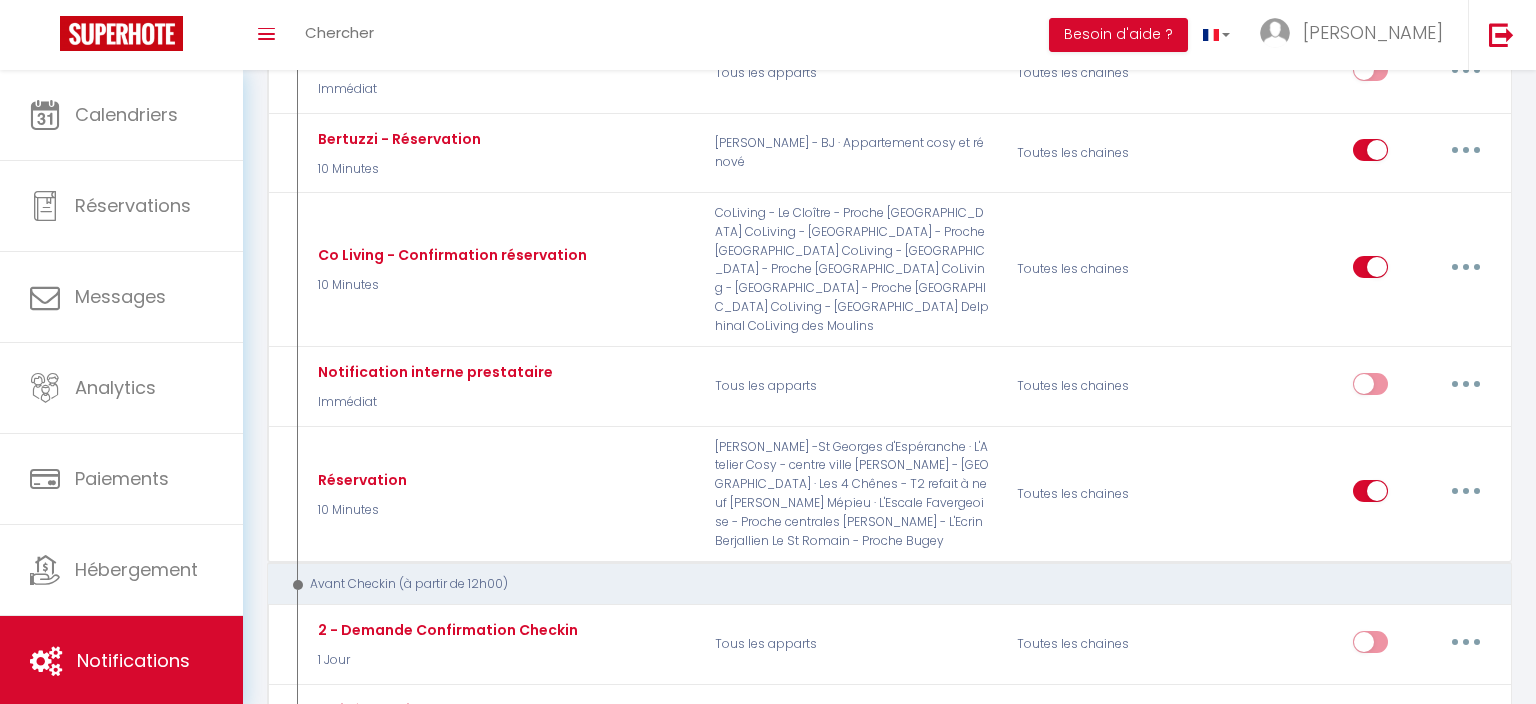 scroll, scrollTop: 0, scrollLeft: 0, axis: both 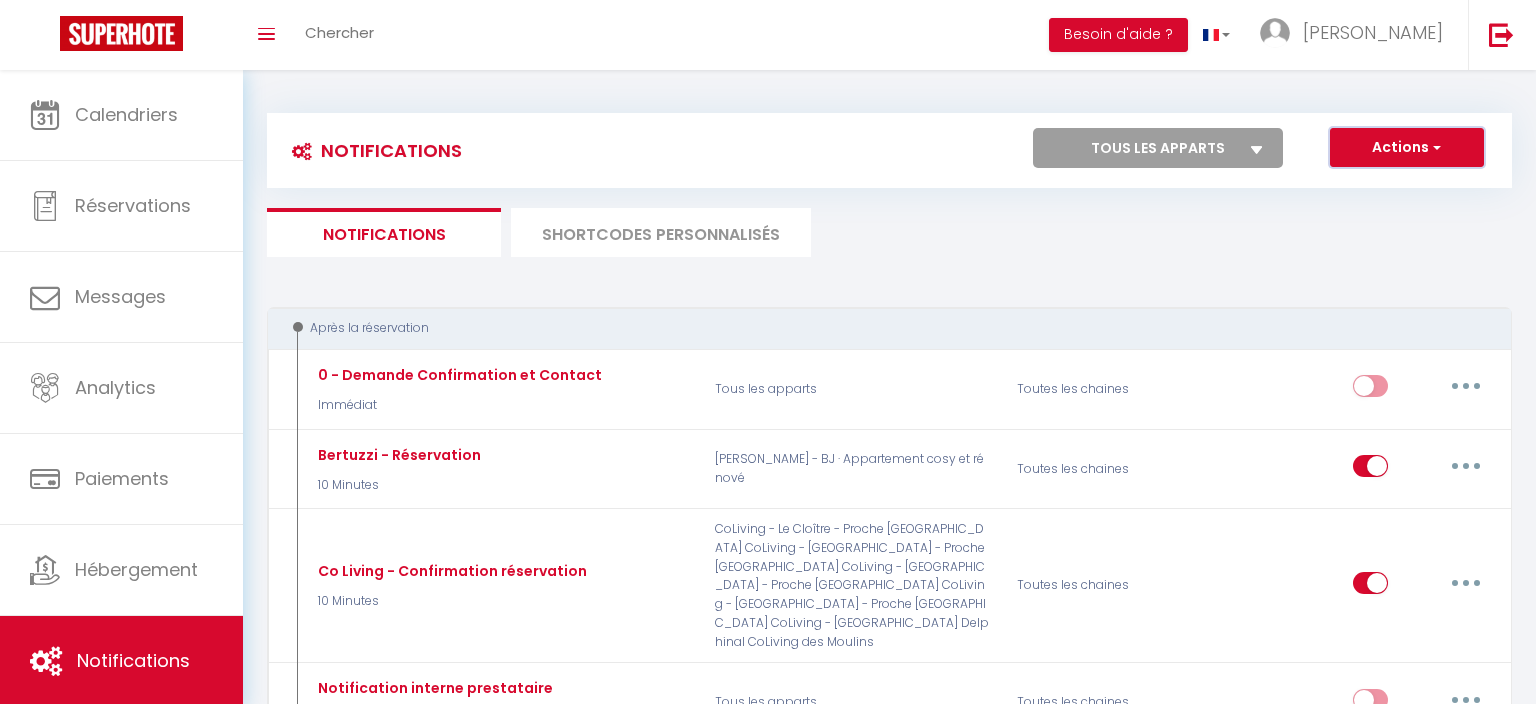 click on "Actions" at bounding box center (1407, 148) 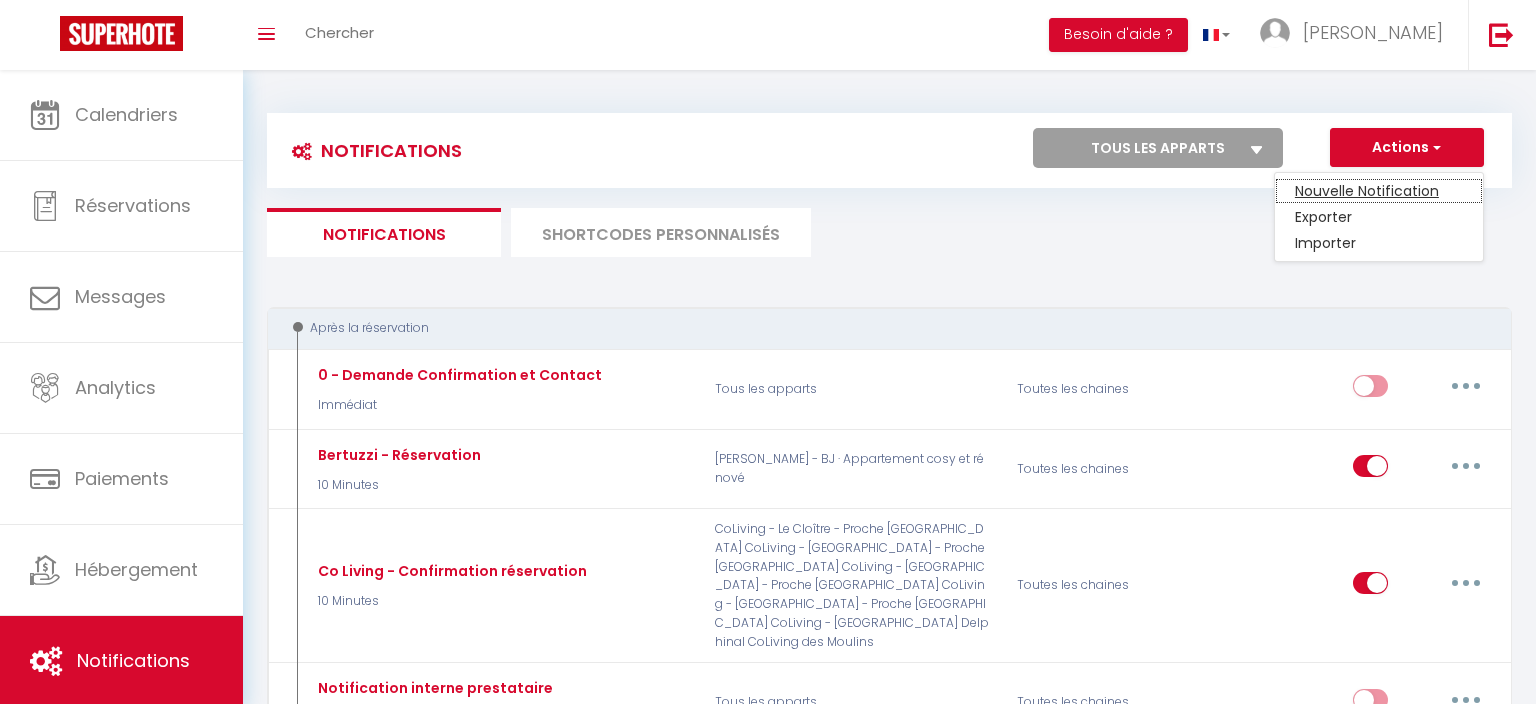 click on "Nouvelle Notification" at bounding box center (1379, 191) 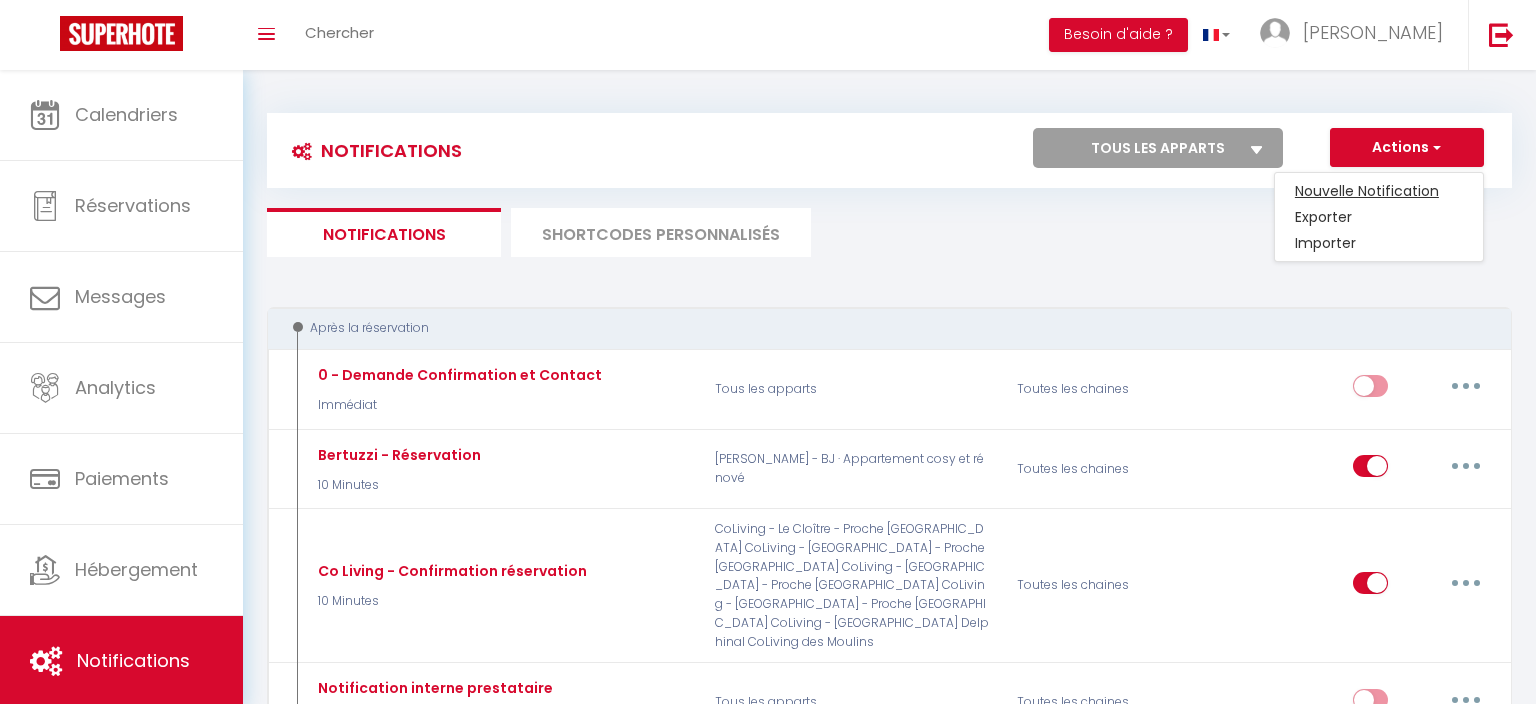 select on "Immédiat" 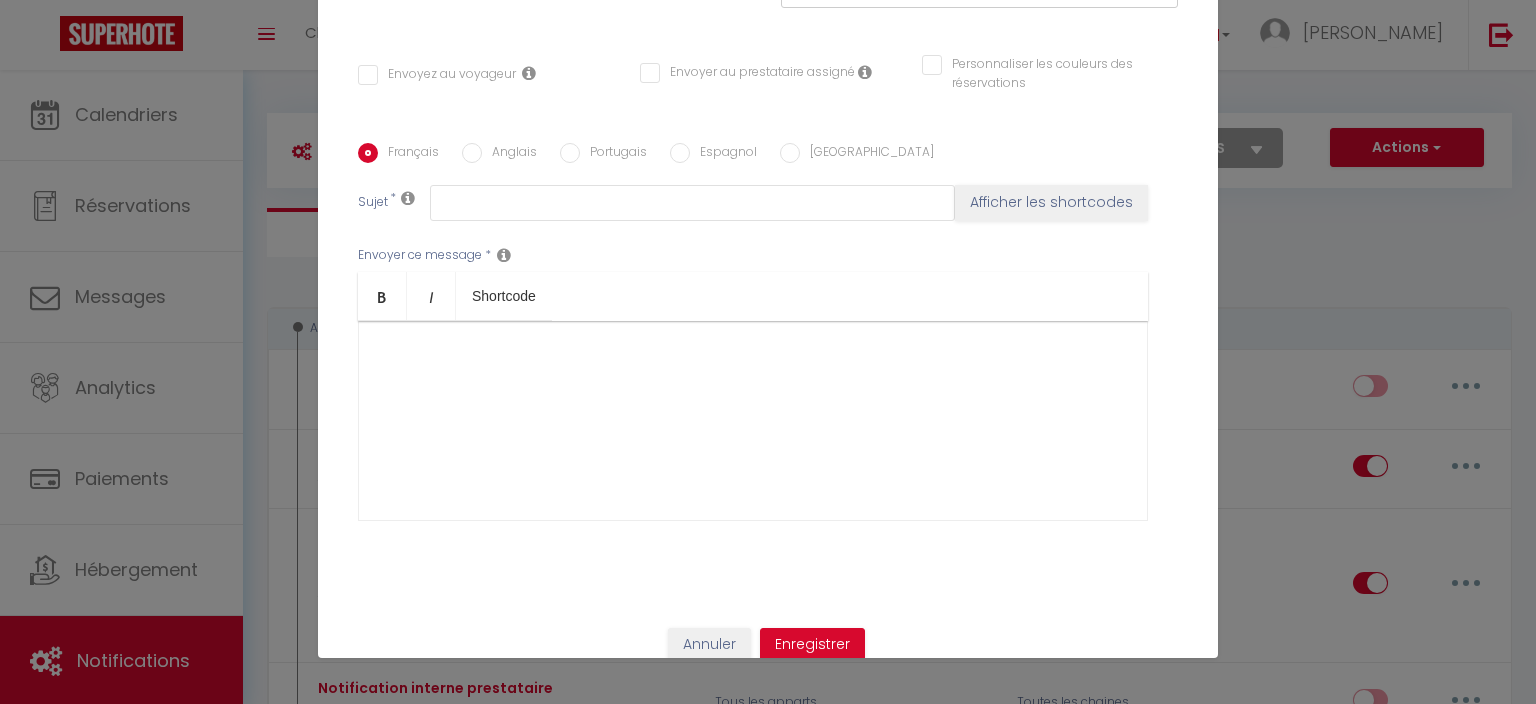 click at bounding box center [753, 421] 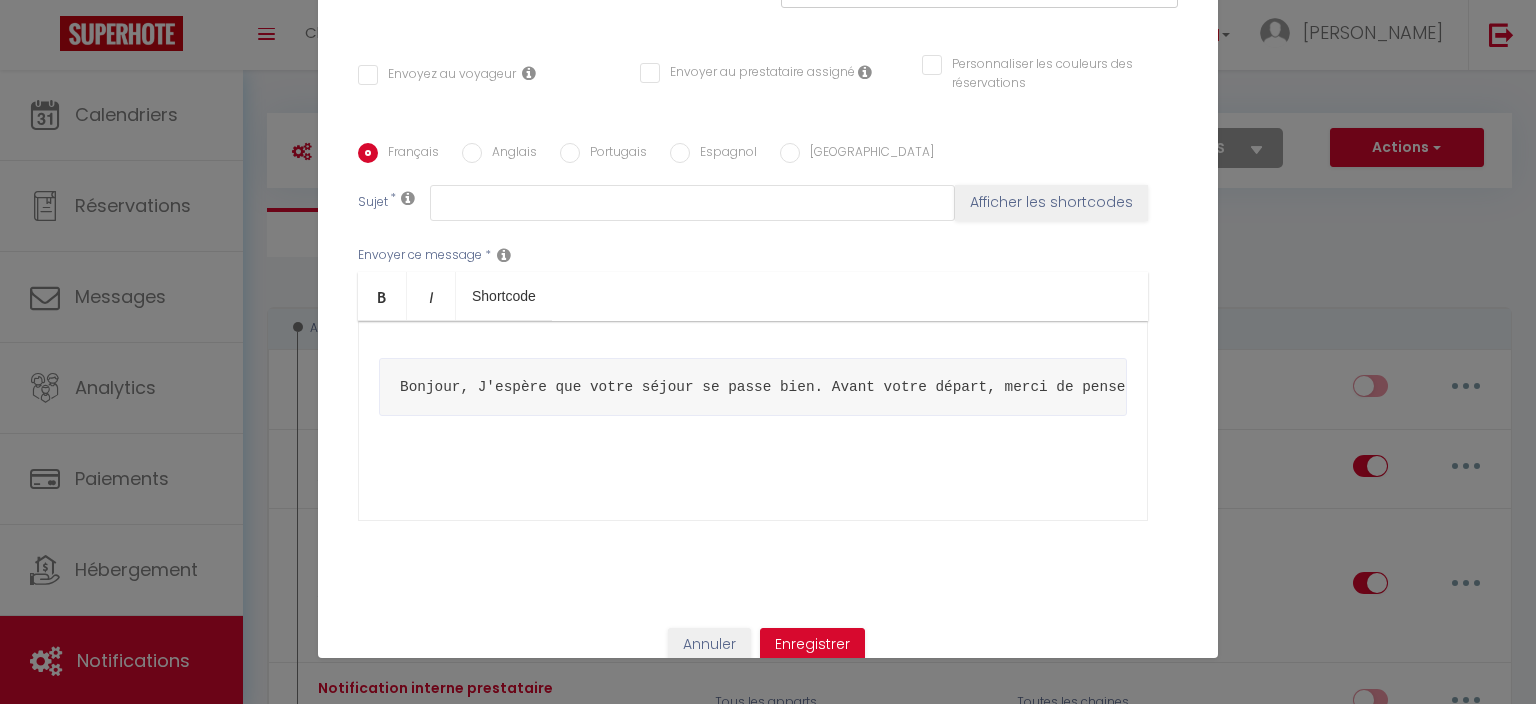 scroll, scrollTop: 0, scrollLeft: 1562, axis: horizontal 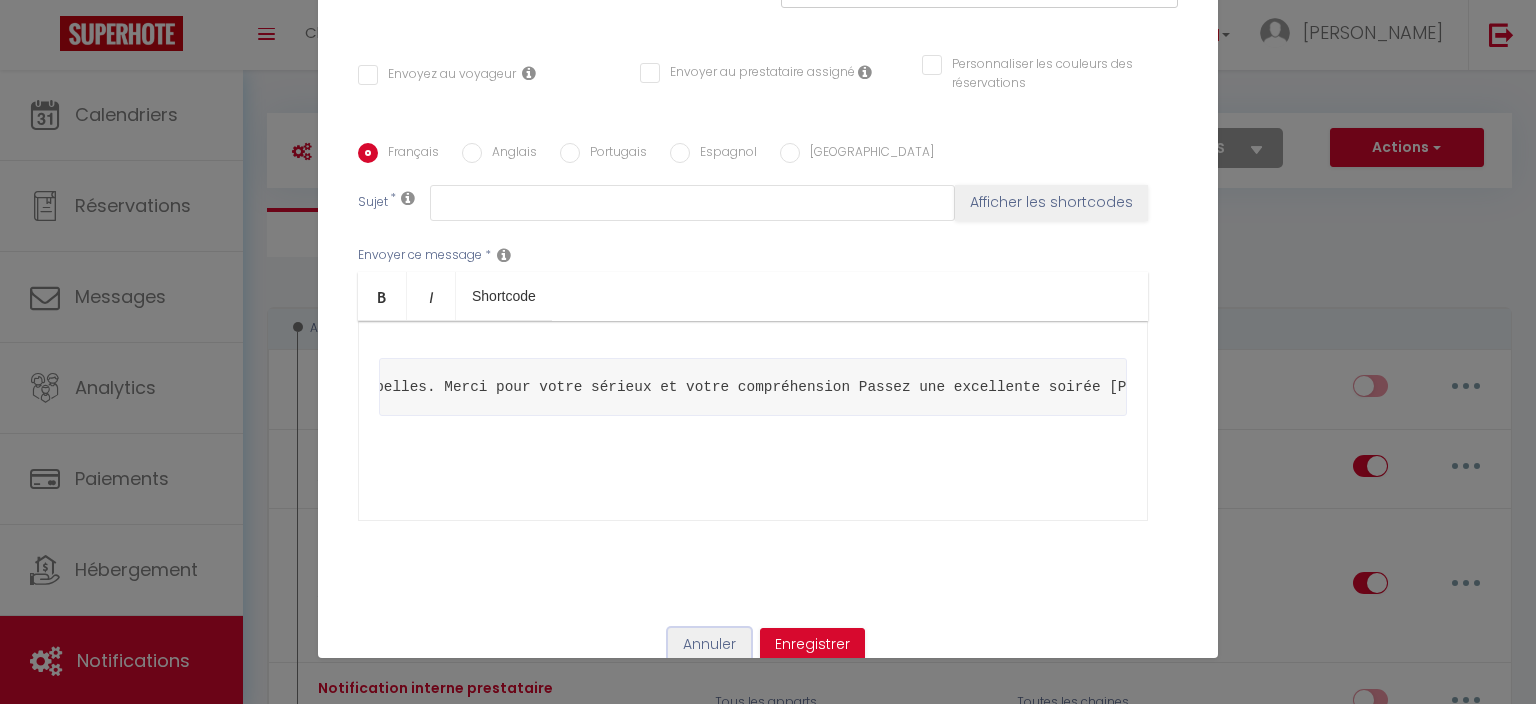 click on "Annuler" at bounding box center [709, 645] 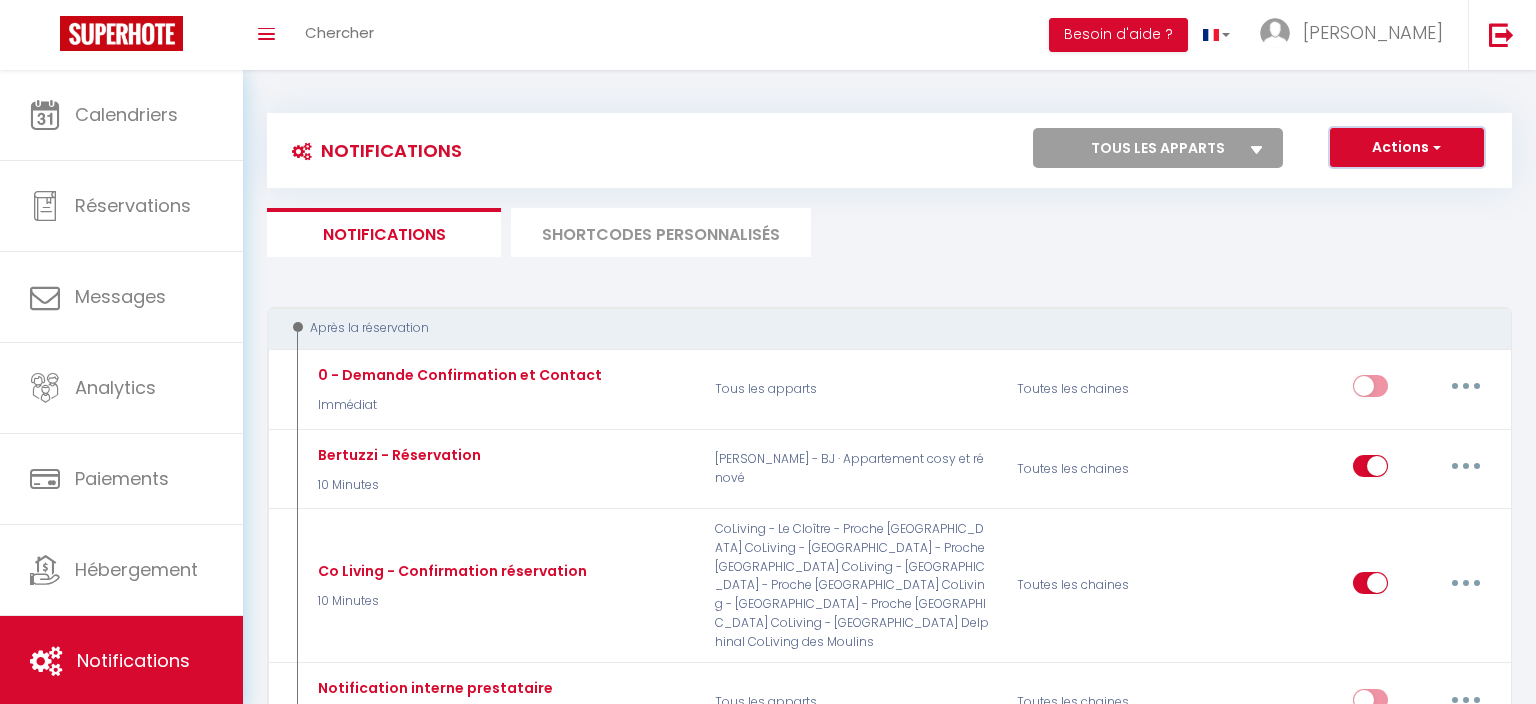 click on "Actions" at bounding box center (1407, 148) 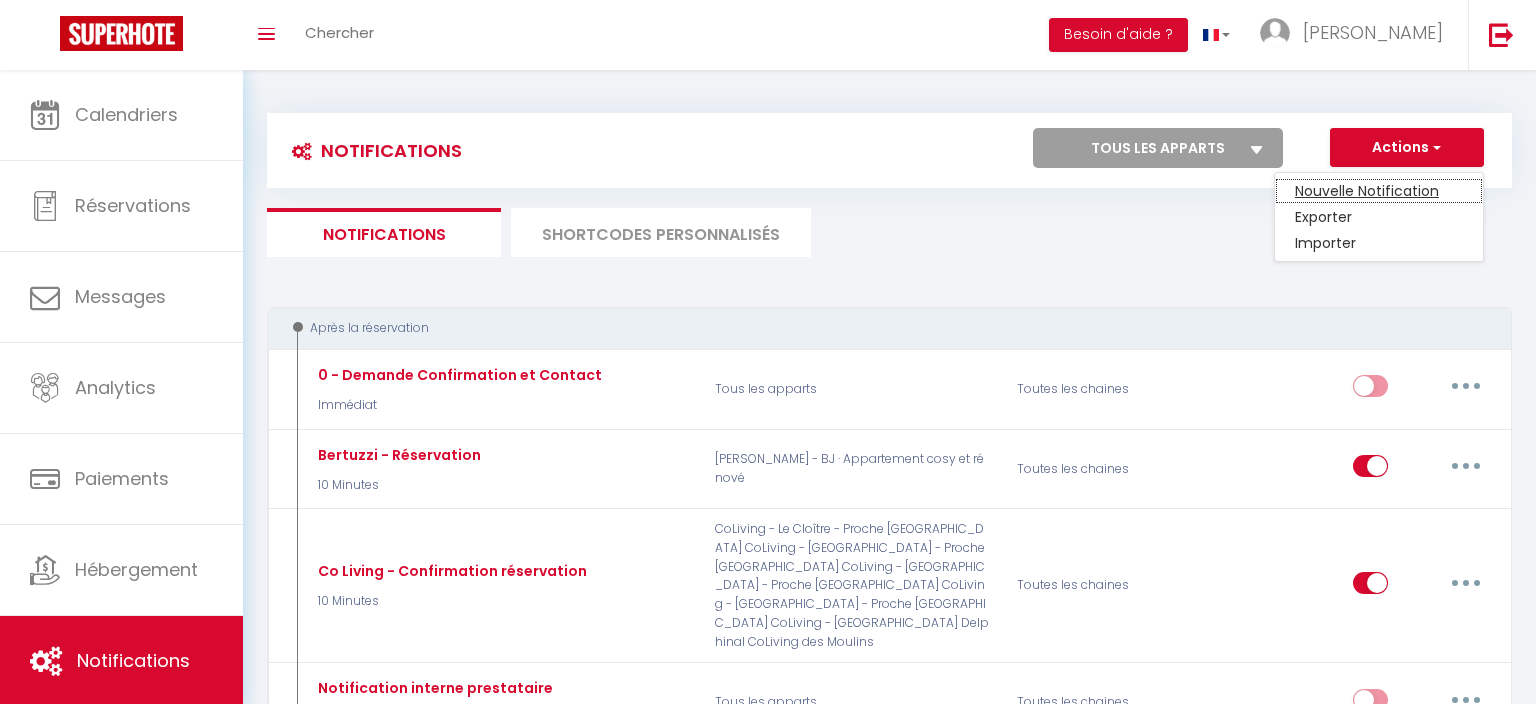 click on "Nouvelle Notification" at bounding box center [1379, 191] 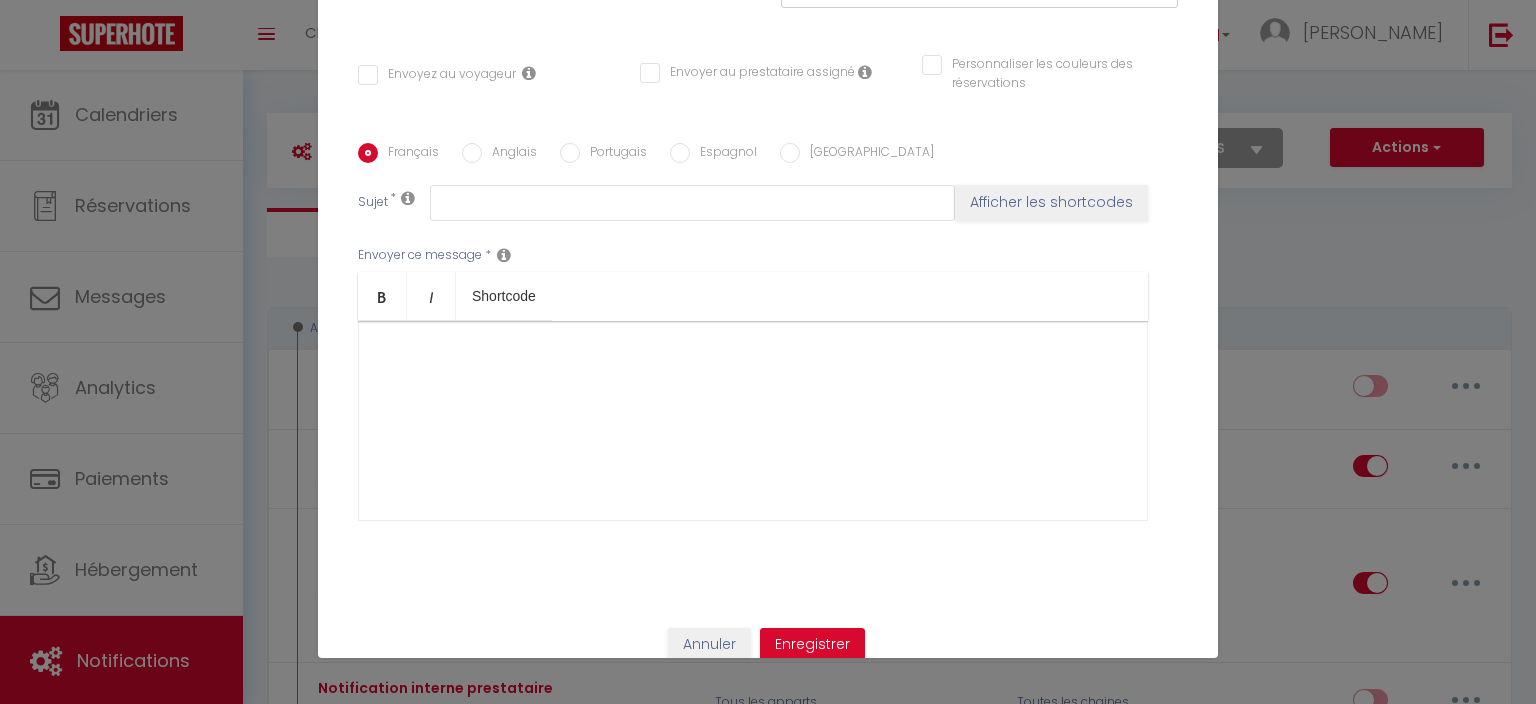checkbox on "false" 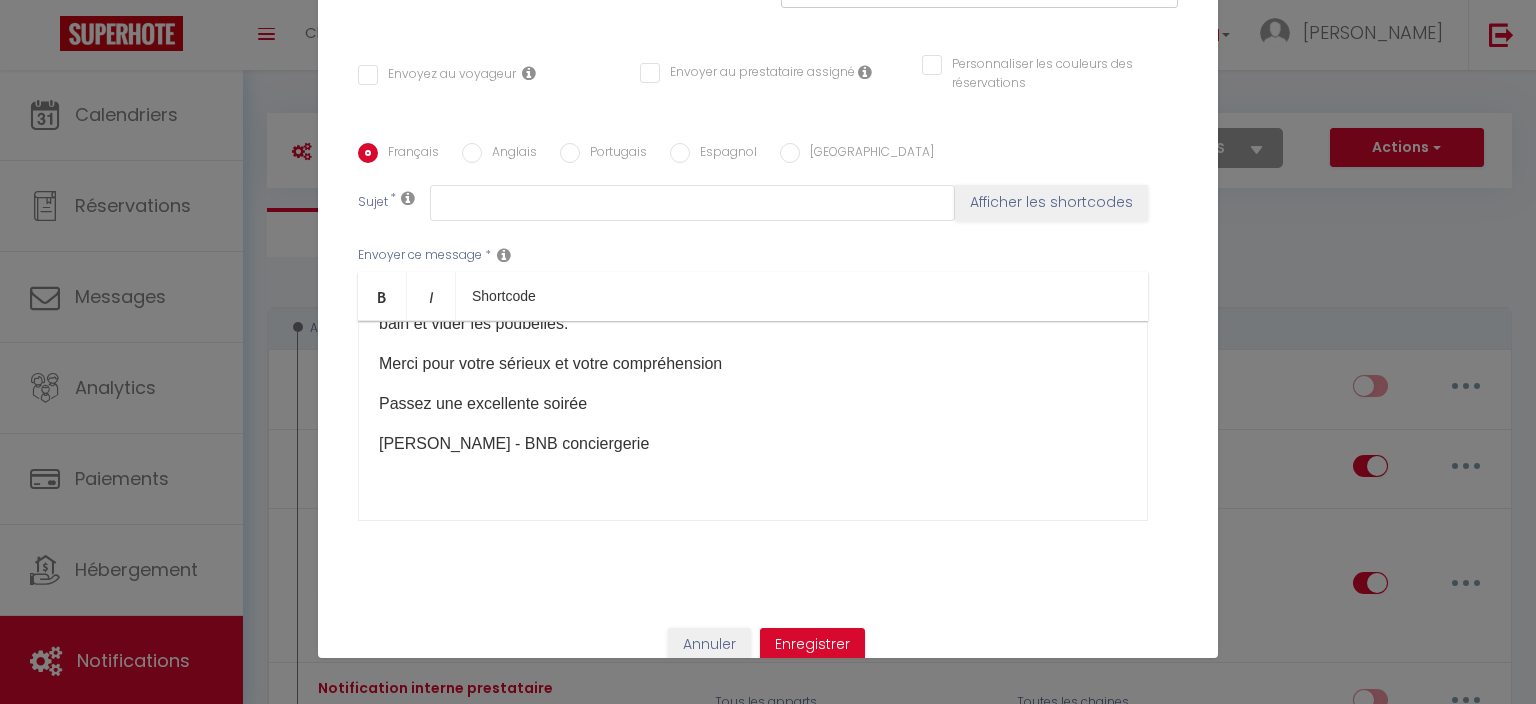 click on "Bonjour," at bounding box center [753, 220] 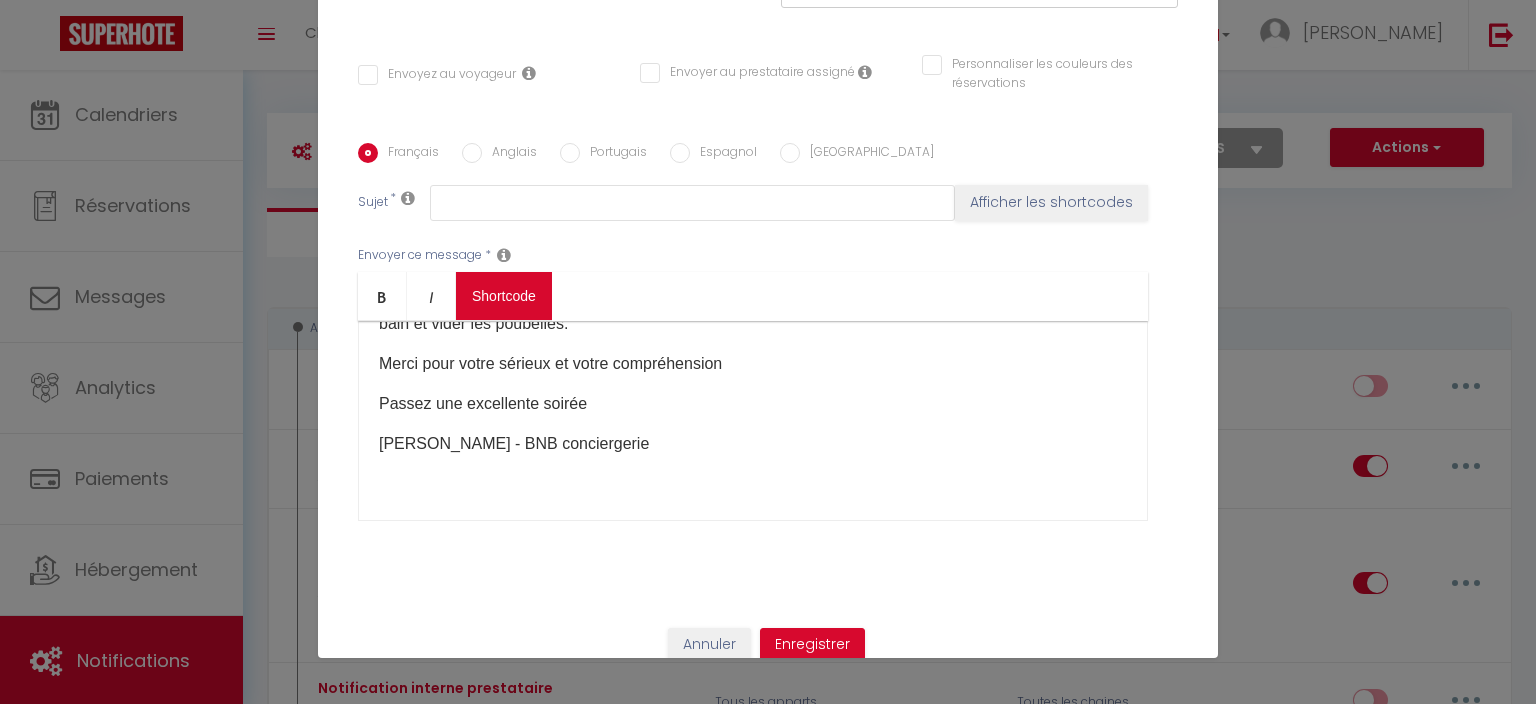 click on "Coaching SuperHote ce soir à 18h00, pour participer:  [URL][DOMAIN_NAME][SECURITY_DATA]   ×     Toggle navigation       Toggle Search     Toggle menubar     Chercher   BUTTON
Besoin d'aide ?
[PERSON_NAME]   Paramètres        Équipe     Résultat de la recherche   Aucun résultat     Calendriers     Réservations     Messages     Analytics      Paiements     Hébergement     Notifications                 Résultat de la recherche   Id   Appart   Voyageur    Checkin   Checkout   Nuits   Pers.   Plateforme   Statut     Résultat de la recherche   Aucun résultat          Notifications
Actions
Nouvelle Notification    Exporter    Importer    Tous les apparts    CoLiving - Le Cloître - Proche [GEOGRAPHIC_DATA] CoLiving - [GEOGRAPHIC_DATA] [GEOGRAPHIC_DATA] CoLiving - [GEOGRAPHIC_DATA] - Proche [GEOGRAPHIC_DATA] [PERSON_NAME] -[GEOGRAPHIC_DATA] · L'Atelier Cosy - centre ville" at bounding box center [768, 2185] 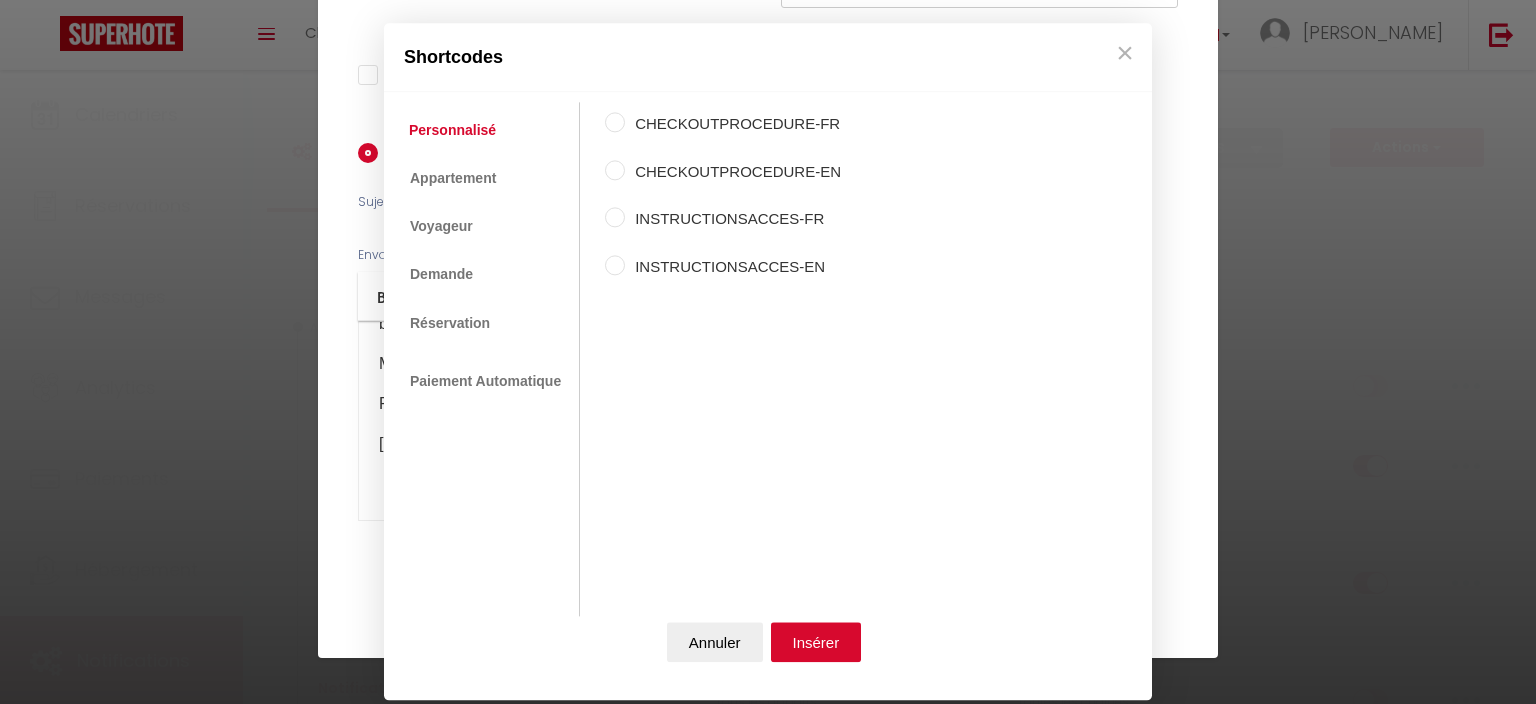 scroll, scrollTop: 364, scrollLeft: 0, axis: vertical 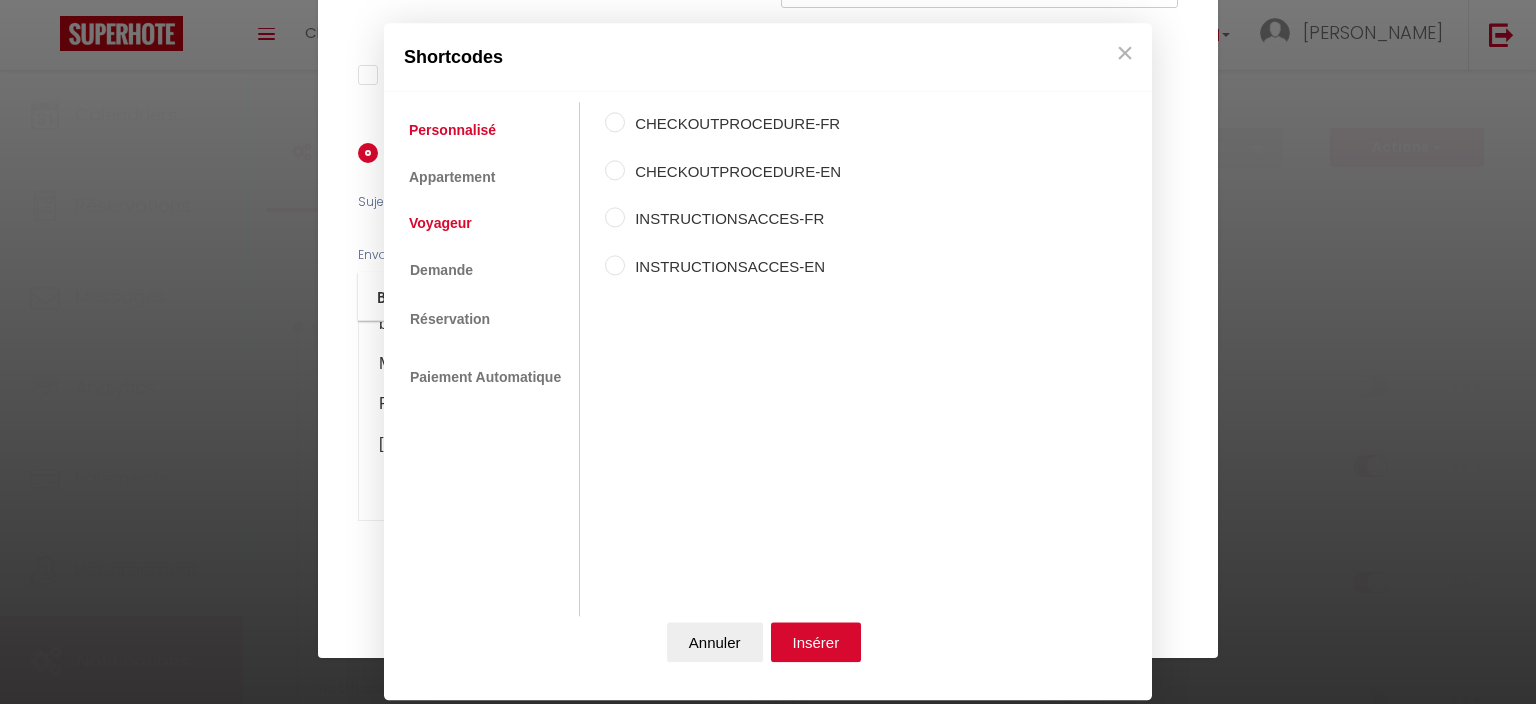 click on "Voyageur" at bounding box center [440, 223] 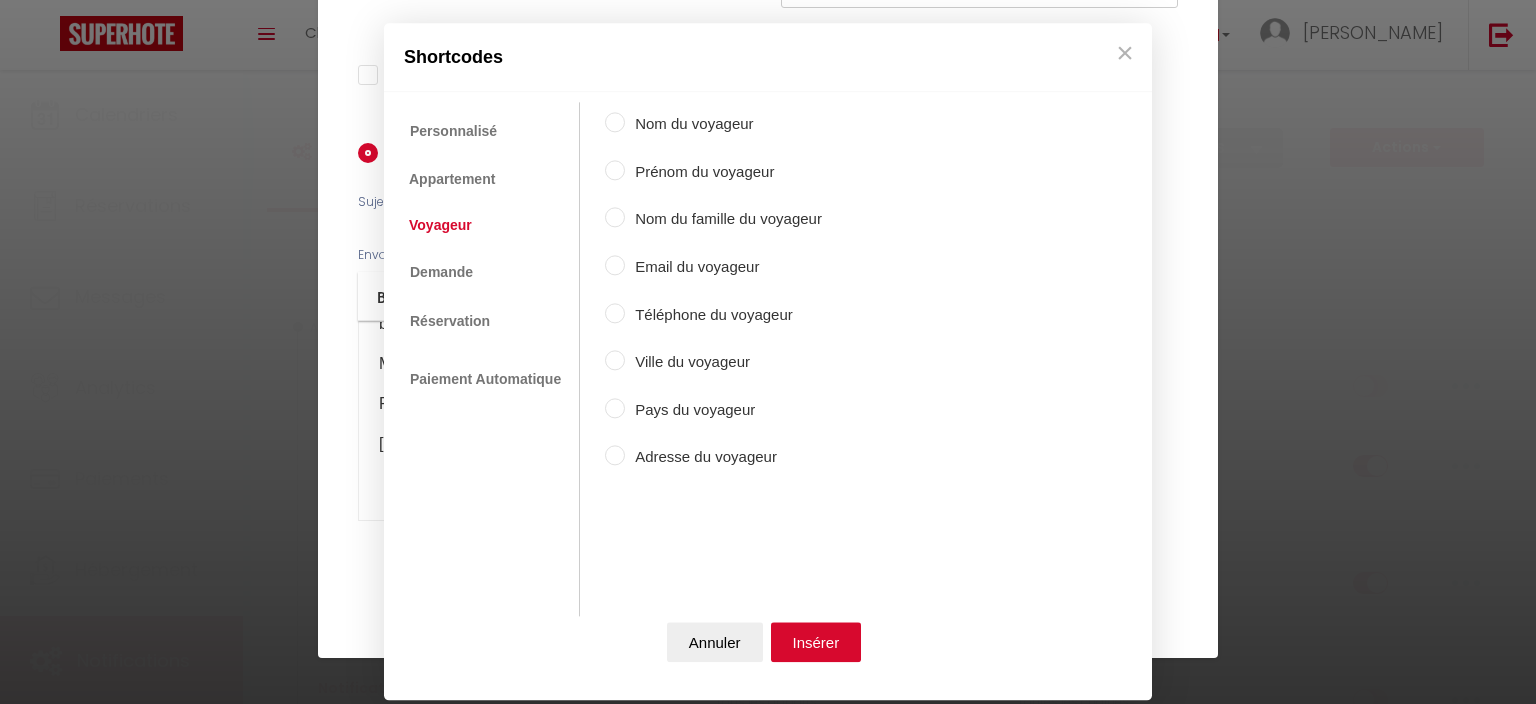 click on "Prénom du voyageur" at bounding box center [723, 172] 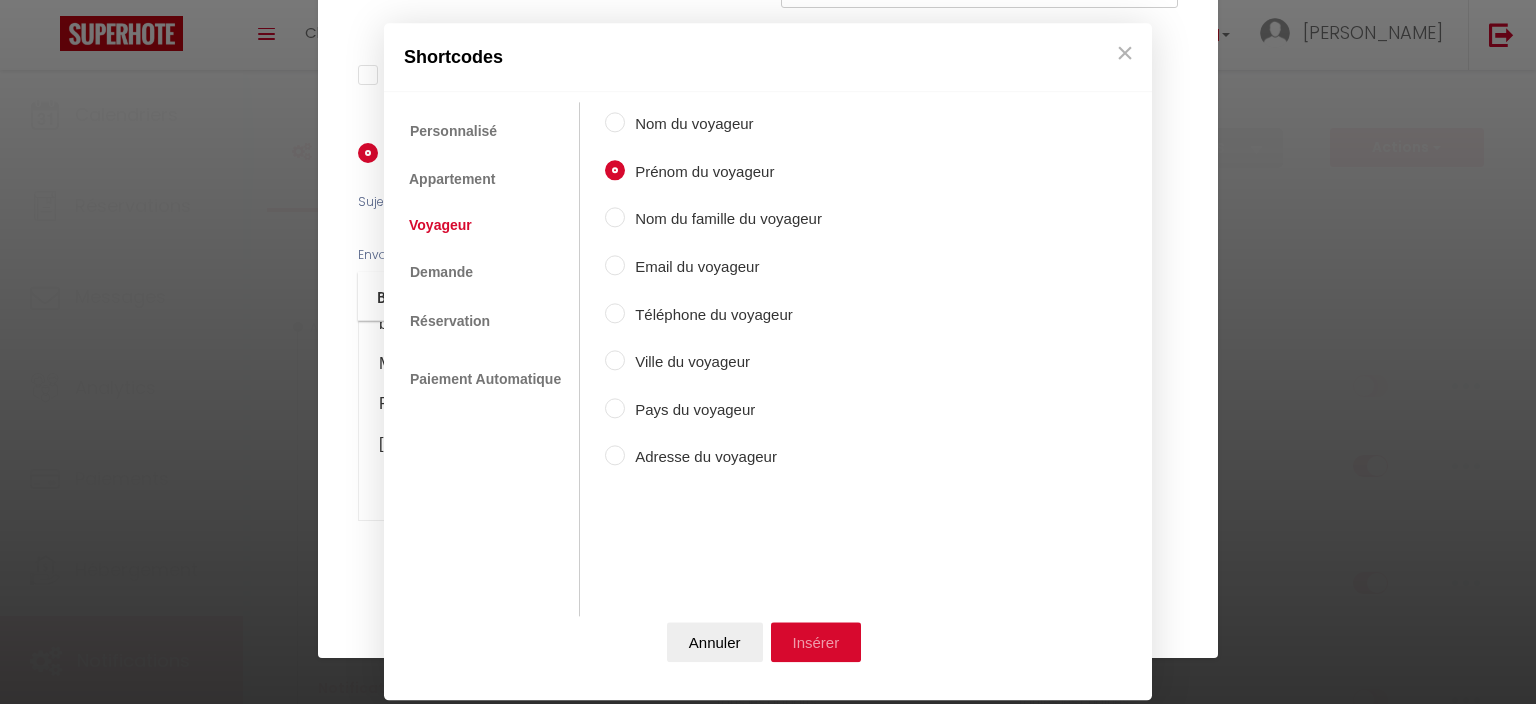 click on "Insérer" at bounding box center [816, 643] 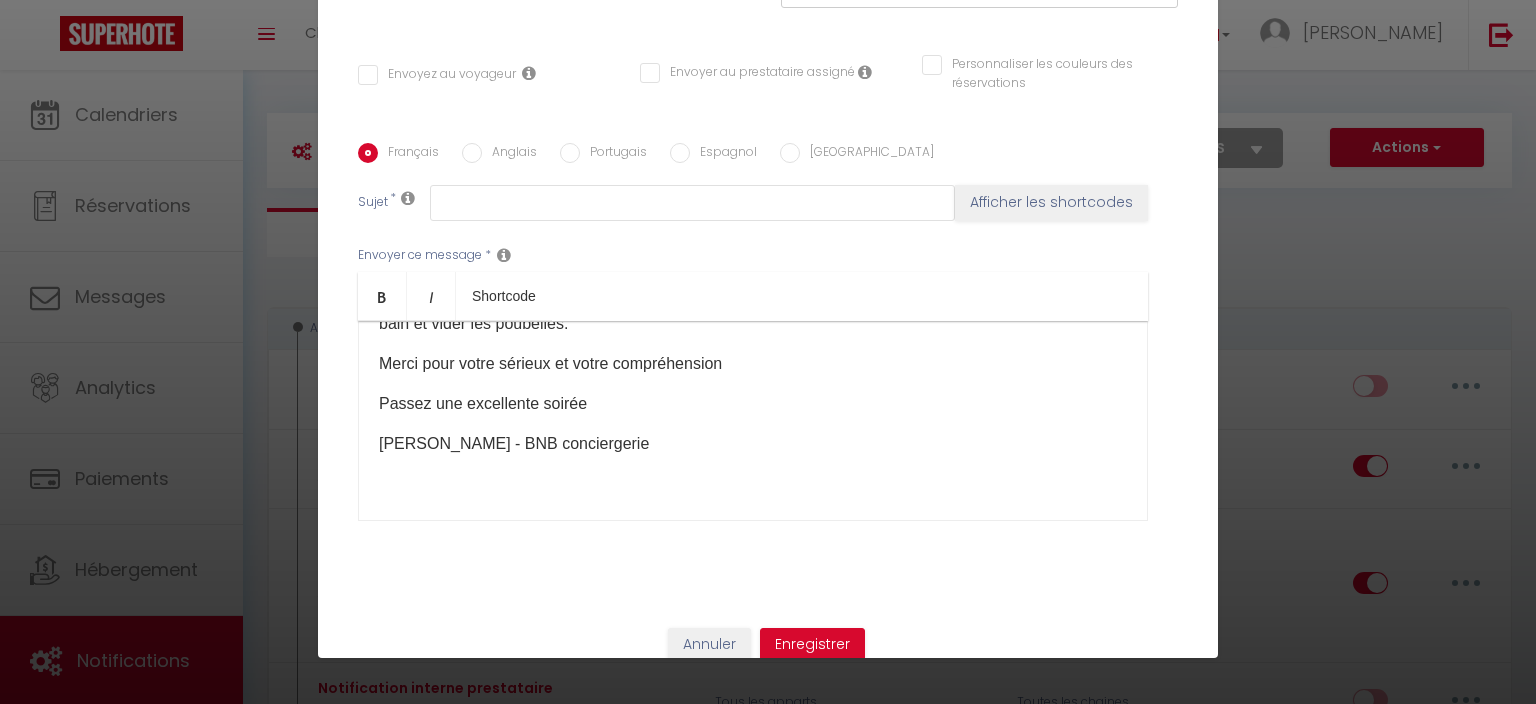 scroll, scrollTop: 364, scrollLeft: 0, axis: vertical 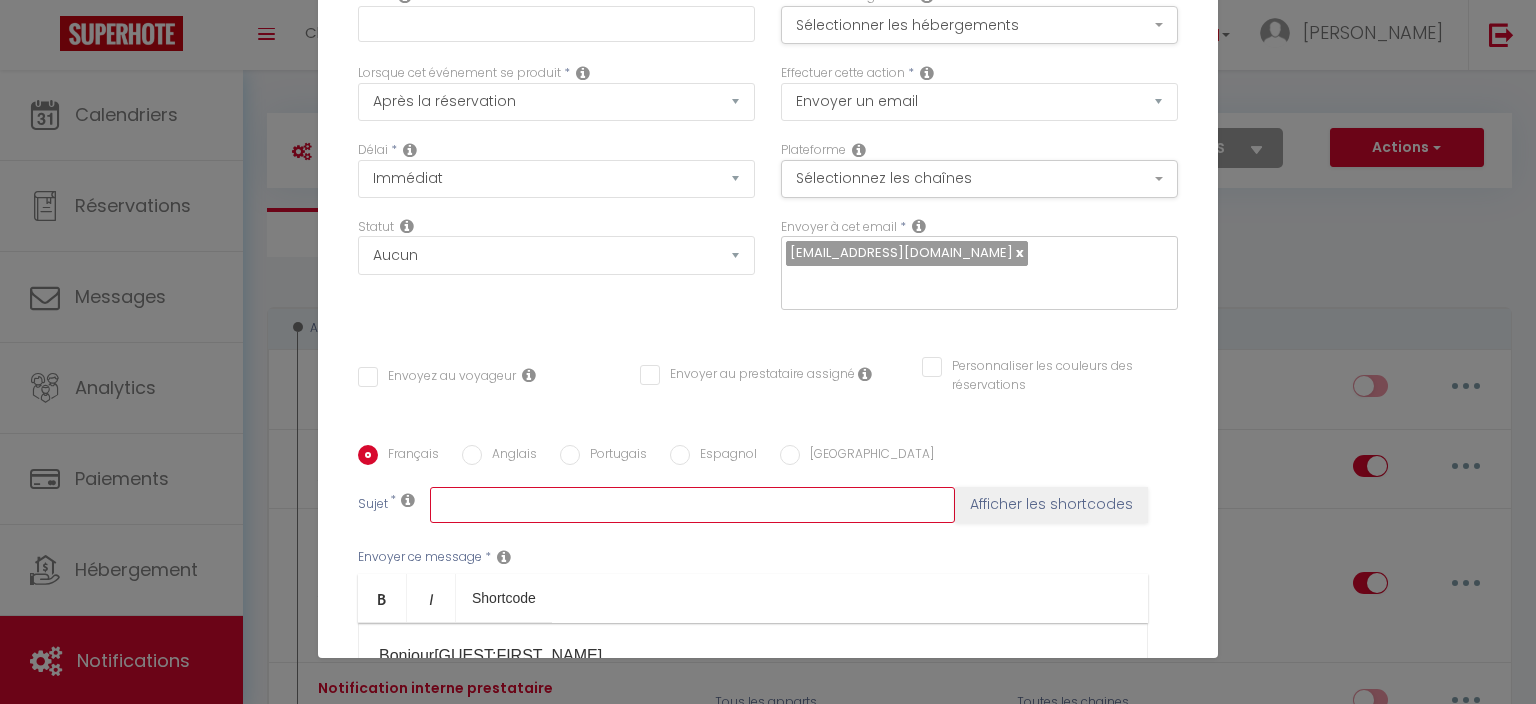 click at bounding box center (692, 505) 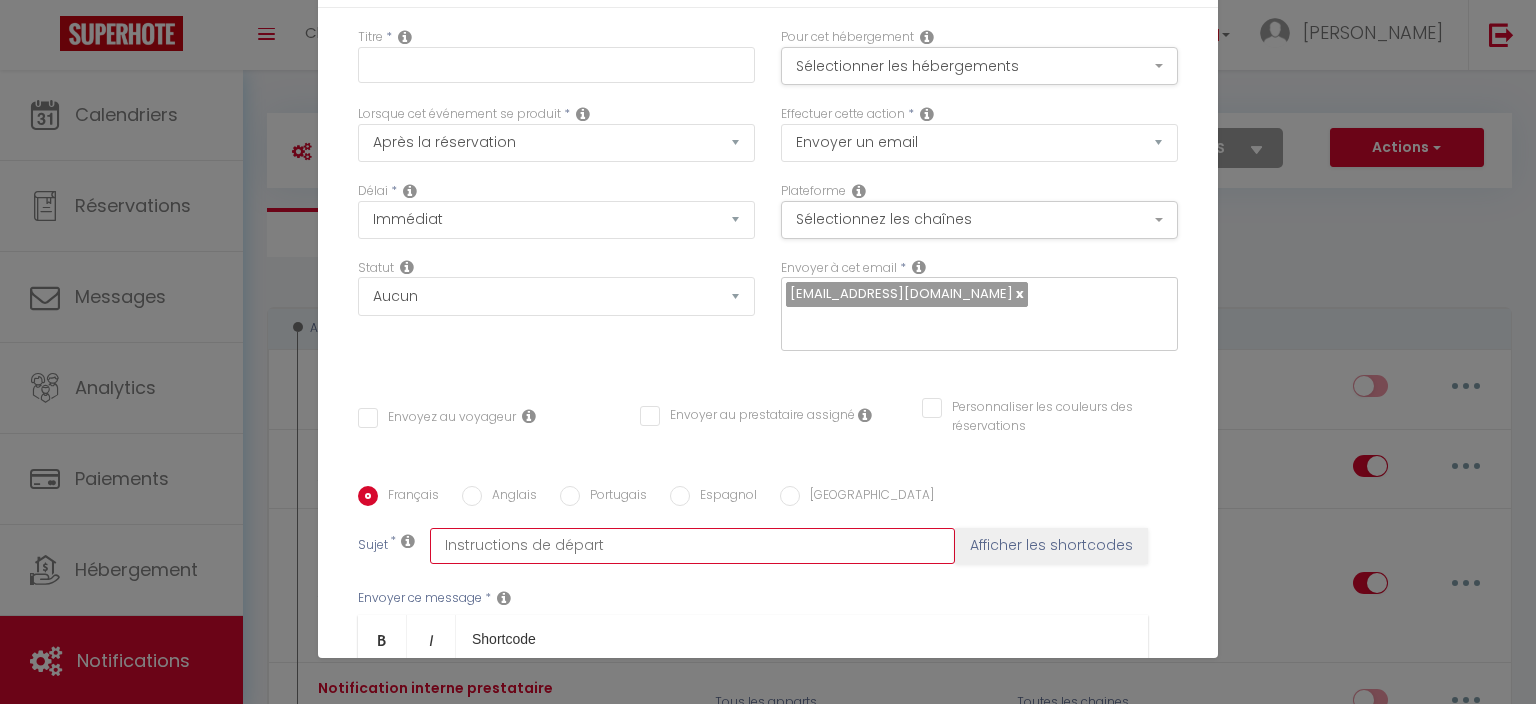 scroll, scrollTop: 0, scrollLeft: 0, axis: both 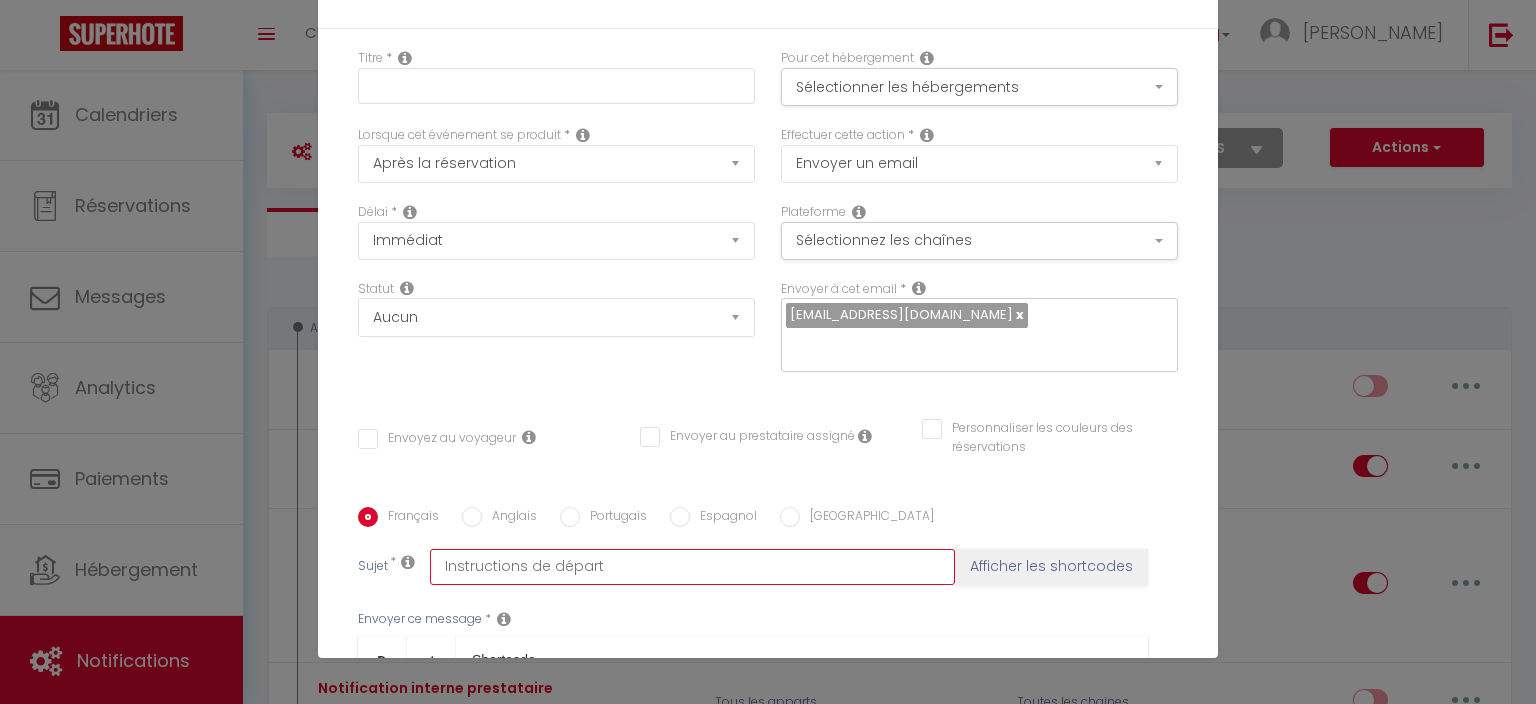 type on "Instructions de départ" 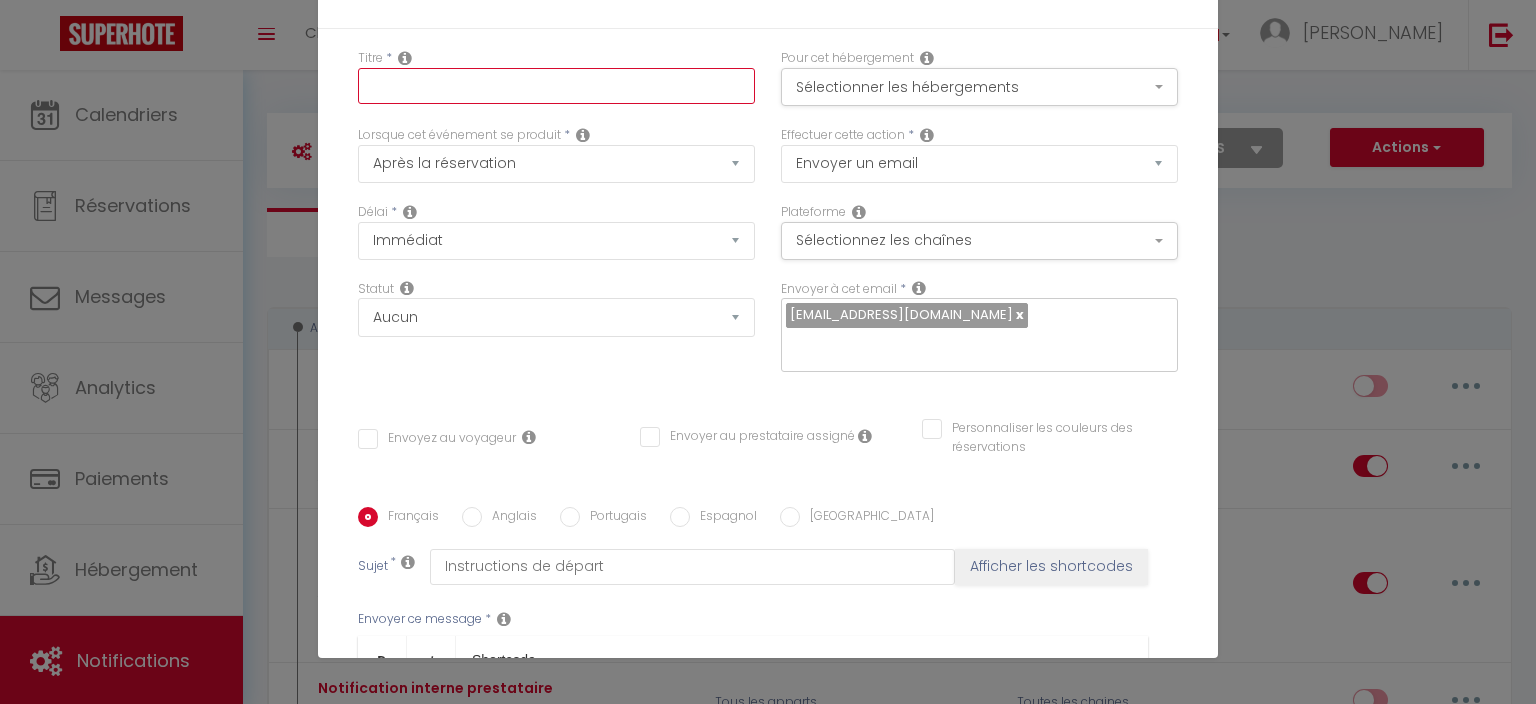 click at bounding box center [556, 86] 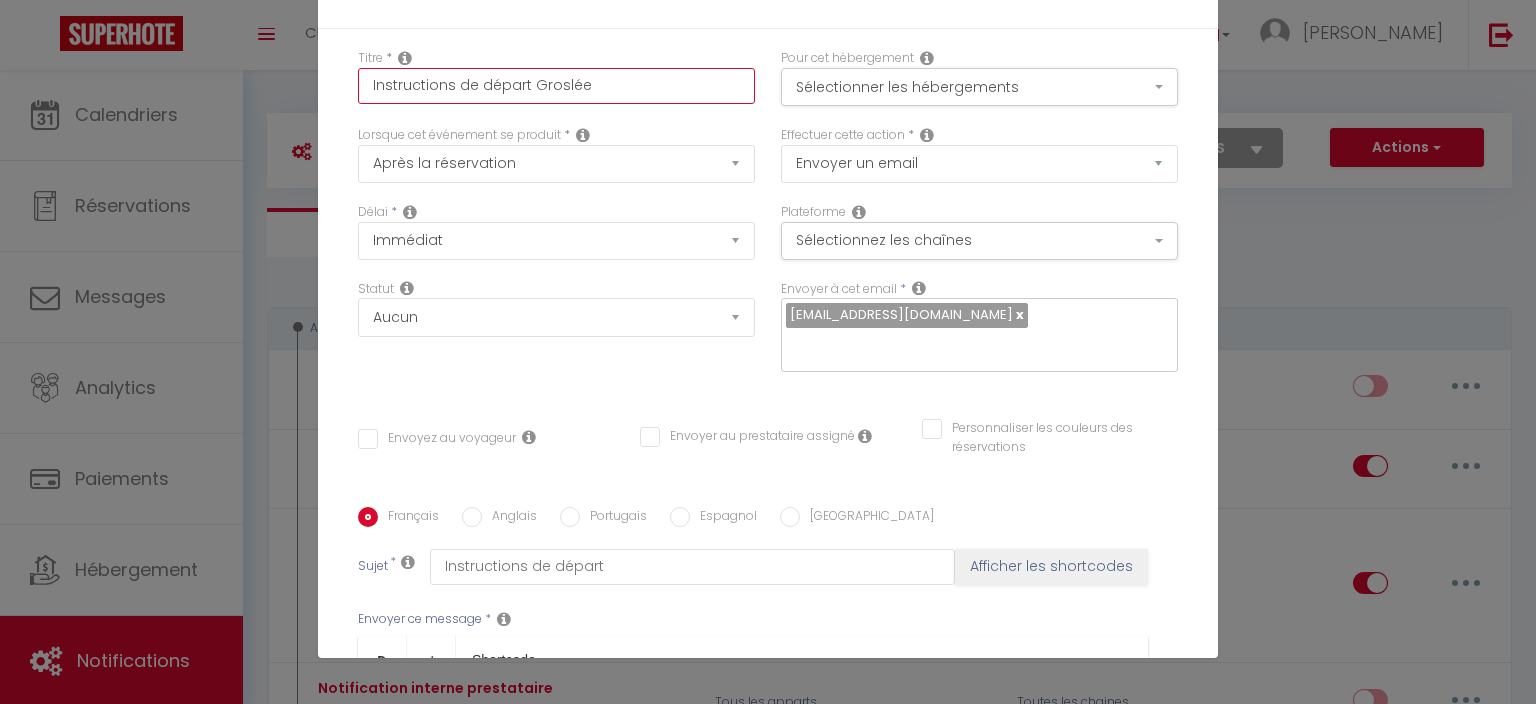 type on "Instructions de départ Groslée" 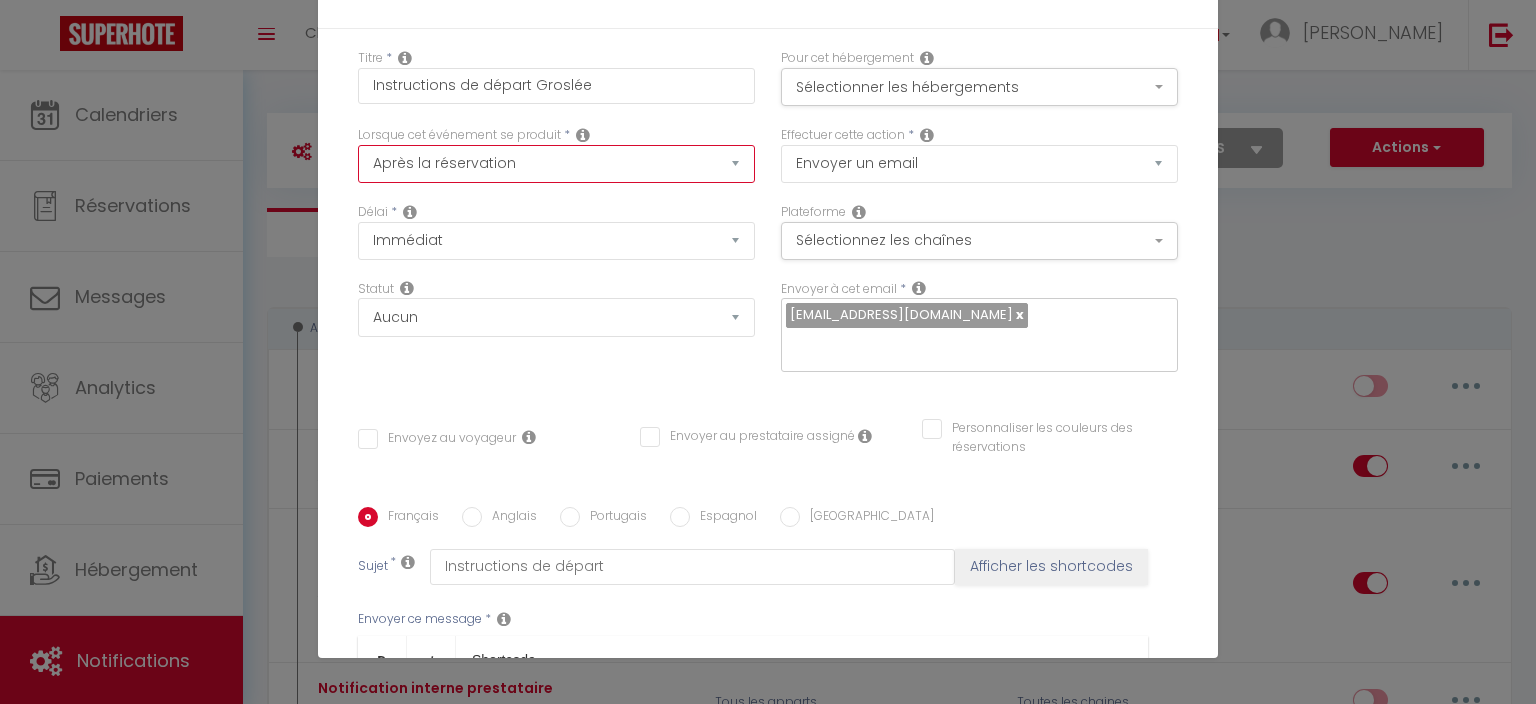 select on "4" 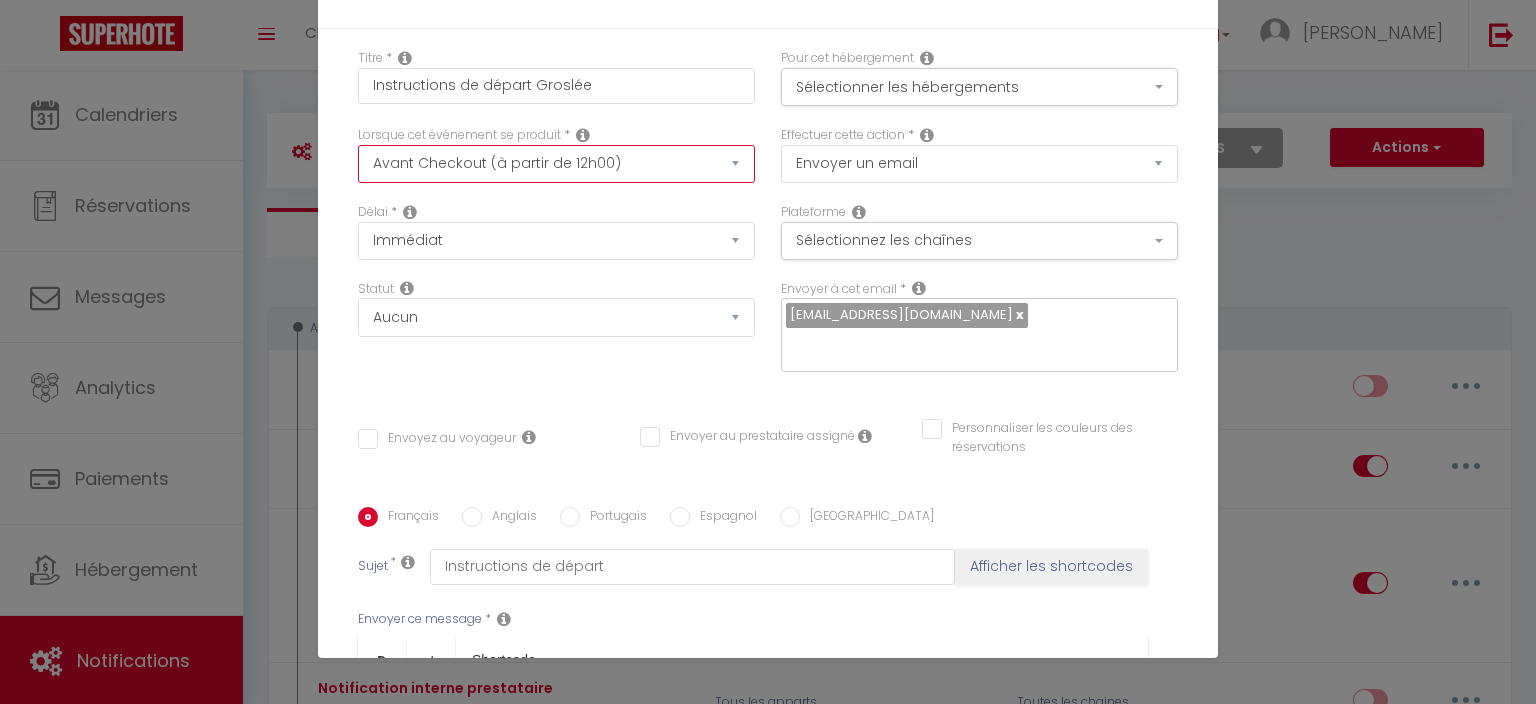 click on "Avant Checkout (à partir de 12h00)" at bounding box center [0, 0] 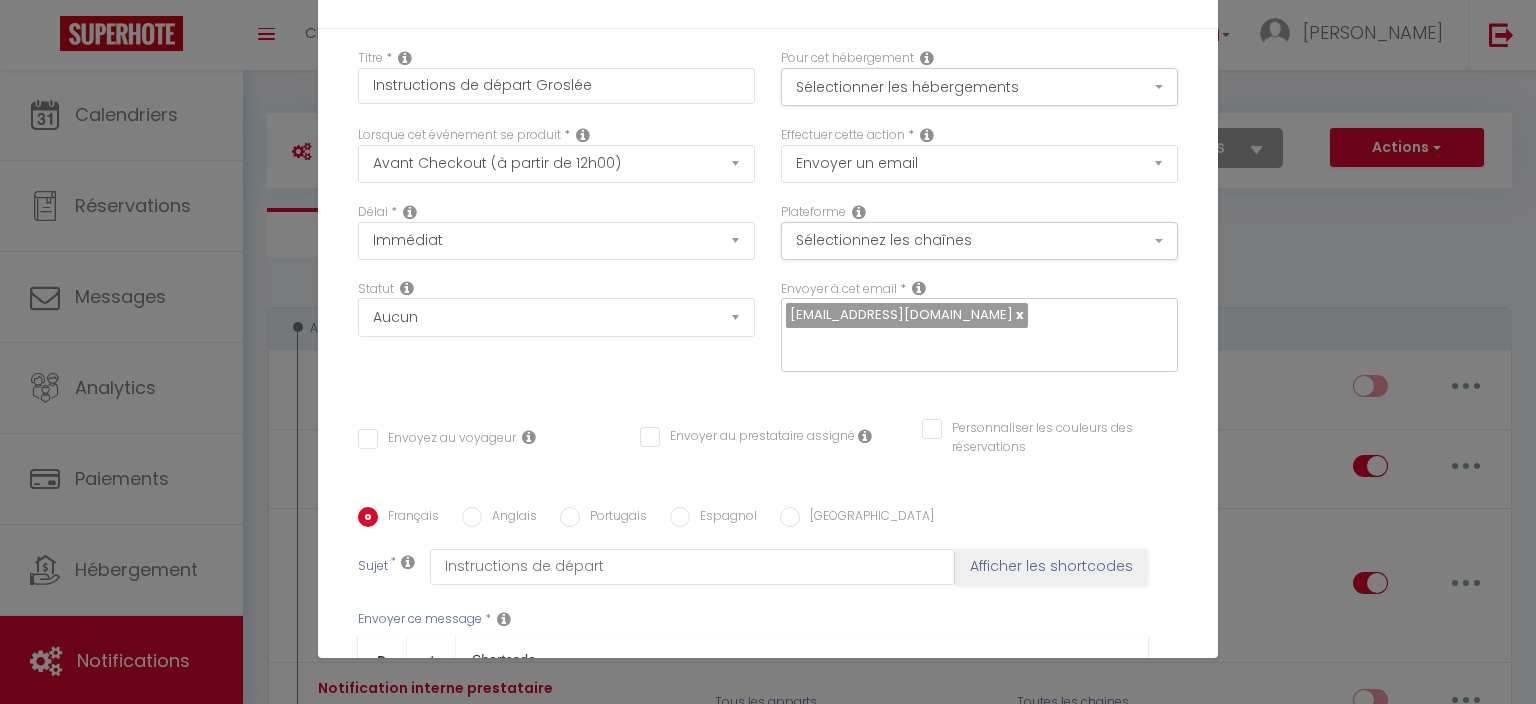 drag, startPoint x: 459, startPoint y: 241, endPoint x: 581, endPoint y: 134, distance: 162.27446 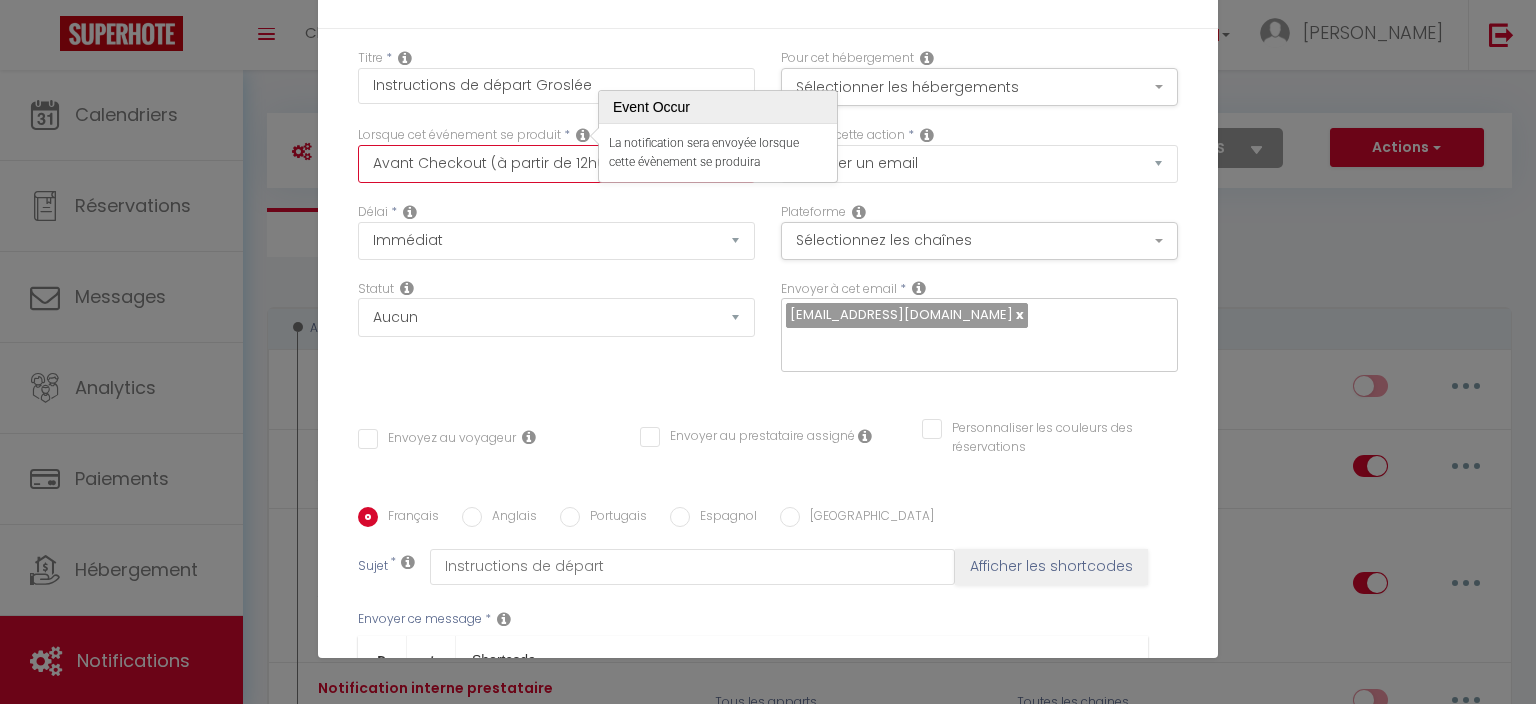 click on "Après la réservation   Avant Checkin (à partir de 12h00)   Après Checkin (à partir de 12h00)   Avant Checkout (à partir de 12h00)   Après Checkout (à partir de 12h00)   Température   Co2   Bruit sonore   Après visualisation lien paiement   Après Paiement Lien KO   Après Caution Lien KO   Après Paiement Automatique KO   Après Caution Automatique KO   Après Visualisation du Contrat   Après Signature du Contrat   Paiement OK   Après soumission formulaire bienvenue   Aprés annulation réservation   Après remboursement automatique   Date spécifique   Après Assignation   Après Désassignation   Après soumission online checkin   Caution OK" at bounding box center [556, 164] 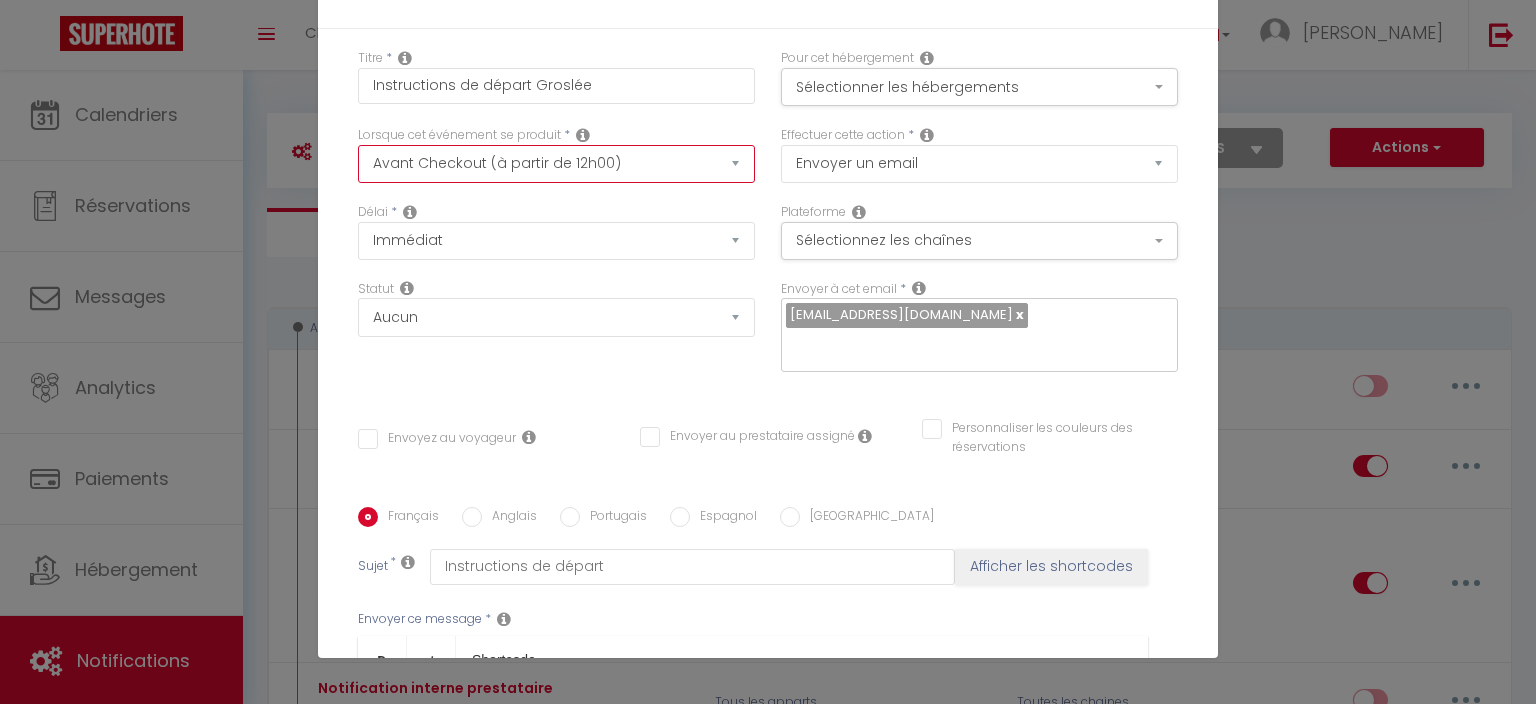 click on "Après la réservation   Avant Checkin (à partir de 12h00)   Après Checkin (à partir de 12h00)   Avant Checkout (à partir de 12h00)   Après Checkout (à partir de 12h00)   Température   Co2   Bruit sonore   Après visualisation lien paiement   Après Paiement Lien KO   Après Caution Lien KO   Après Paiement Automatique KO   Après Caution Automatique KO   Après Visualisation du Contrat   Après Signature du Contrat   Paiement OK   Après soumission formulaire bienvenue   Aprés annulation réservation   Après remboursement automatique   Date spécifique   Après Assignation   Après Désassignation   Après soumission online checkin   Caution OK" at bounding box center (556, 164) 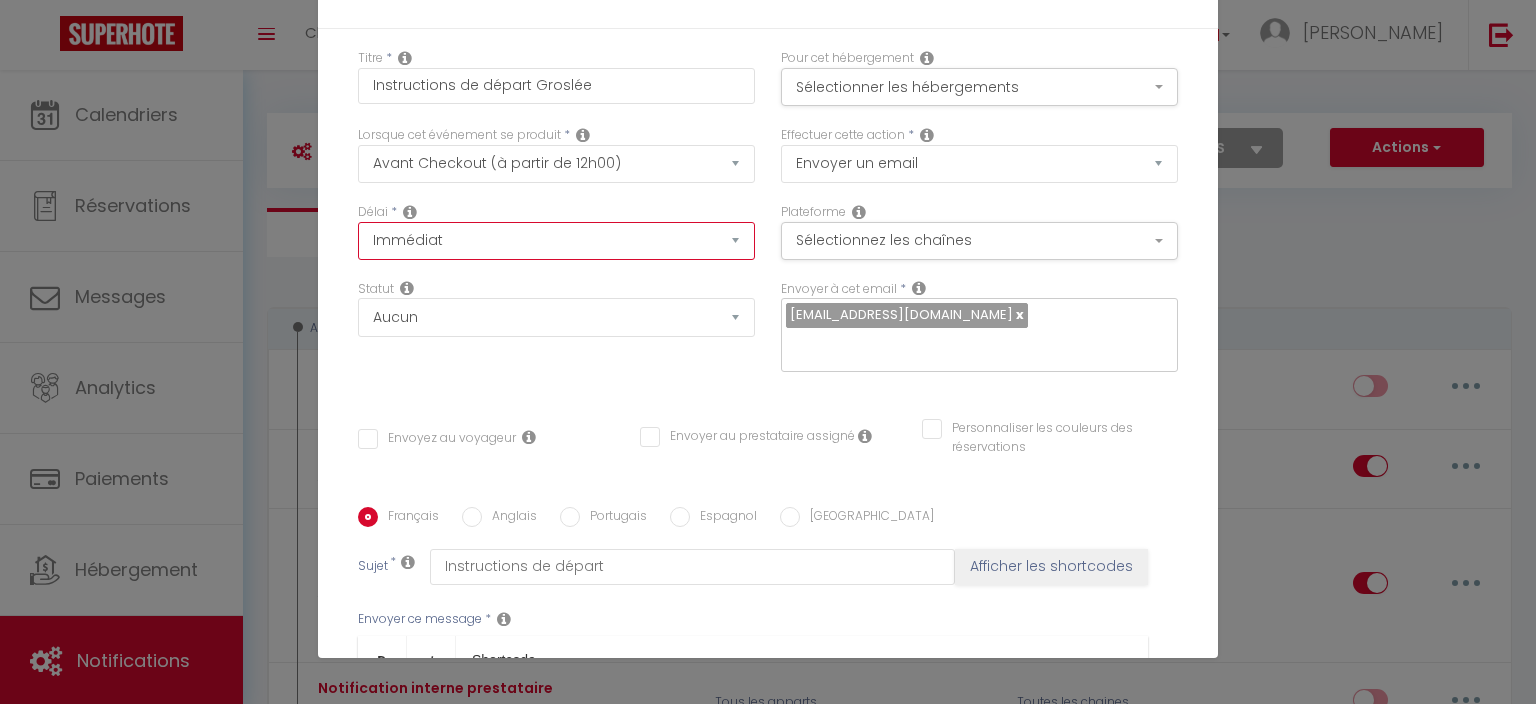 click on "Immédiat - 10 Minutes - 1 Heure - 2 Heures - 3 Heures - 4 Heures - 5 Heures - 6 Heures - 7 Heures - 8 Heures - 9 Heures - 10 Heures - 11 Heures - 12 Heures - 13 Heures - 14 Heures - 15 Heures - 16 Heures - 17 Heures - 18 Heures - 19 Heures - 20 Heures - 21 Heures - 22 Heures - 23 Heures   - 1 Jour - 2 Jours - 3 Jours - 4 Jours - 5 Jours - 6 Jours - 7 Jours - 8 Jours - 9 Jours - 10 Jours - 11 Jours - 12 Jours - 13 Jours - 14 Jours - 15 Jours - 16 Jours - 17 Jours - 18 Jours - 19 Jours - 20 Jours - 21 Jours - 22 Jours - 23 Jours - 24 Jours - 25 Jours - 26 Jours - 27 Jours - 28 Jours - 29 Jours - 30 Jours - 31 Jours - 32 Jours - 33 Jours - 34 Jours - 35 Jours - 36 Jours - 37 Jours - 38 Jours - 39 Jours - 40 Jours - 41 Jours - 42 Jours - 43 Jours - 44 Jours - 45 Jours - 46 Jours - 47 Jours - 48 Jours - 49 Jours - 50 Jours - 51 Jours - 52 Jours - 53 Jours - 54 Jours - 55 Jours - 56 Jours - 57 Jours - 58 Jours - 59 Jours - 60 Jours - 61 Jours - 62 Jours - 63 Jours - 64 Jours - 65 Jours - 66 Jours - 67 Jours" at bounding box center (556, 241) 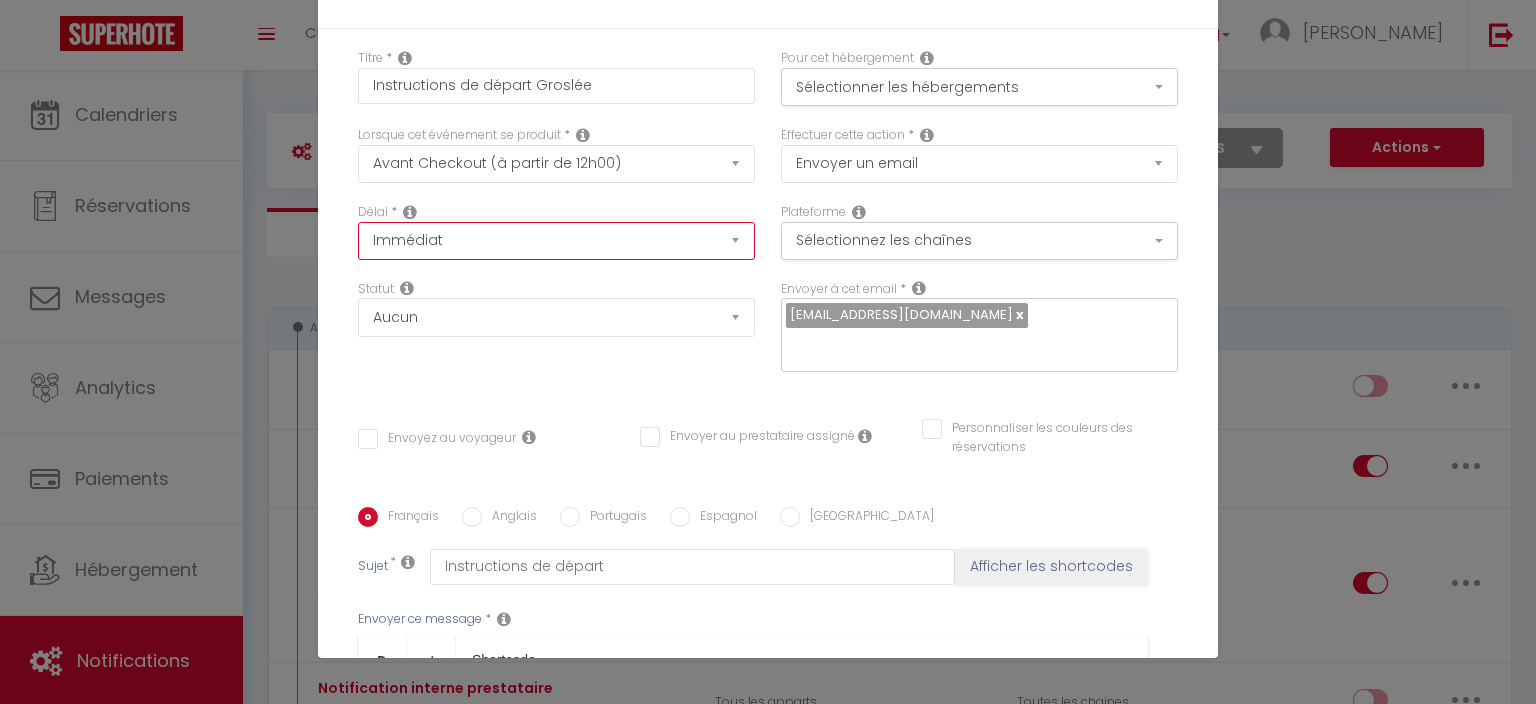 select on "20 Heures" 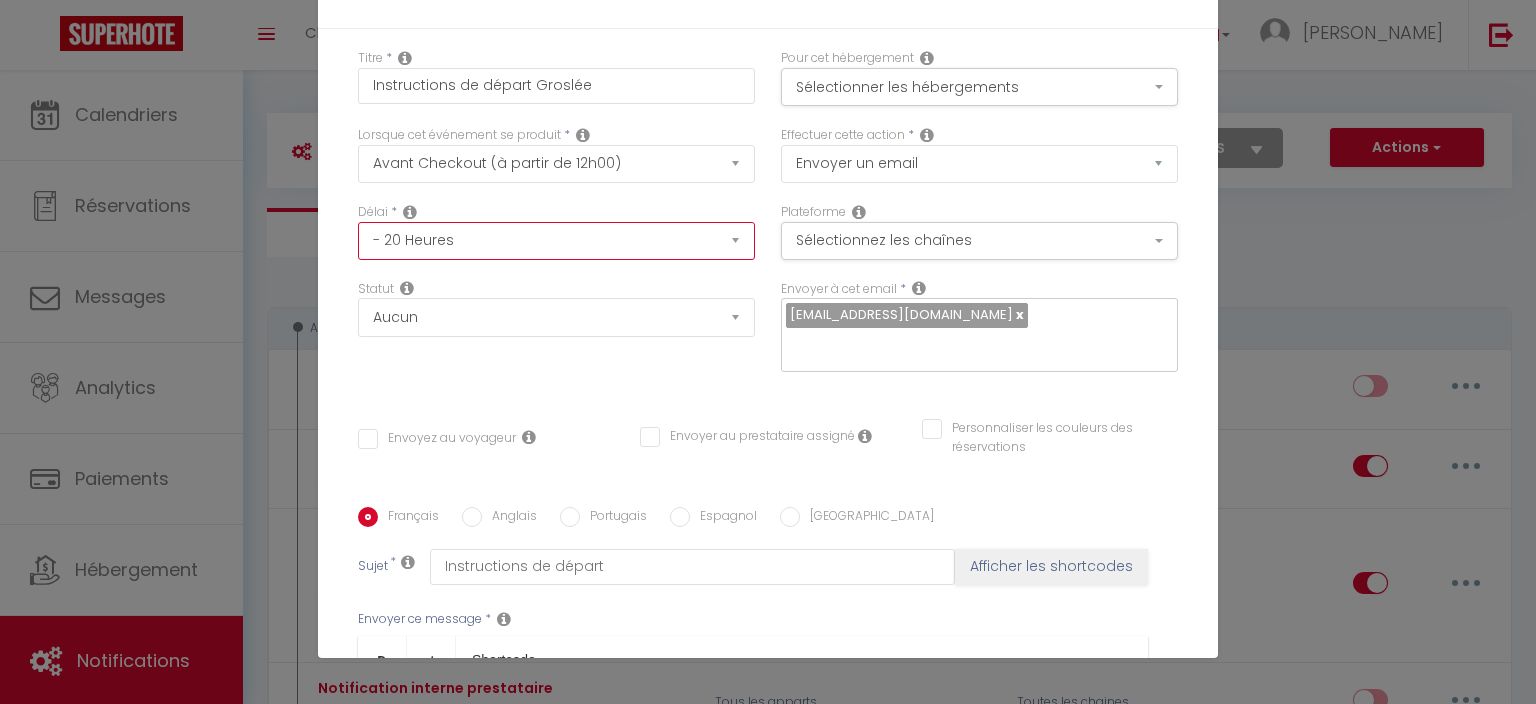 click on "- 20 Heures" at bounding box center (0, 0) 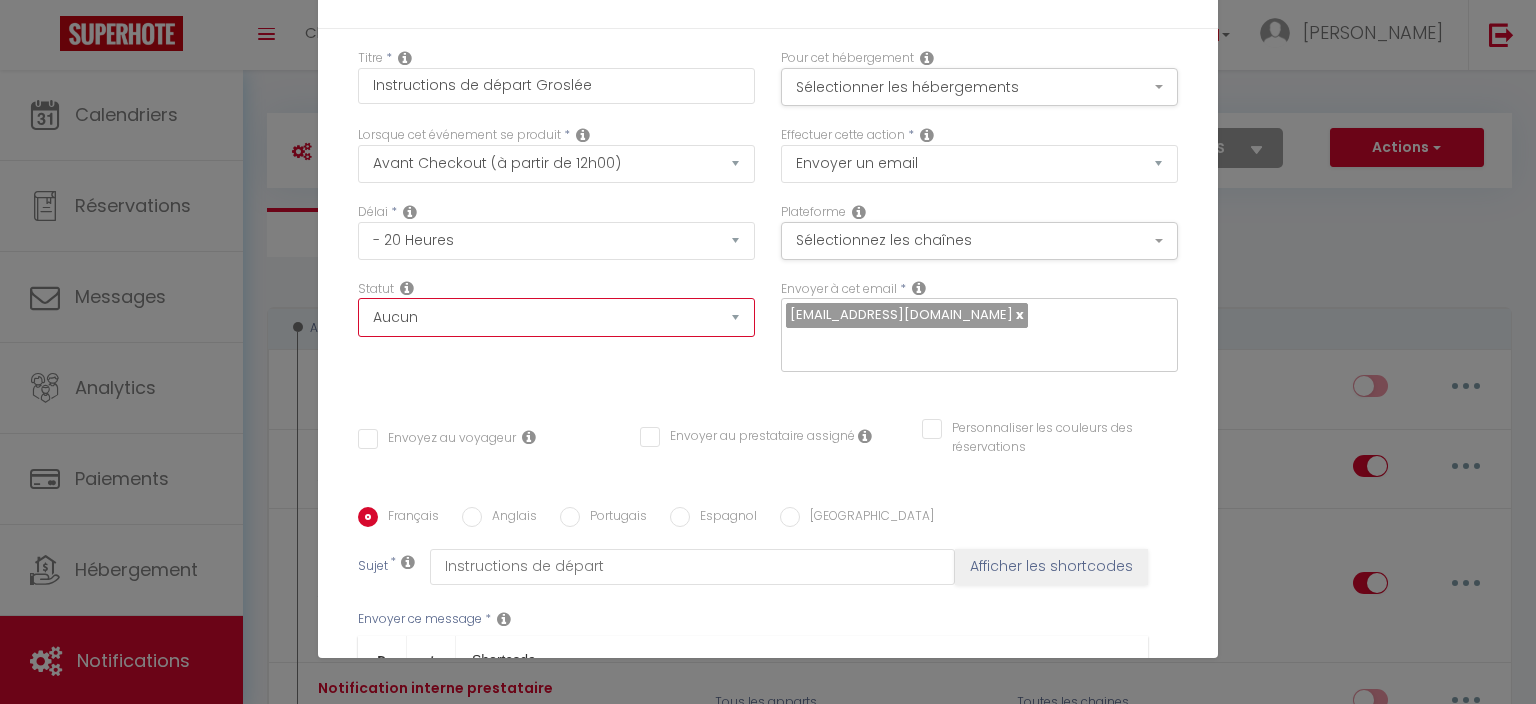 click on "Aucun   Si la réservation est payée   Si réservation non payée   Si la caution a été prise   Si caution non payée" at bounding box center [556, 317] 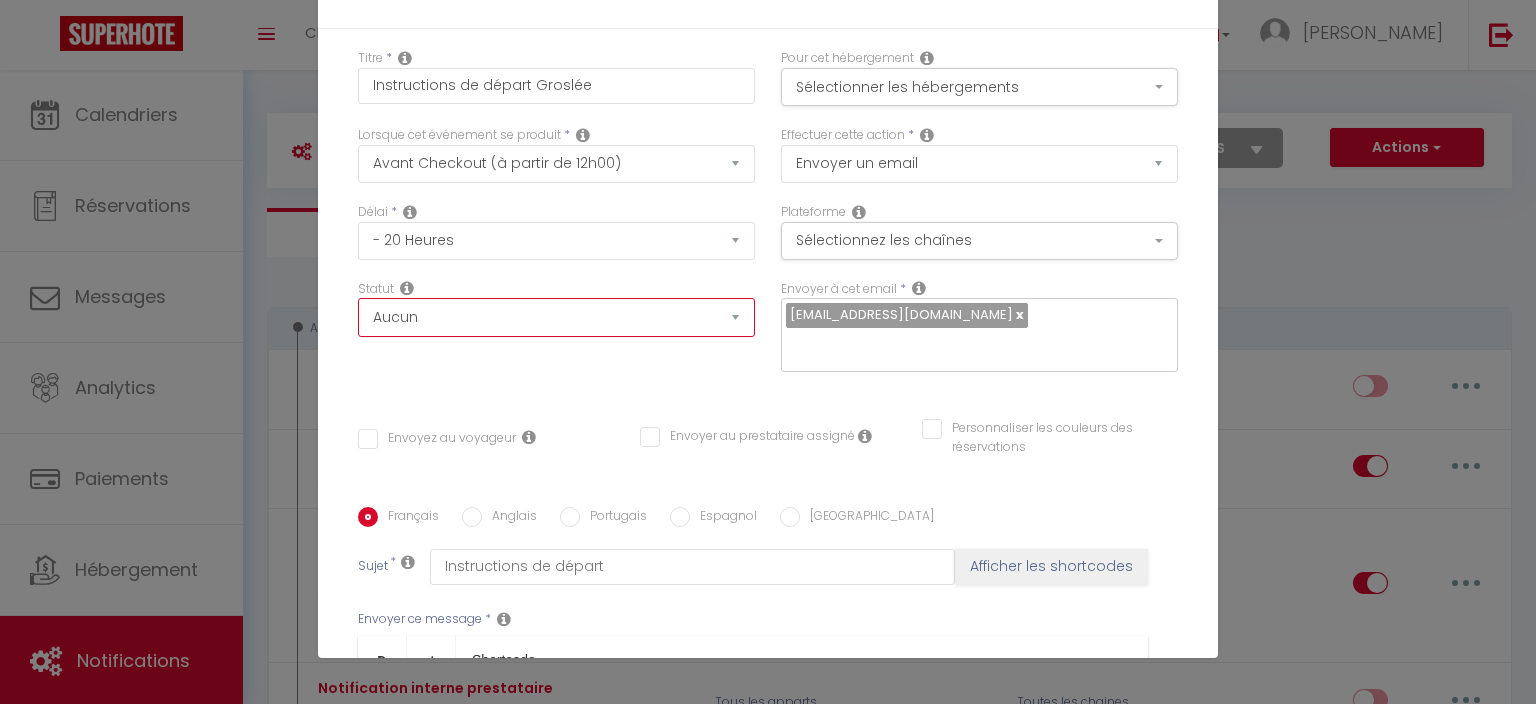 click on "Aucun   Si la réservation est payée   Si réservation non payée   Si la caution a été prise   Si caution non payée" at bounding box center [556, 317] 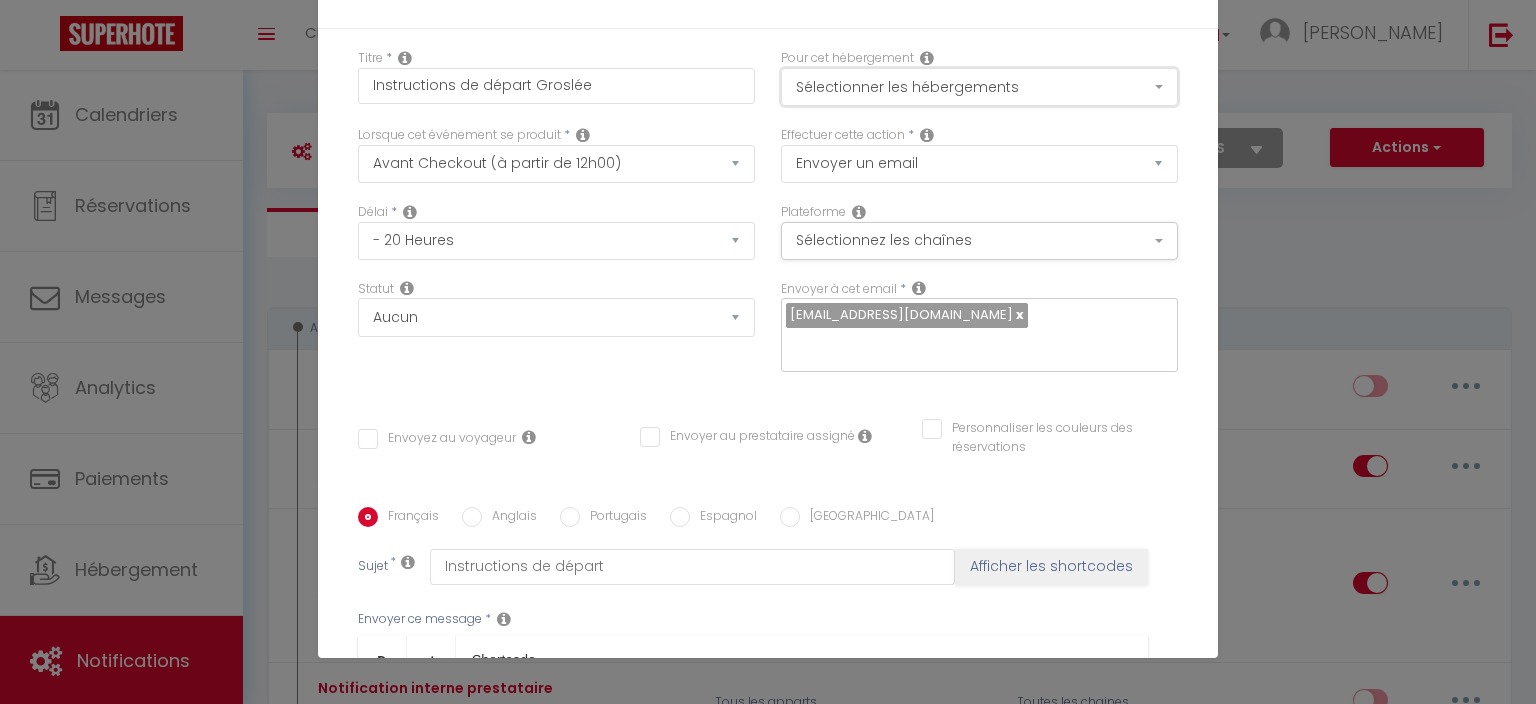 click on "Sélectionner les hébergements" at bounding box center (979, 87) 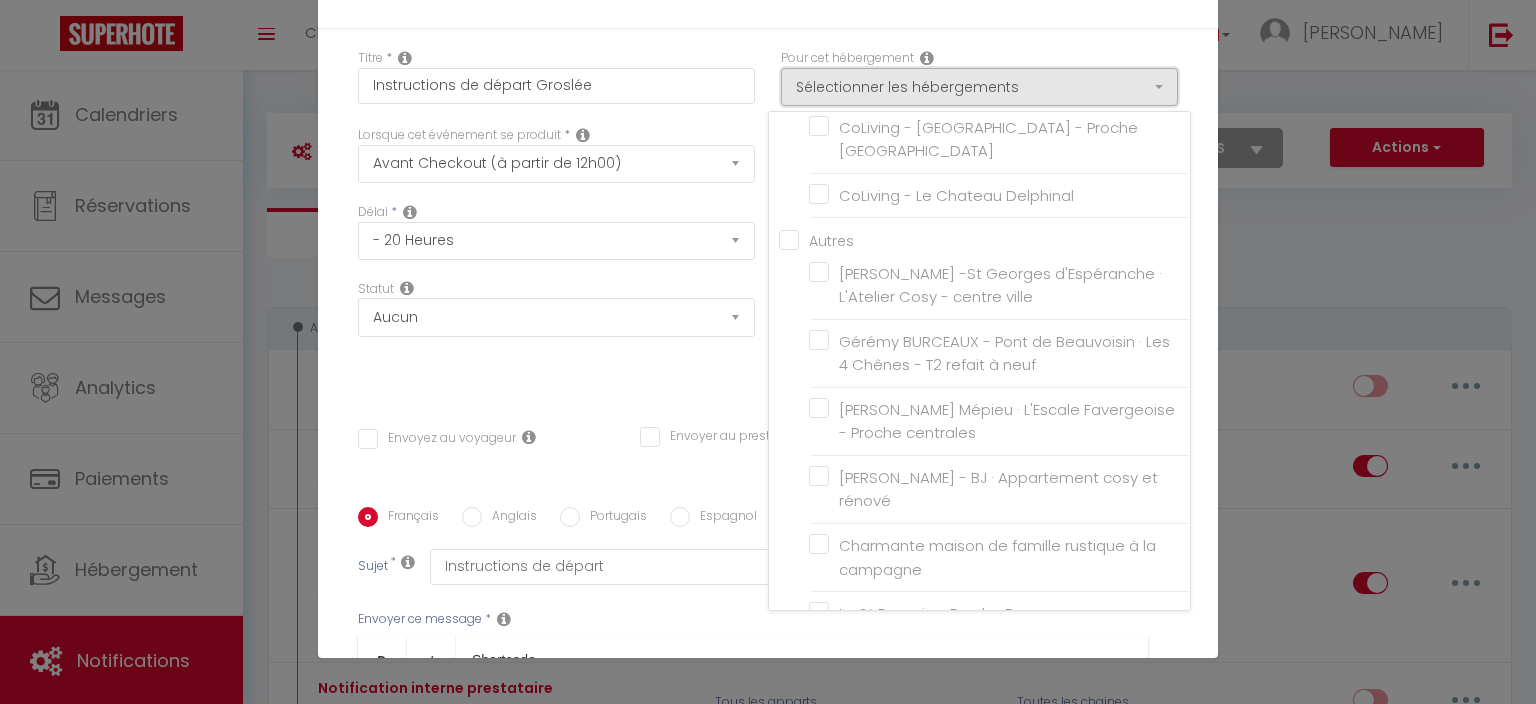 scroll, scrollTop: 315, scrollLeft: 0, axis: vertical 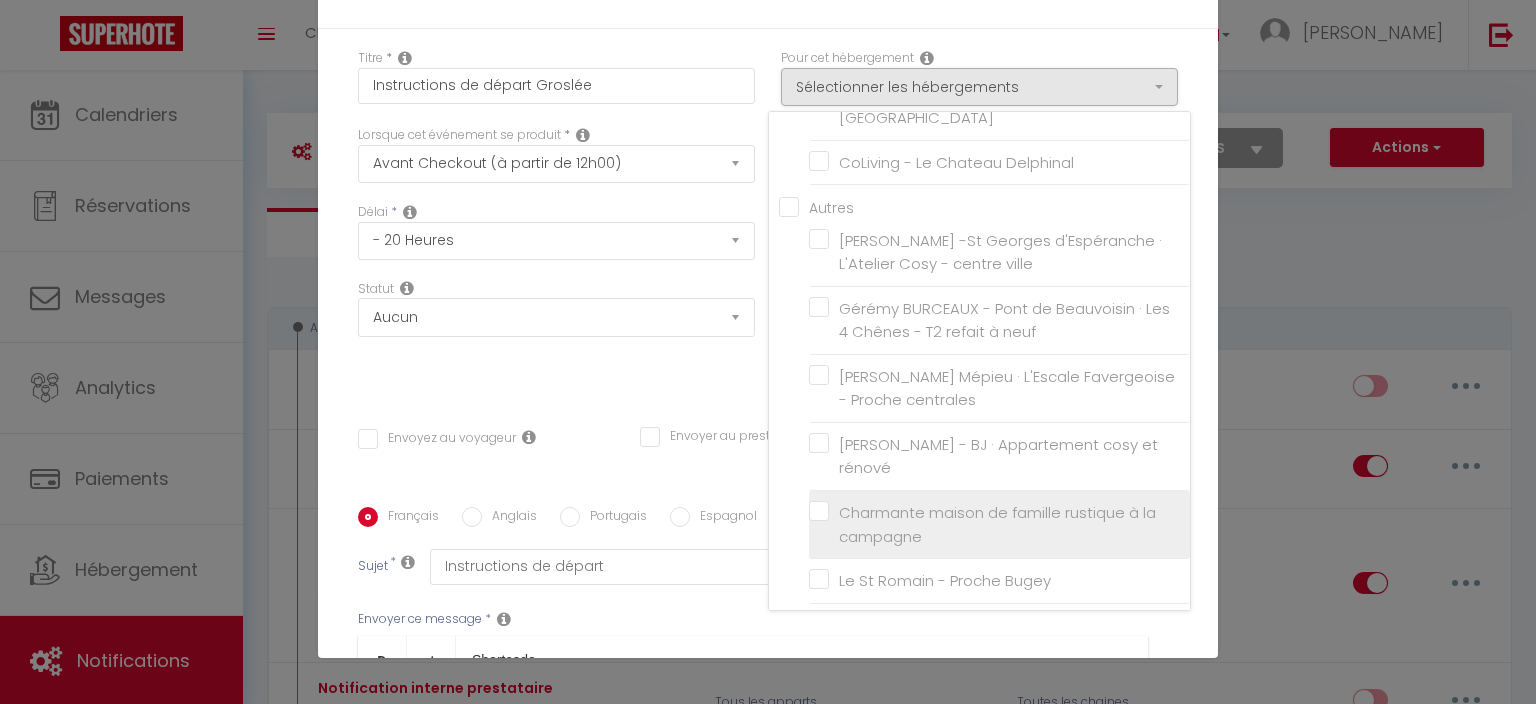 click on "Charmante maison de famille rustique à la campagne" at bounding box center [1003, 524] 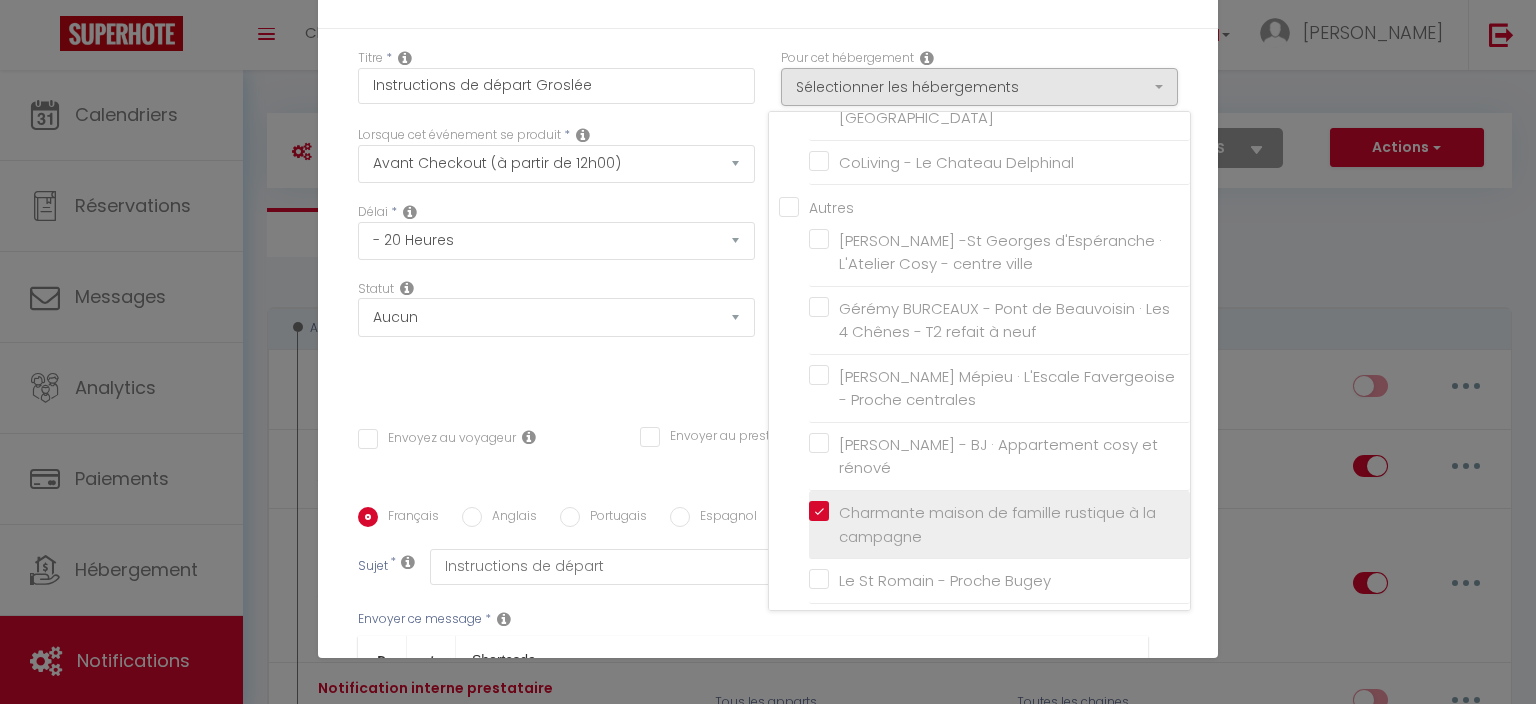 checkbox on "false" 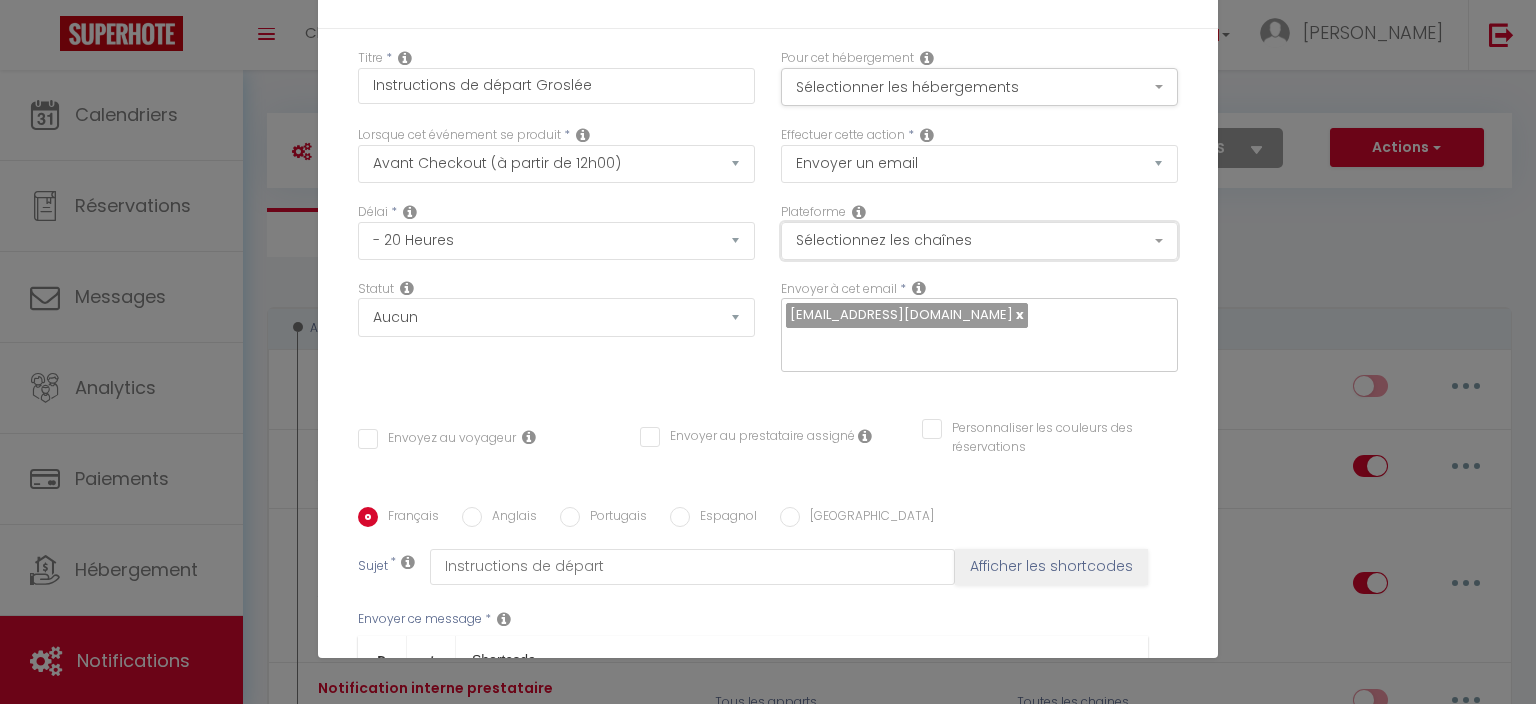 click on "Sélectionnez les chaînes" at bounding box center (979, 241) 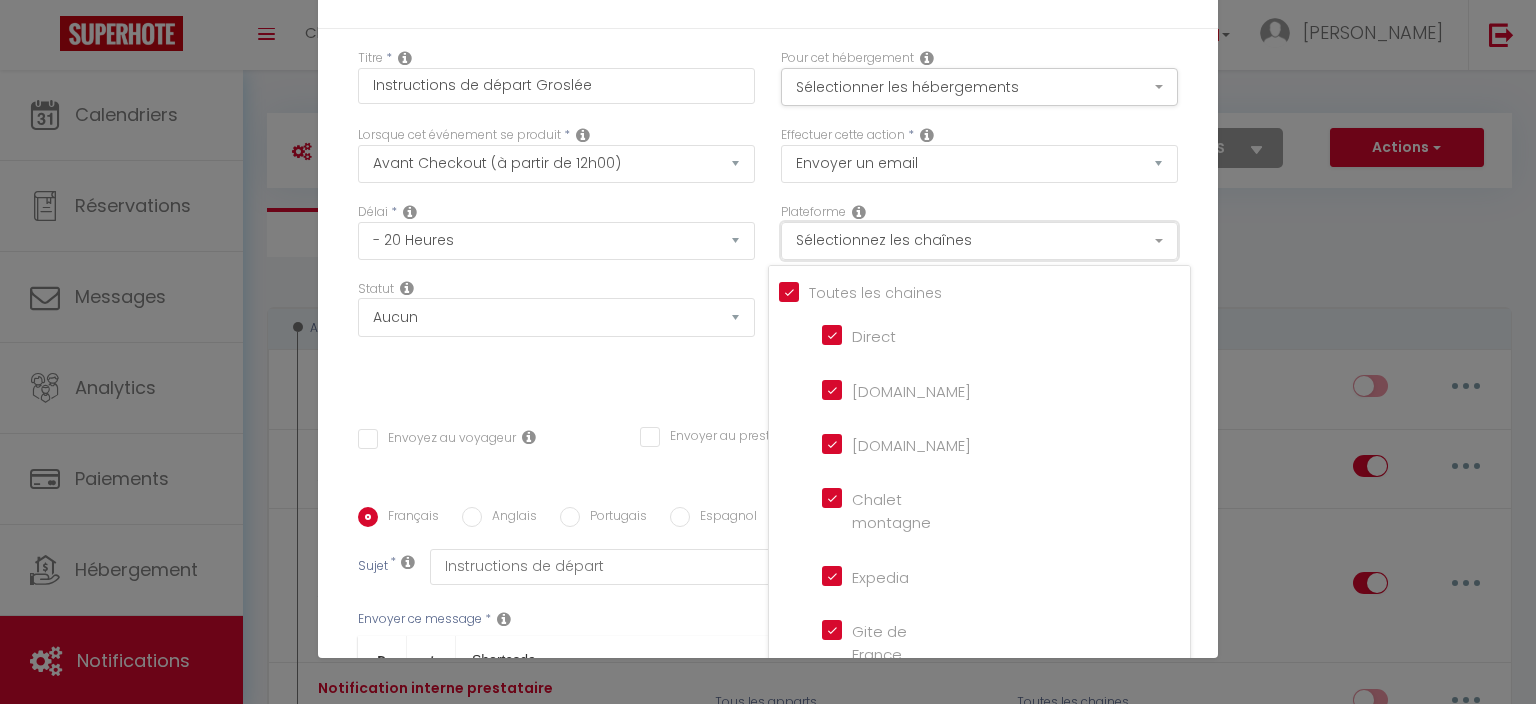 click on "Sélectionnez les chaînes" at bounding box center [979, 241] 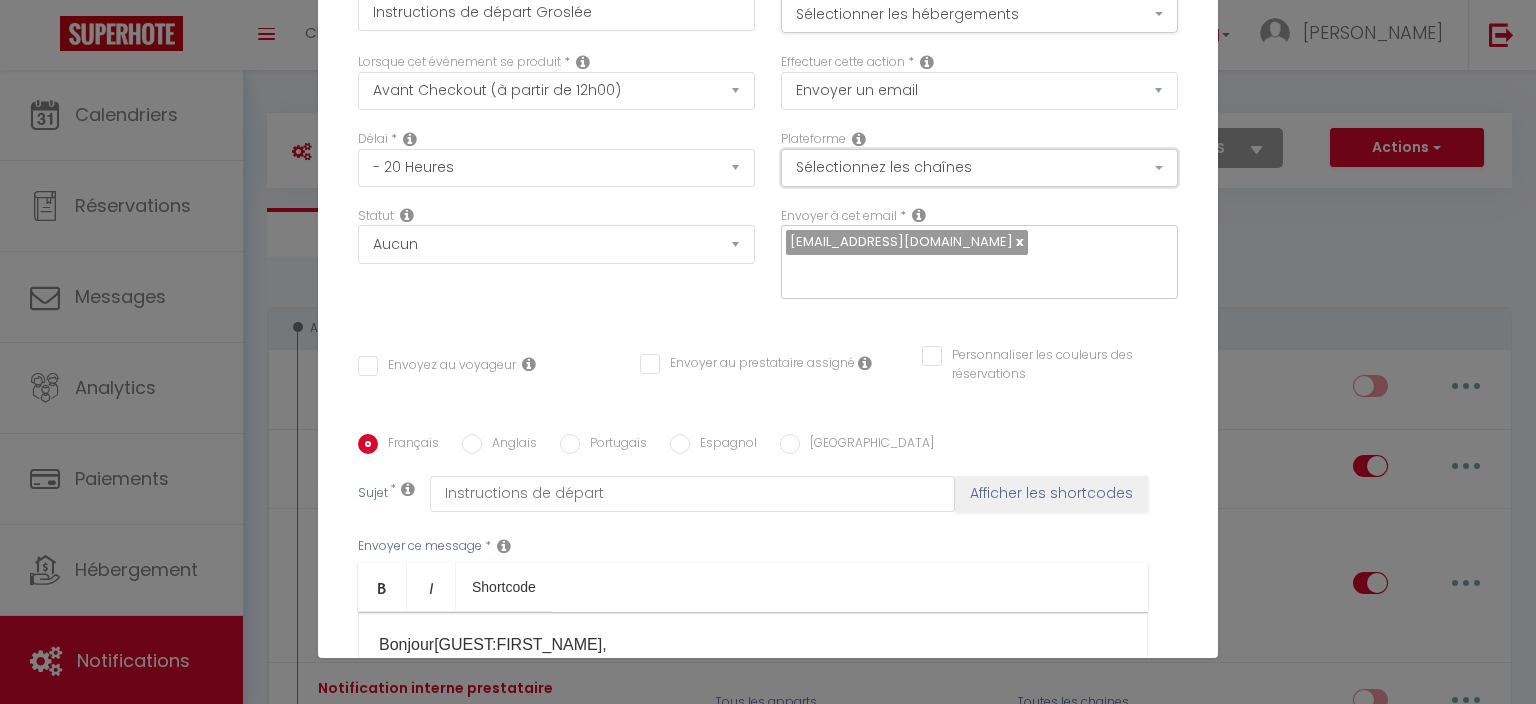 scroll, scrollTop: 101, scrollLeft: 0, axis: vertical 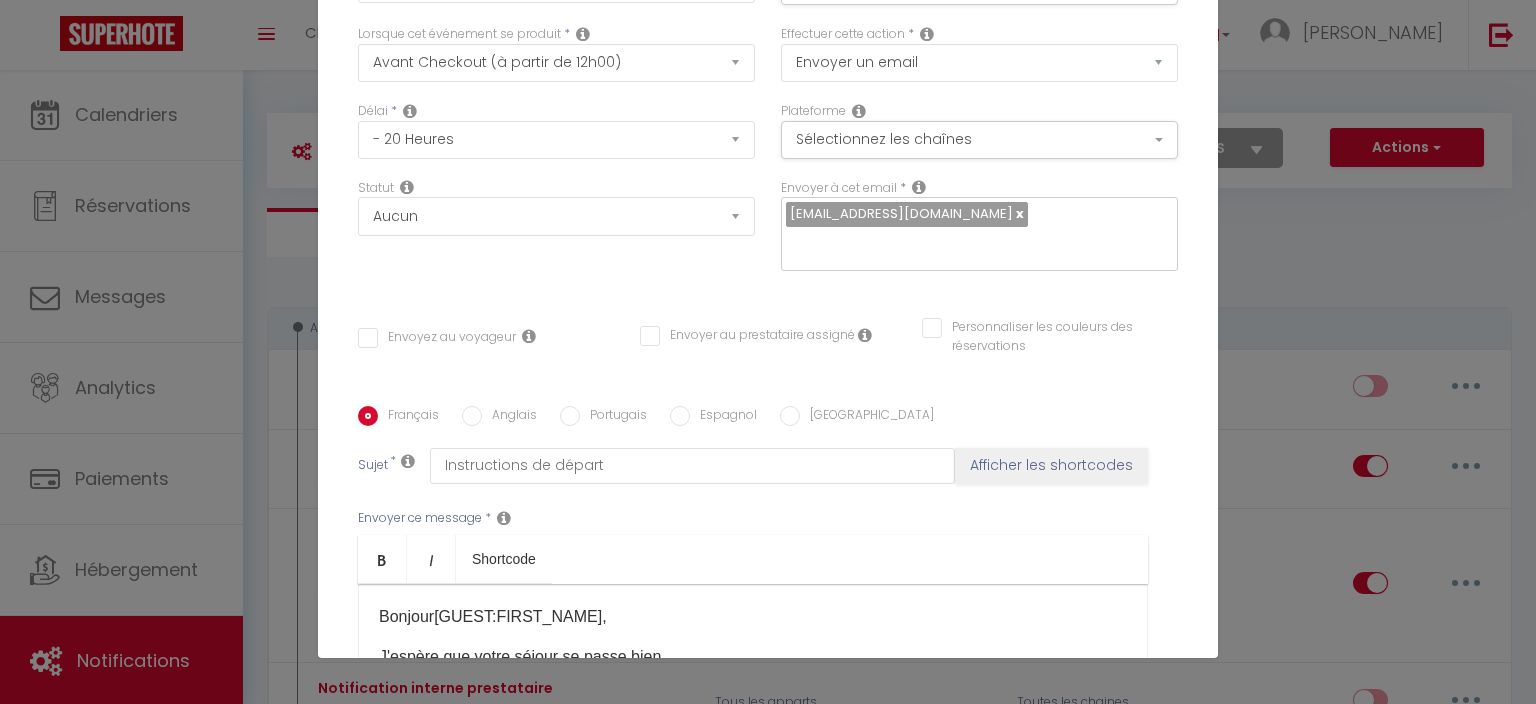 click on "Envoyez au voyageur" at bounding box center (437, 338) 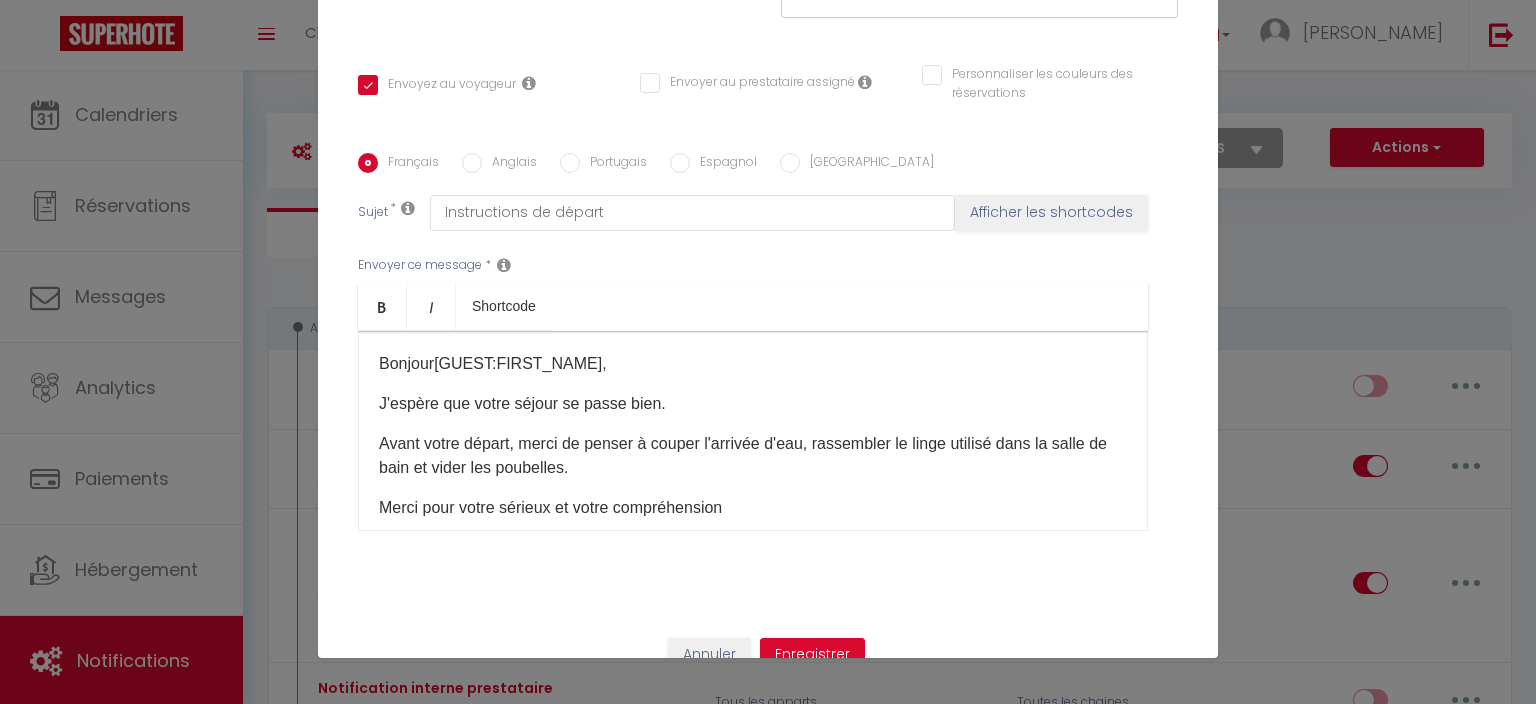 scroll, scrollTop: 392, scrollLeft: 0, axis: vertical 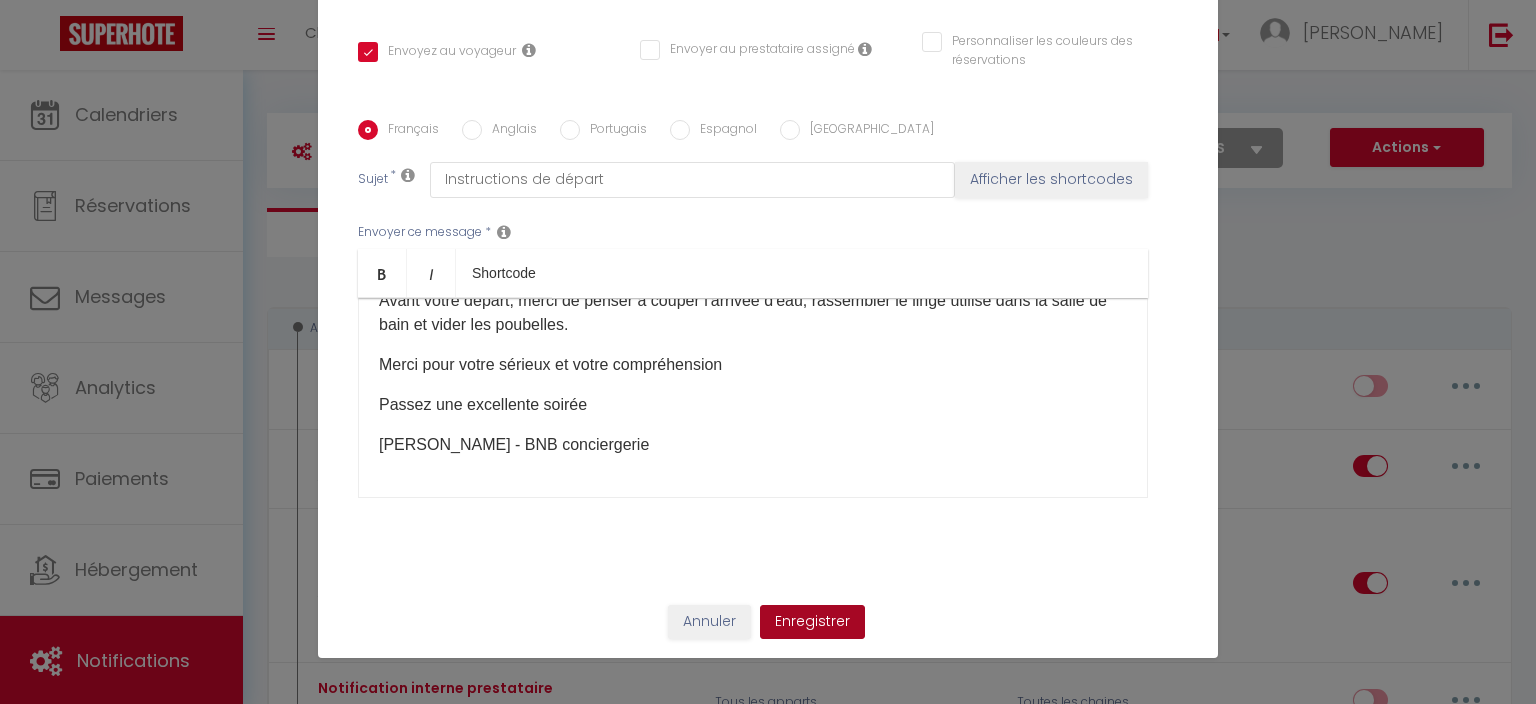 click on "Enregistrer" at bounding box center (812, 622) 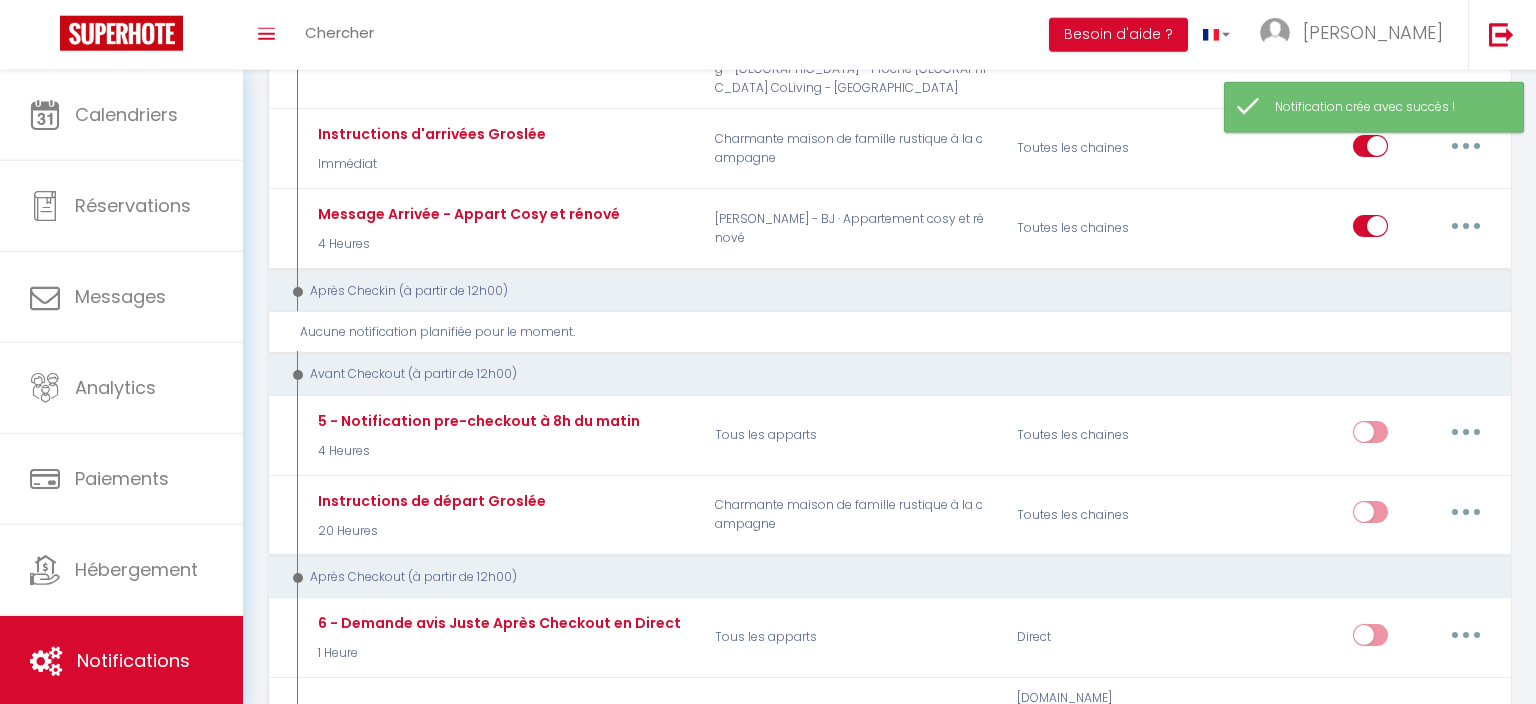 scroll, scrollTop: 1267, scrollLeft: 0, axis: vertical 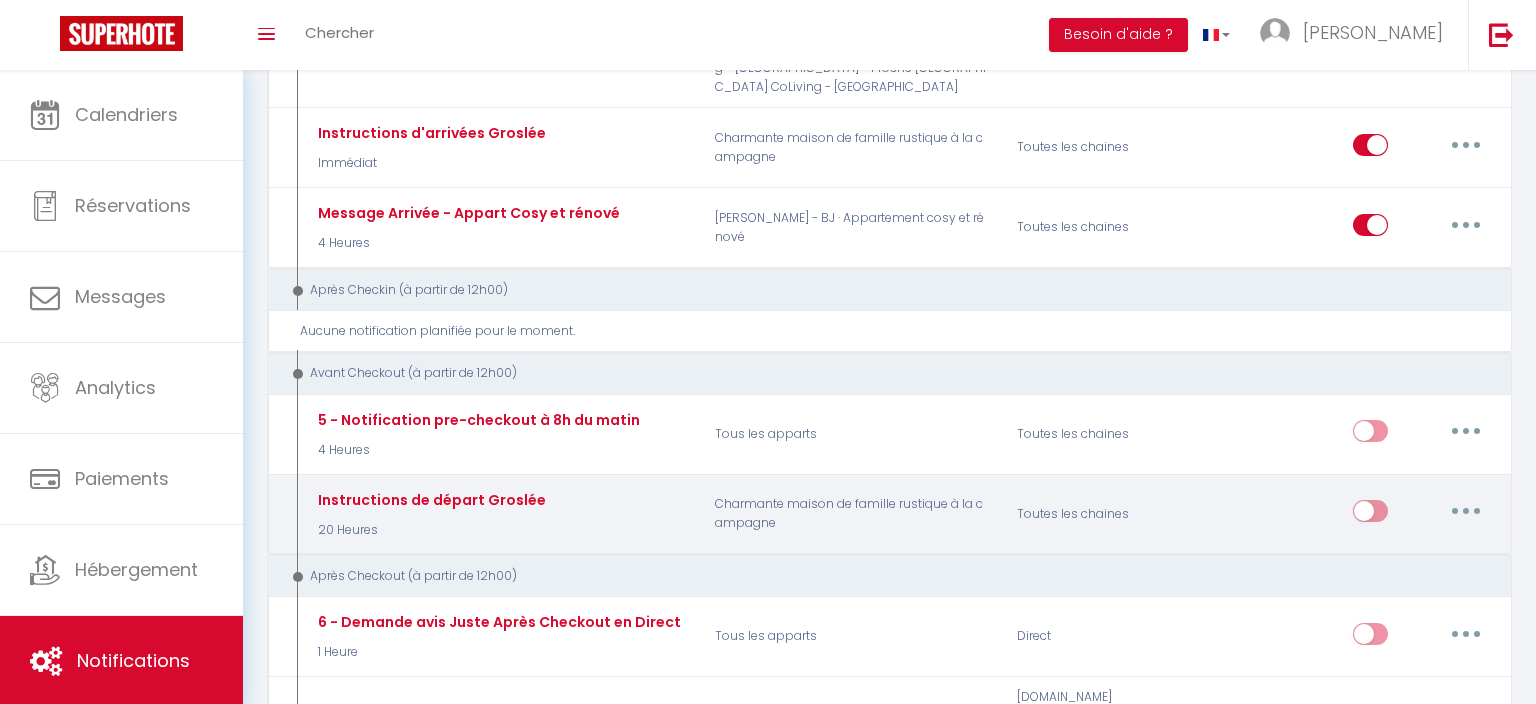 click at bounding box center (1370, 515) 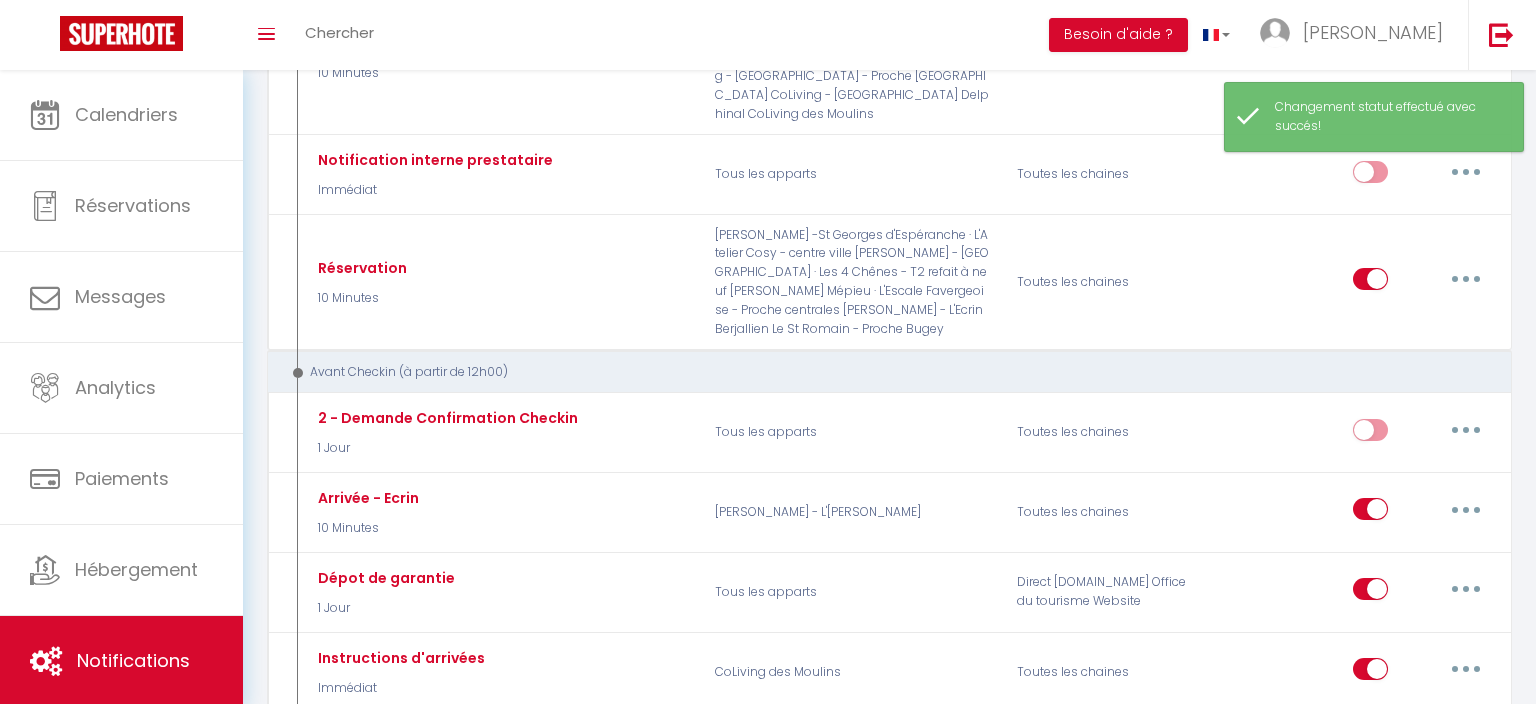 scroll, scrollTop: 0, scrollLeft: 0, axis: both 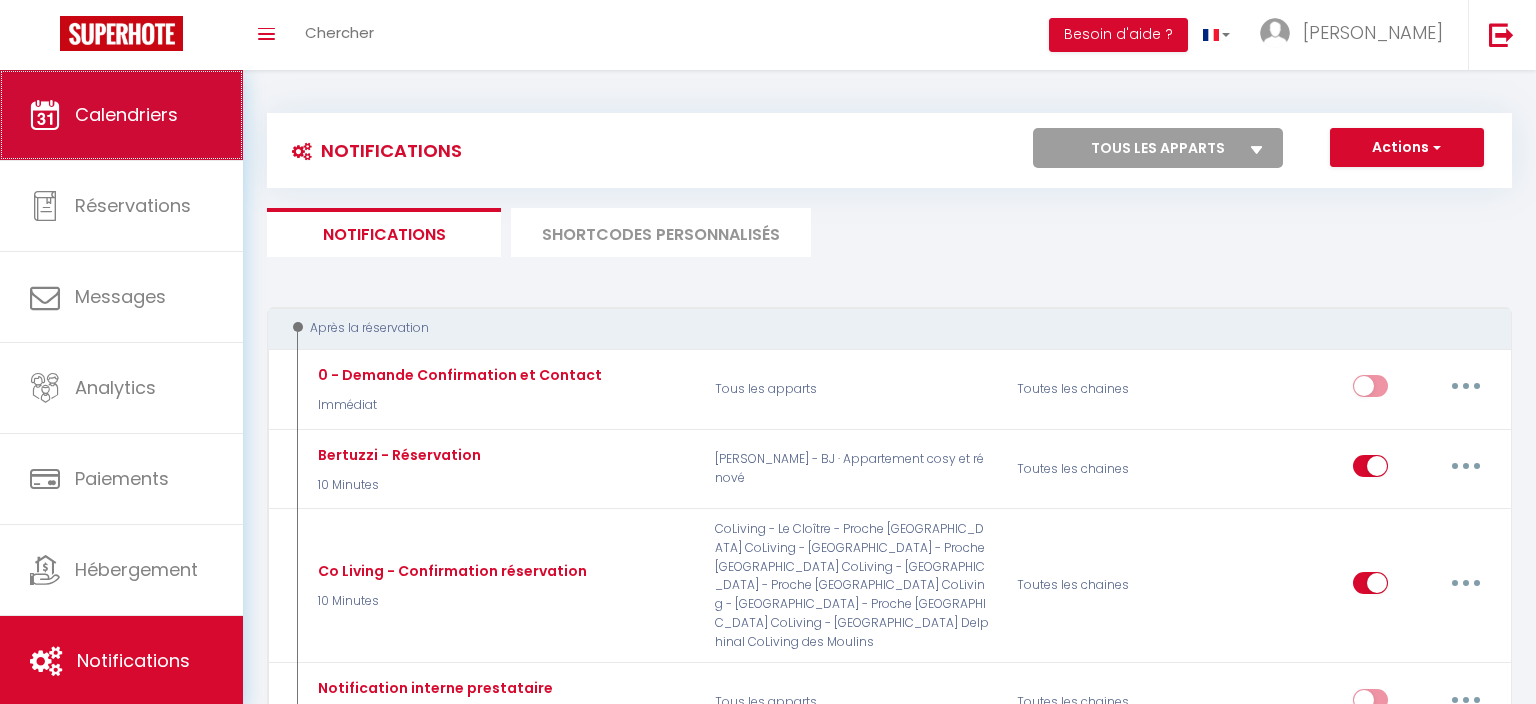 click on "Calendriers" at bounding box center (126, 114) 